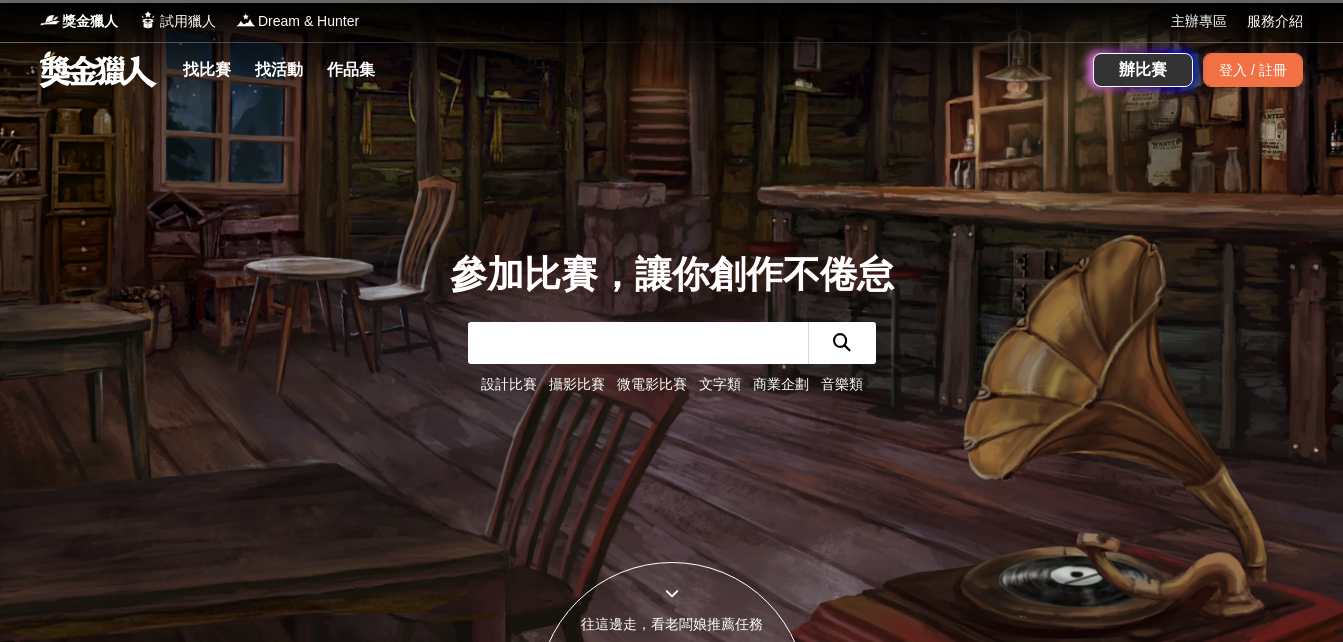 scroll, scrollTop: 0, scrollLeft: 0, axis: both 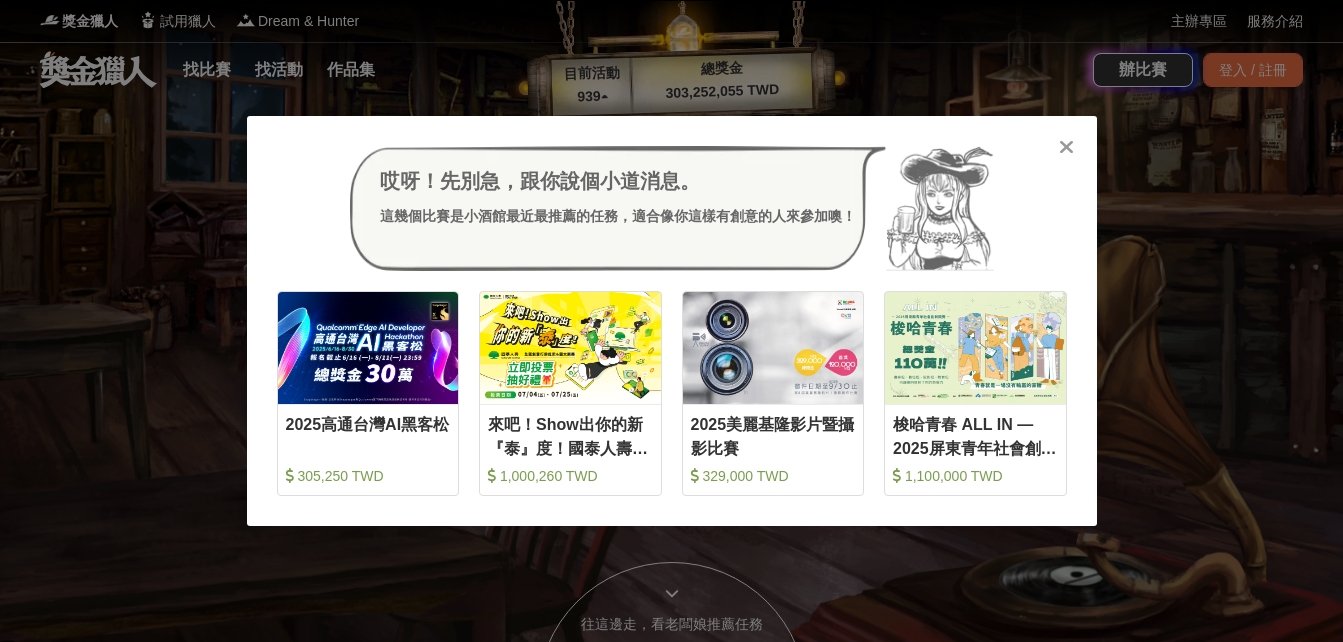 click at bounding box center (1066, 147) 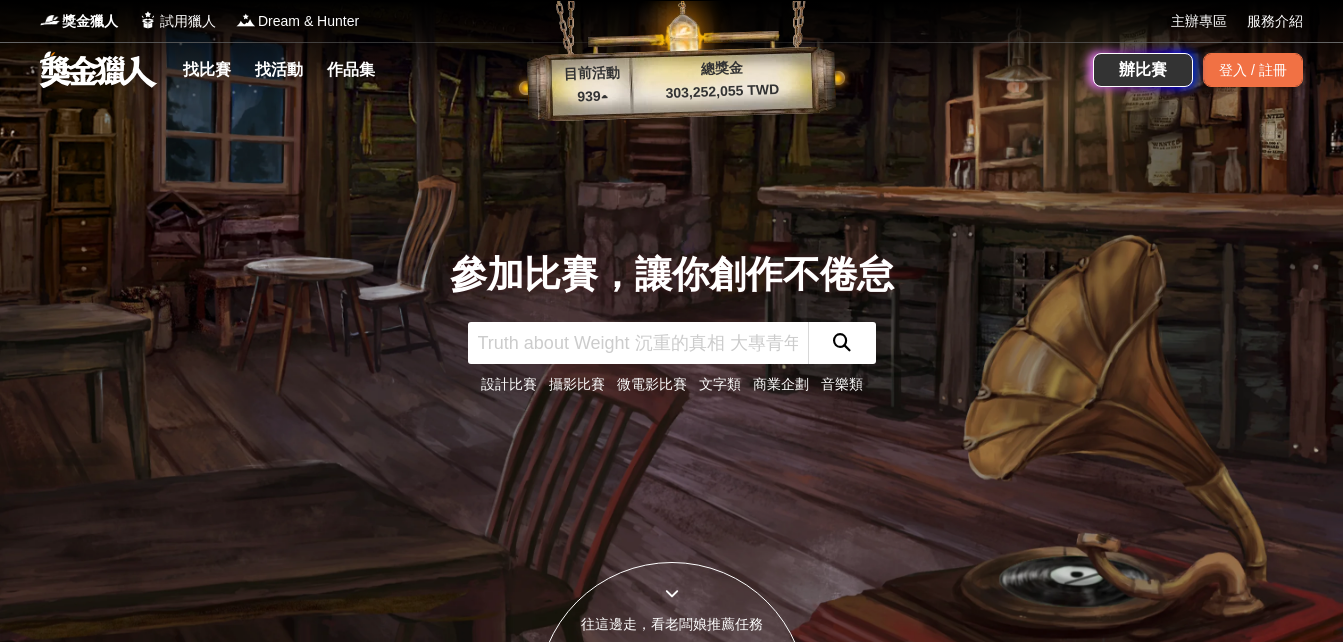 click on "文字類" at bounding box center [720, 384] 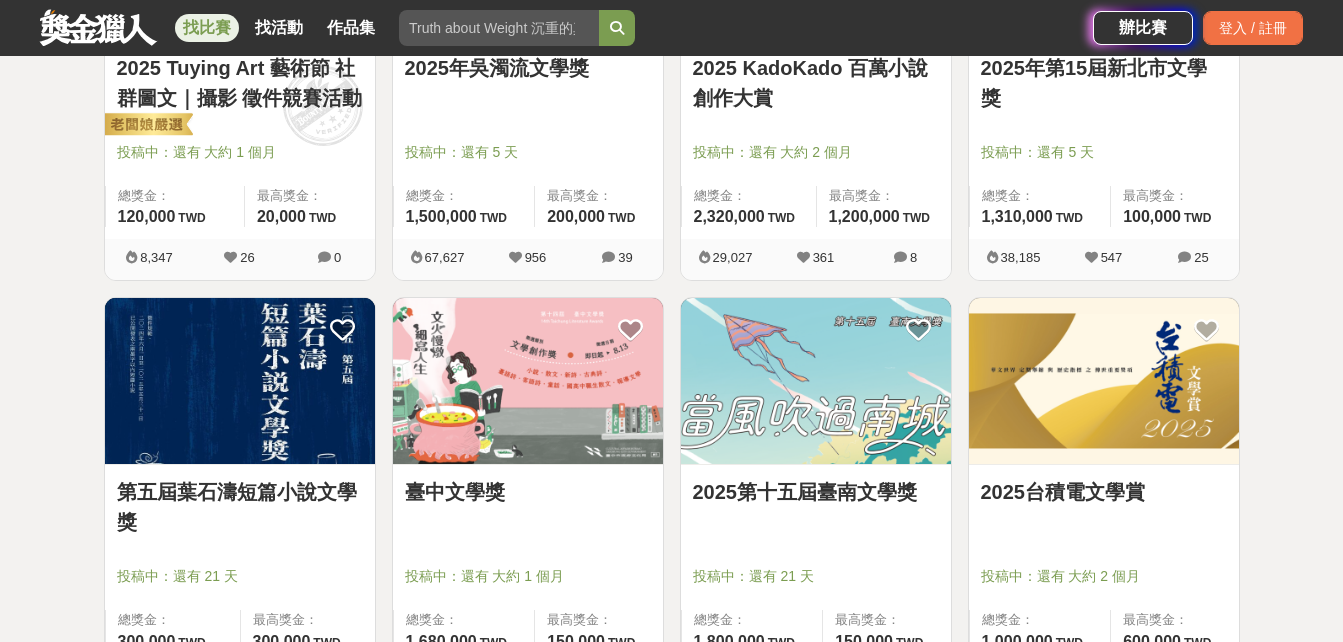 scroll, scrollTop: 600, scrollLeft: 0, axis: vertical 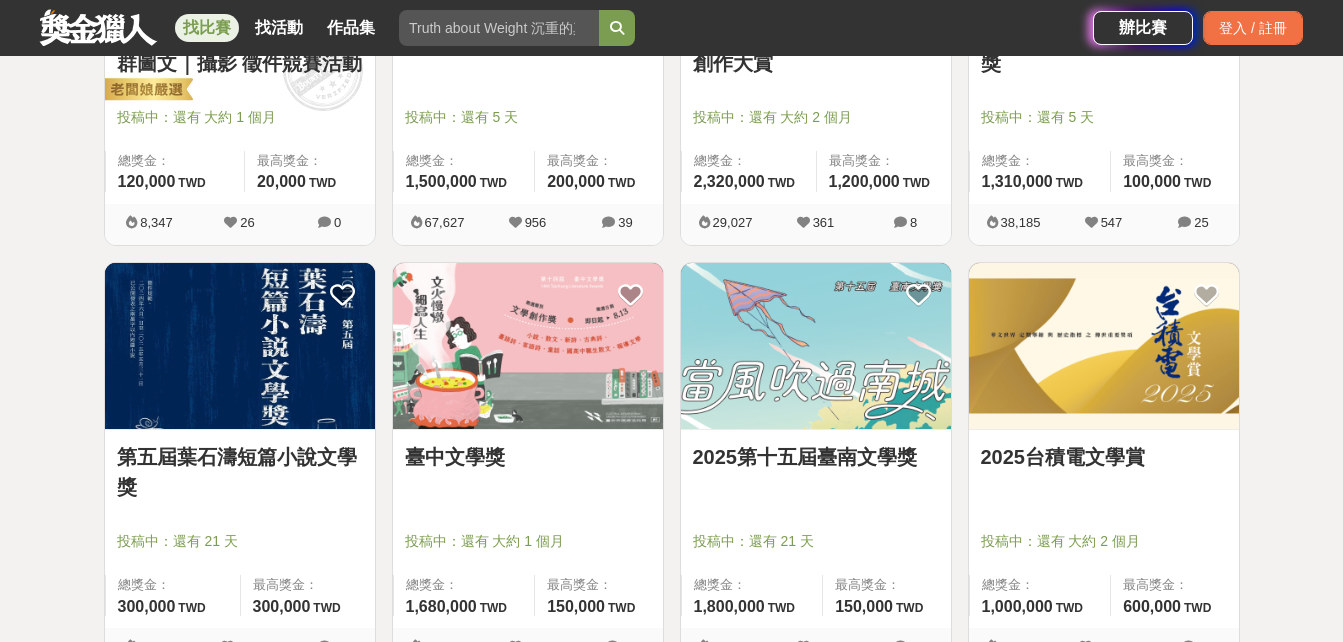 click at bounding box center [528, 346] 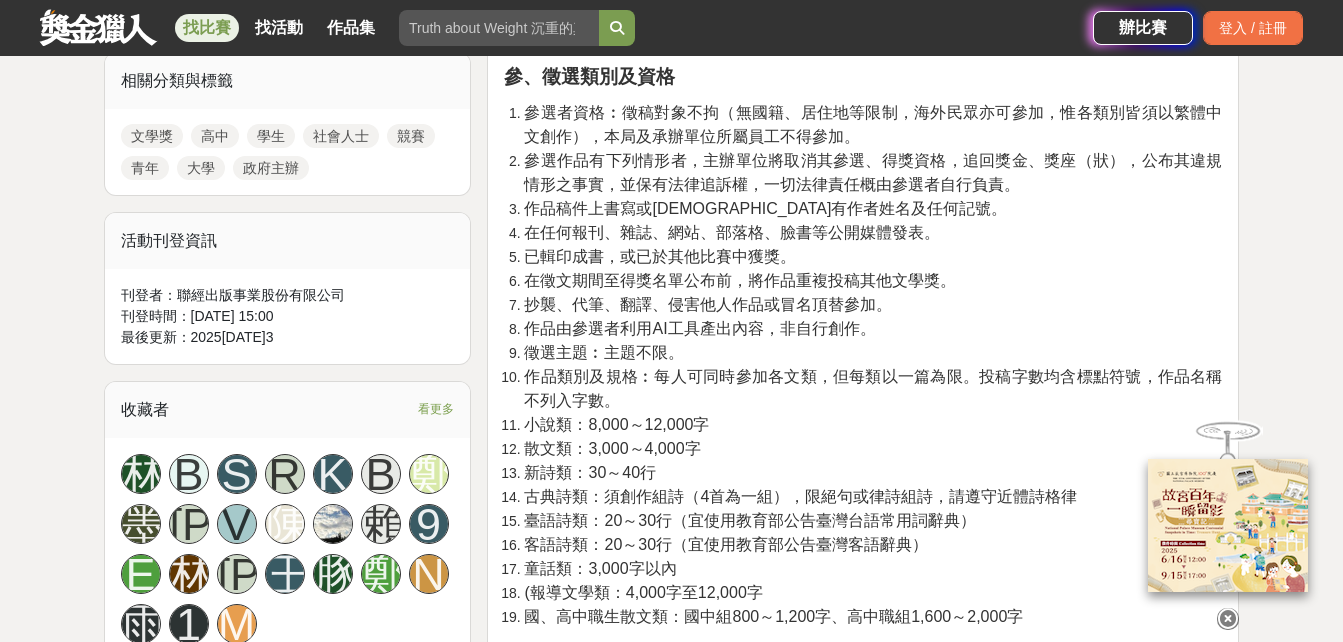 scroll, scrollTop: 1100, scrollLeft: 0, axis: vertical 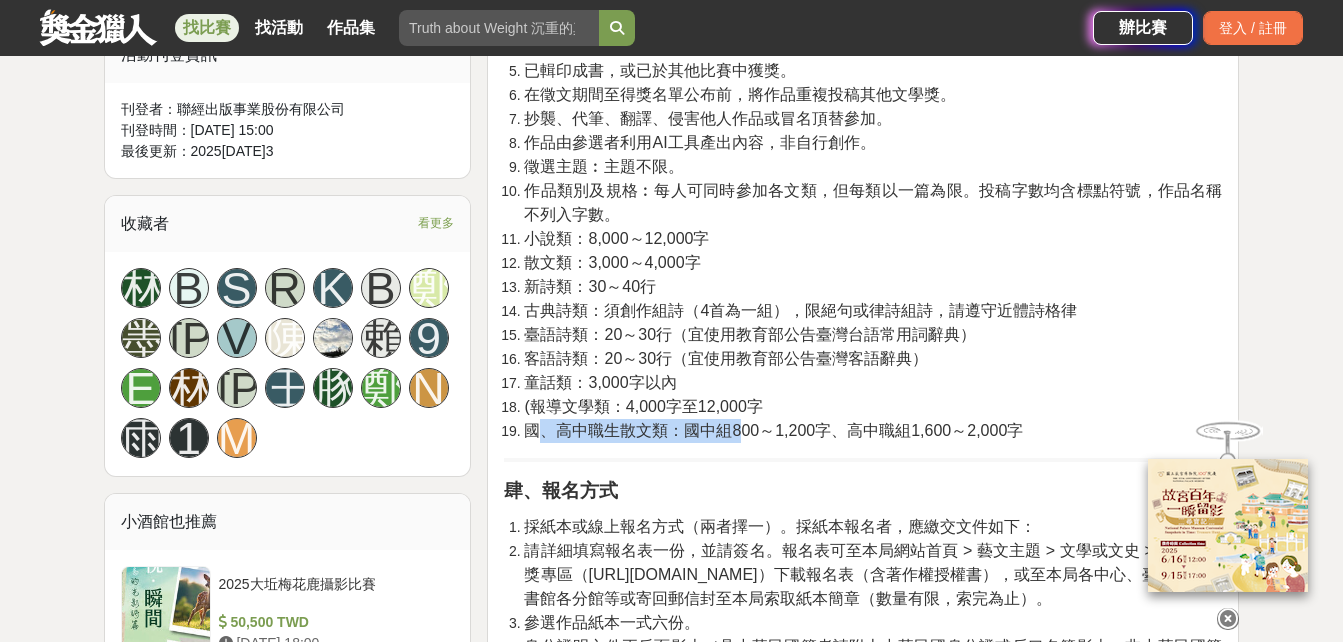 drag, startPoint x: 533, startPoint y: 423, endPoint x: 739, endPoint y: 426, distance: 206.02185 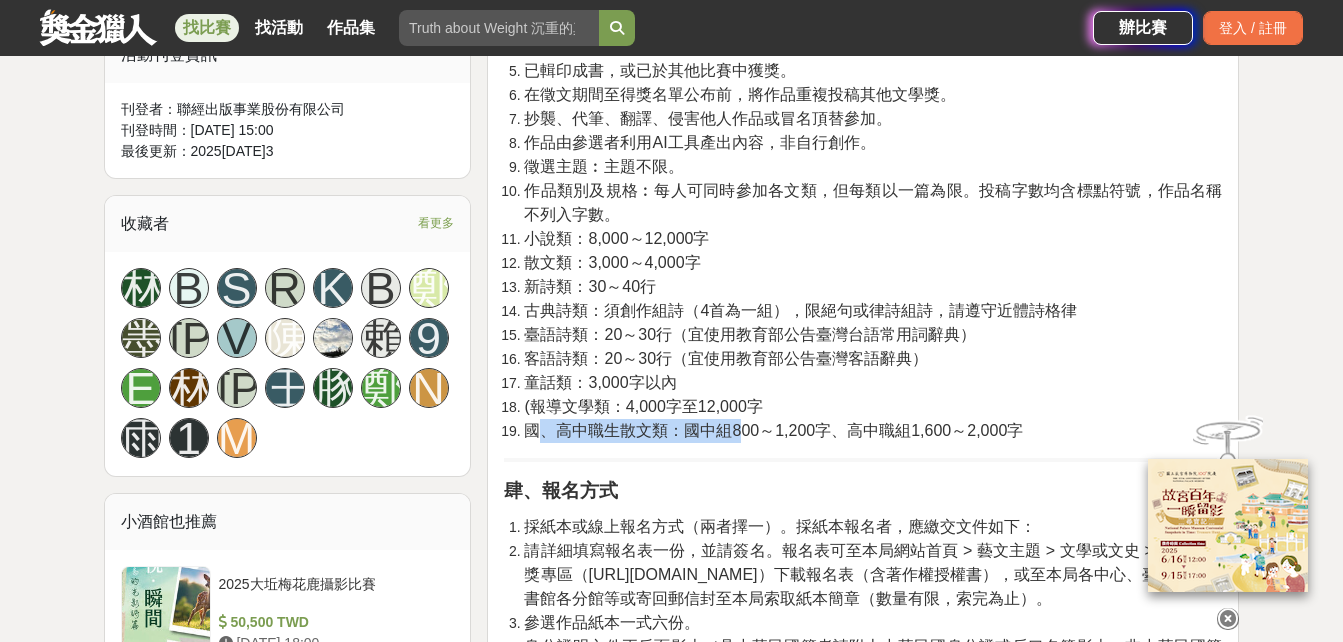 drag, startPoint x: 739, startPoint y: 426, endPoint x: 596, endPoint y: 441, distance: 143.78456 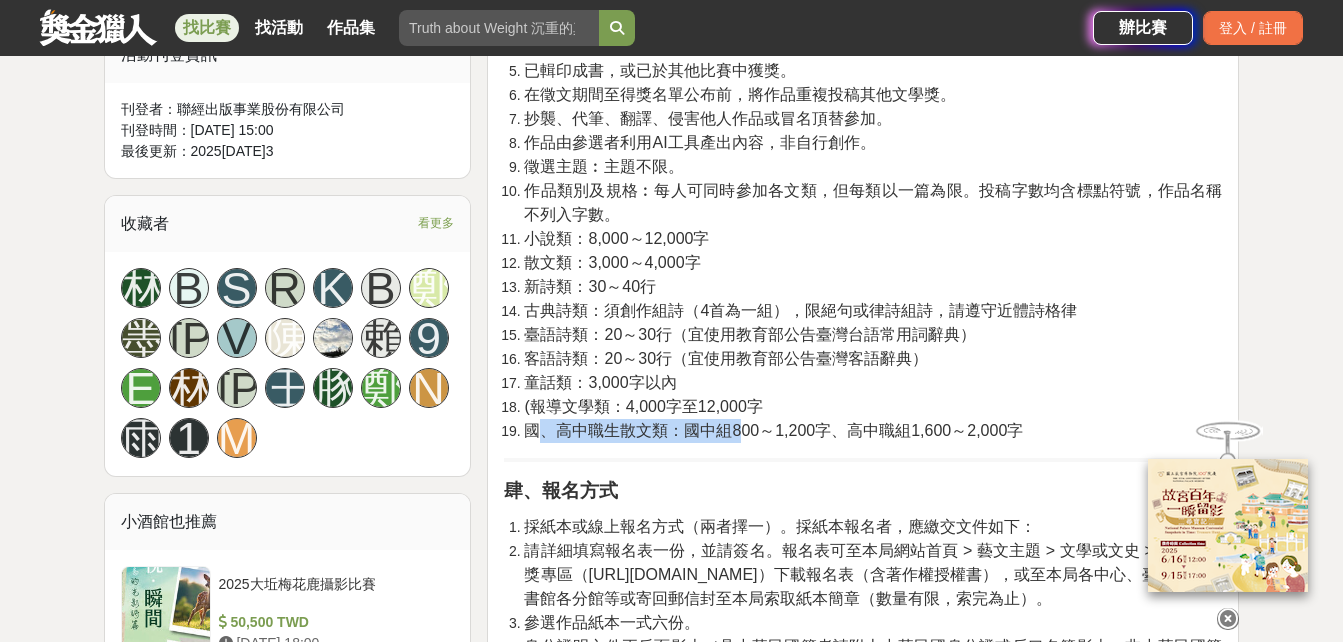 click on "國、高中職生散文類：國中組800～1,200字、高中職組1,600～2,000字" at bounding box center (873, 431) 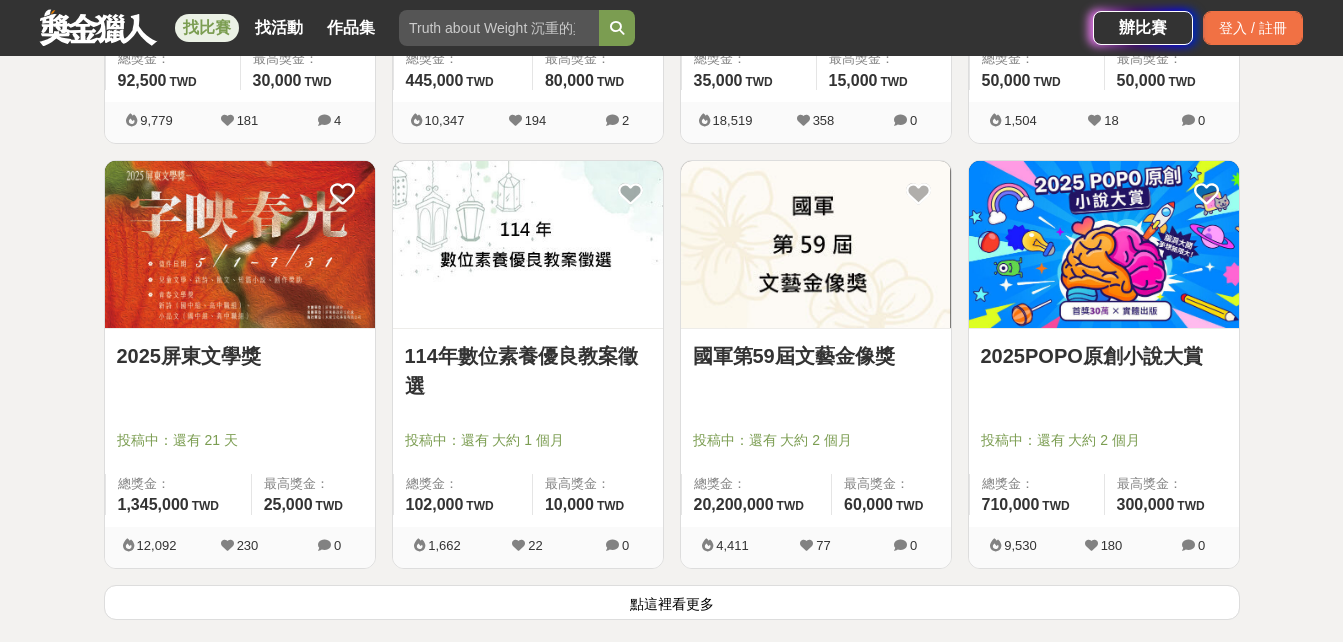 scroll, scrollTop: 2700, scrollLeft: 0, axis: vertical 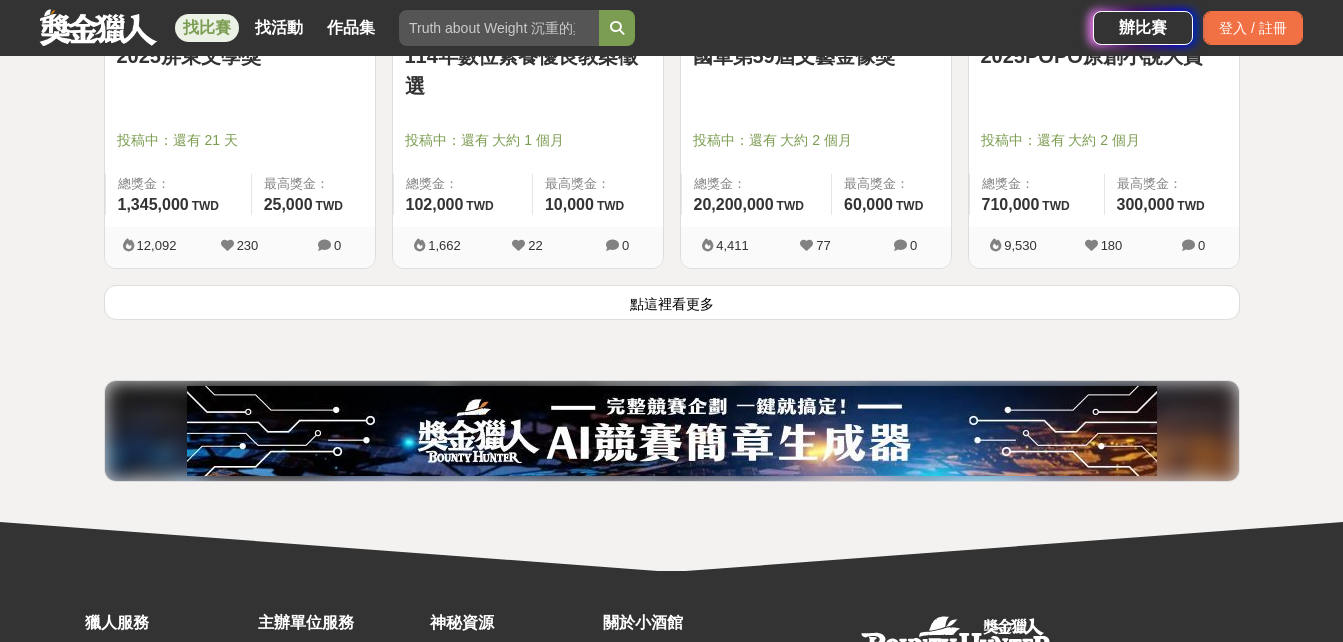 click on "點這裡看更多" at bounding box center (672, 302) 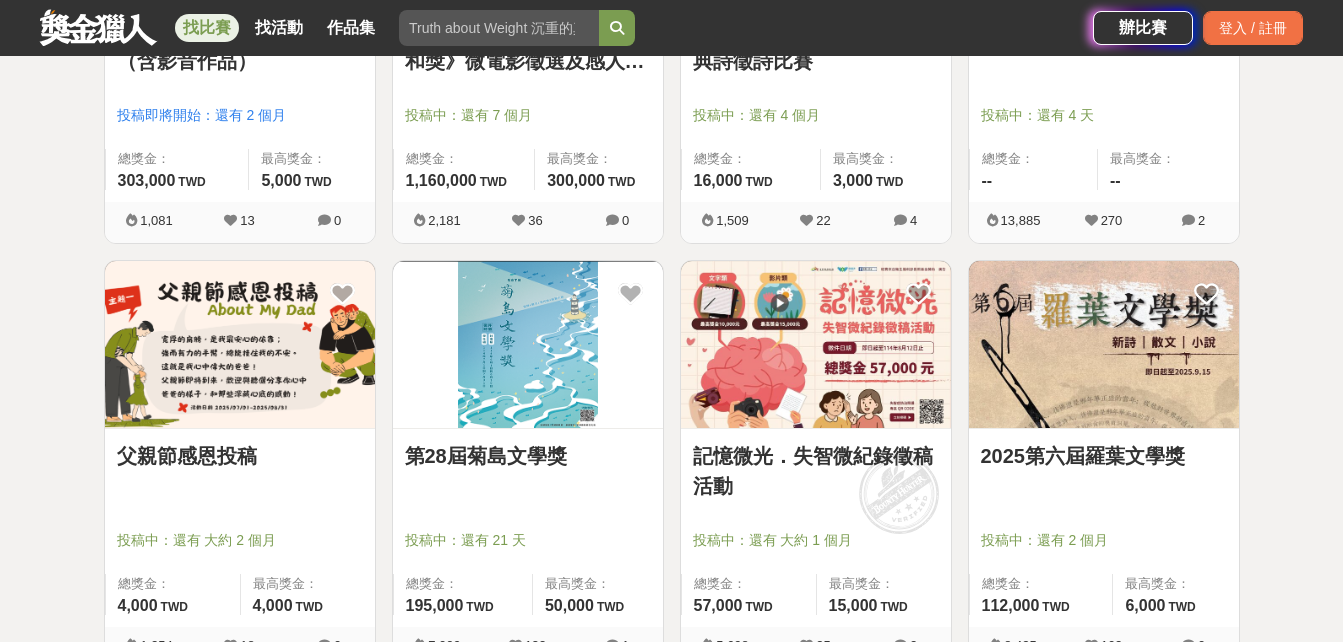 scroll, scrollTop: 3549, scrollLeft: 0, axis: vertical 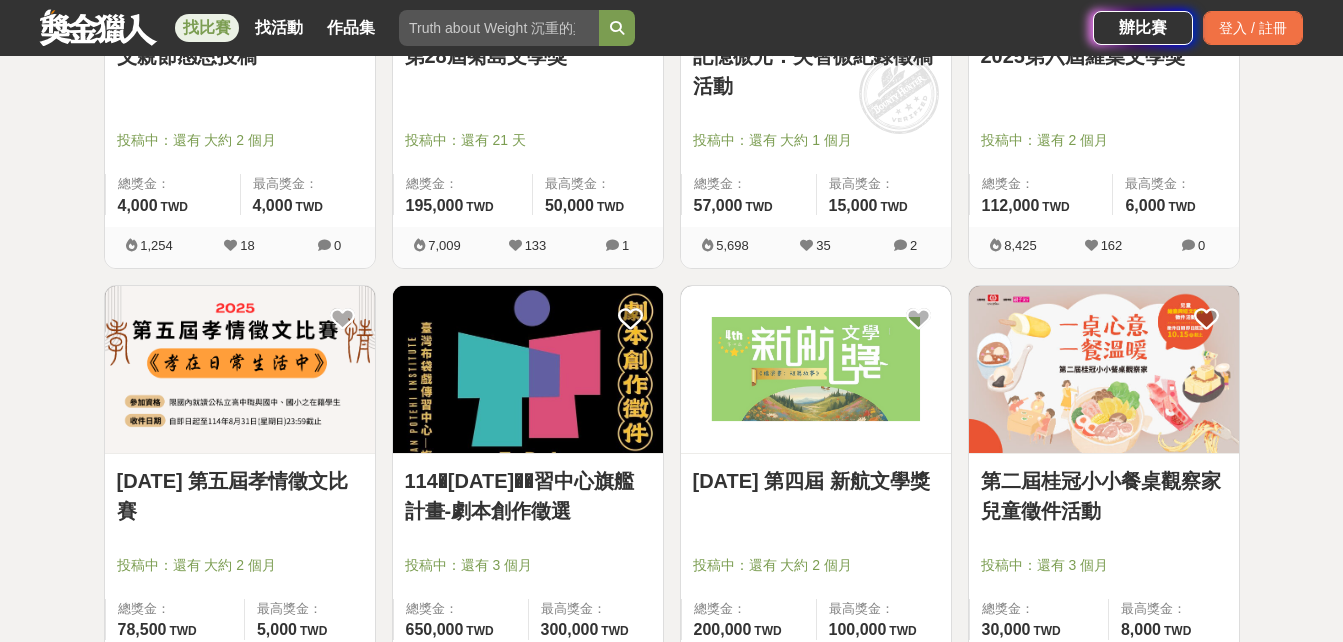click at bounding box center [240, 369] 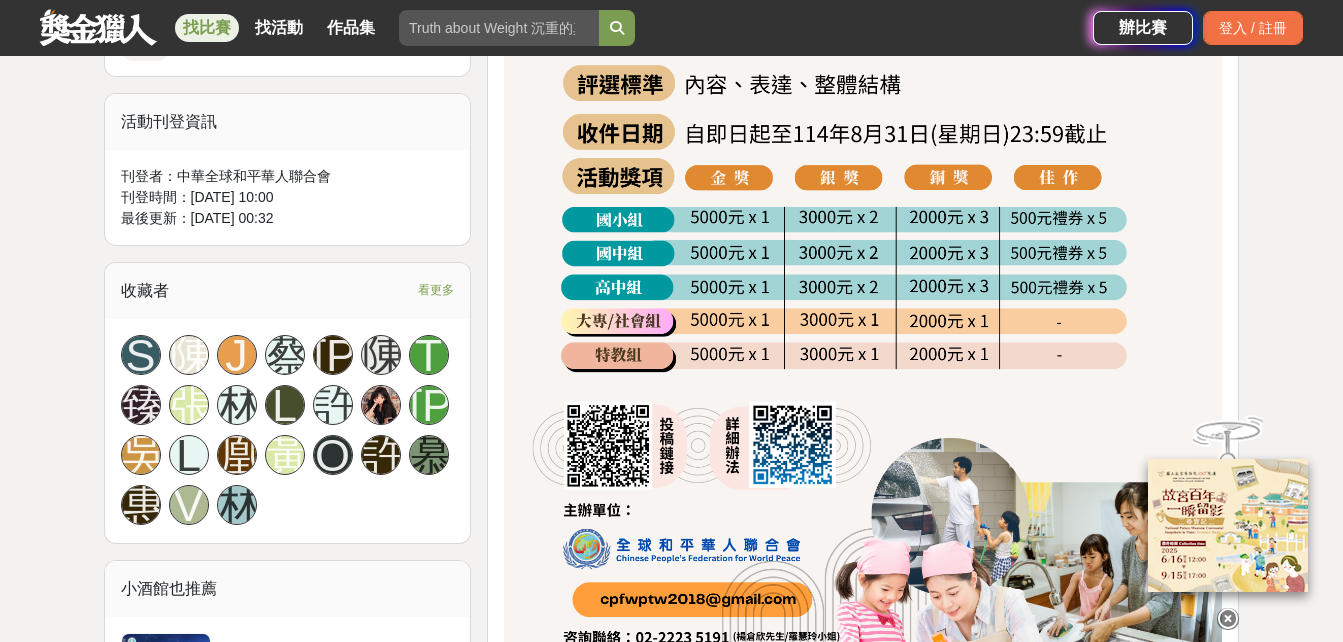 scroll, scrollTop: 1100, scrollLeft: 0, axis: vertical 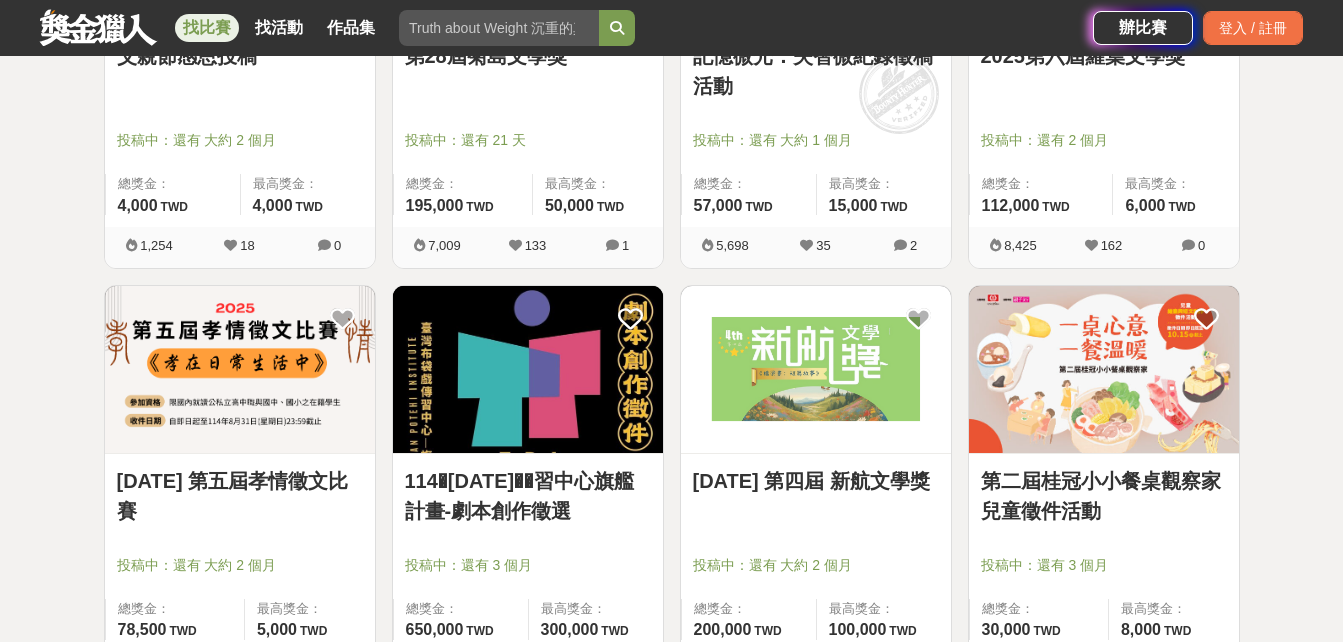 click at bounding box center [240, 369] 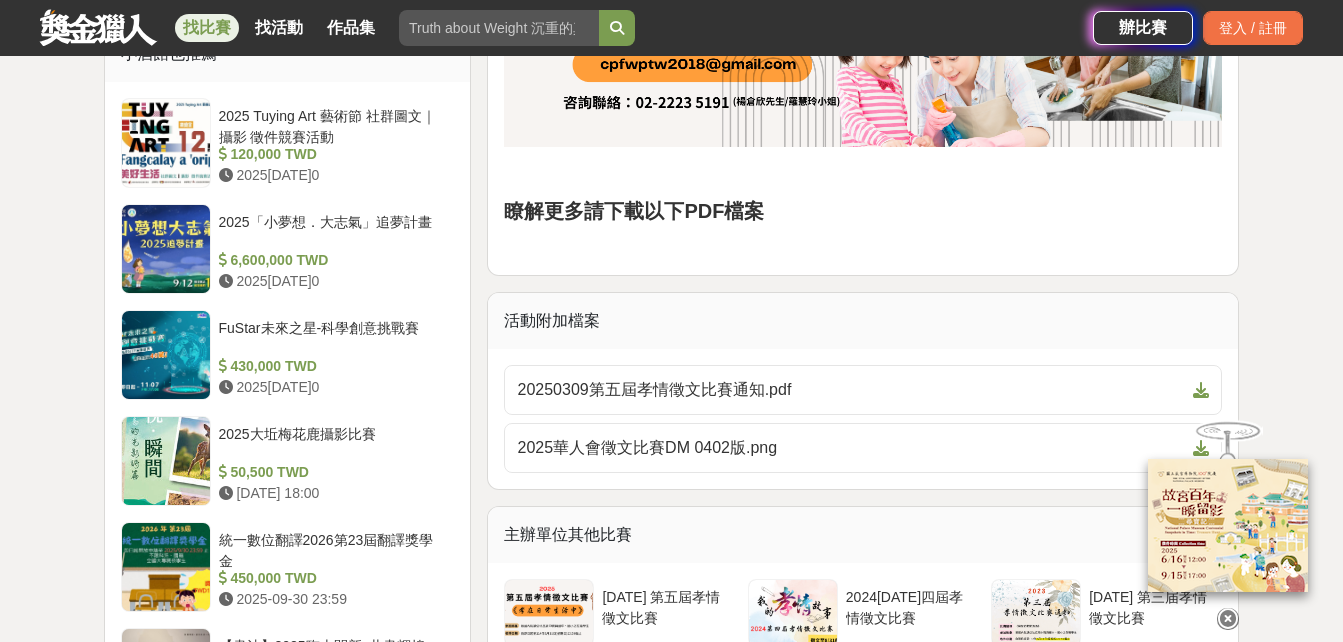 scroll, scrollTop: 1800, scrollLeft: 0, axis: vertical 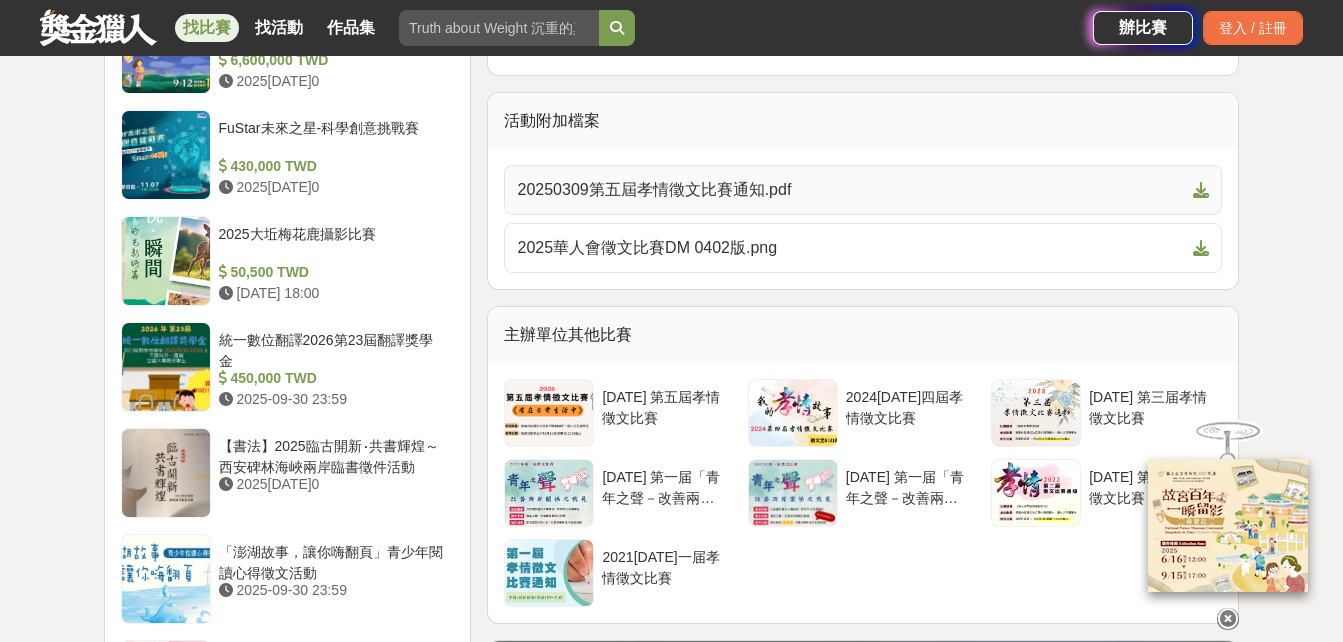 click on "20250309第五屆孝情徵文比賽通知.pdf" at bounding box center (851, 190) 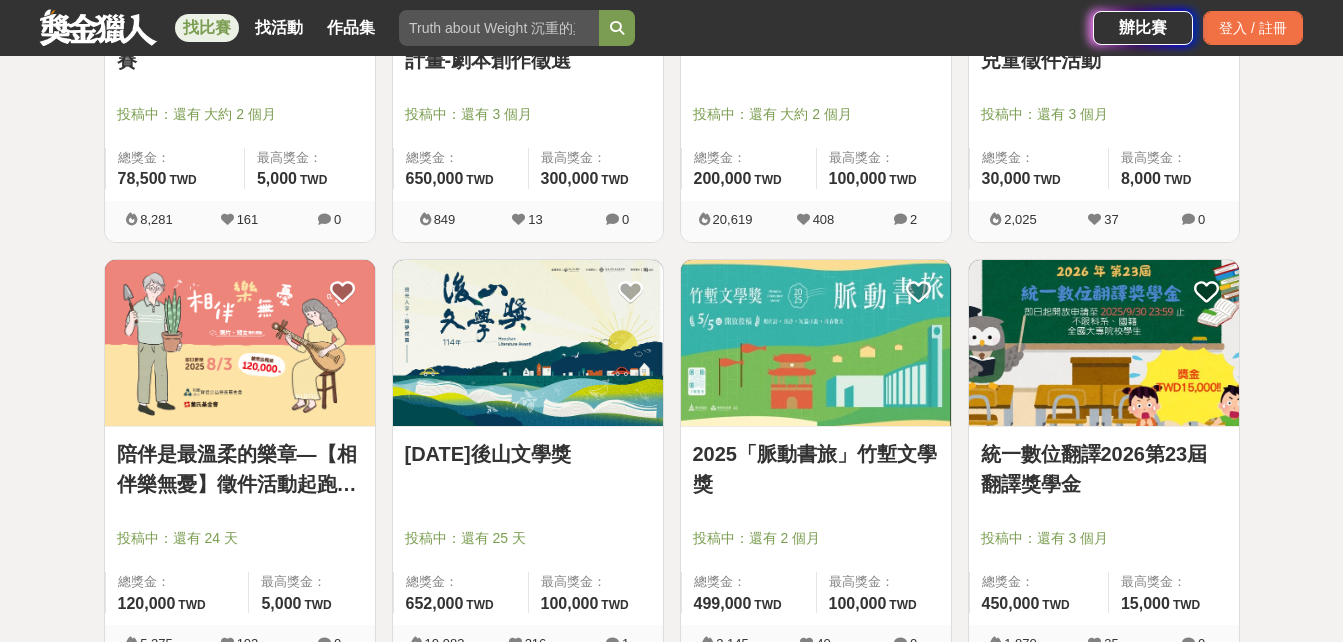 scroll, scrollTop: 4049, scrollLeft: 0, axis: vertical 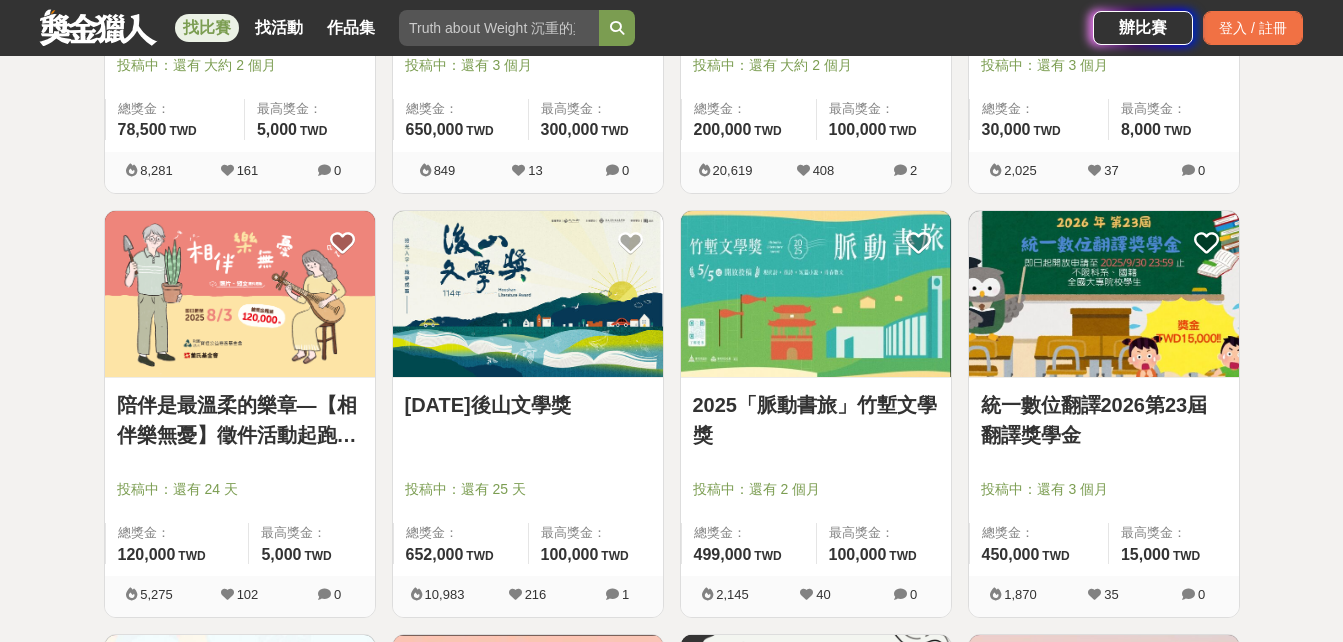 click on "陪伴是最溫柔的樂章—【相伴樂無憂】徵件活動起跑，邀你分享樂齡的每一刻" at bounding box center (240, 420) 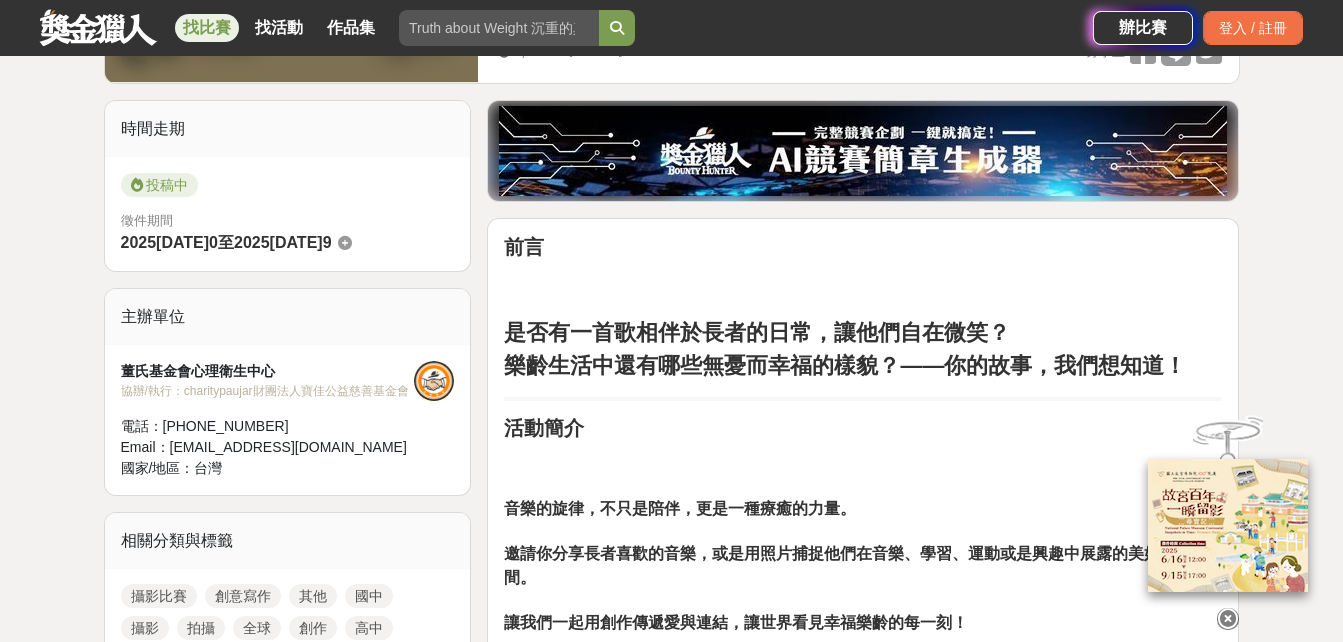 scroll, scrollTop: 600, scrollLeft: 0, axis: vertical 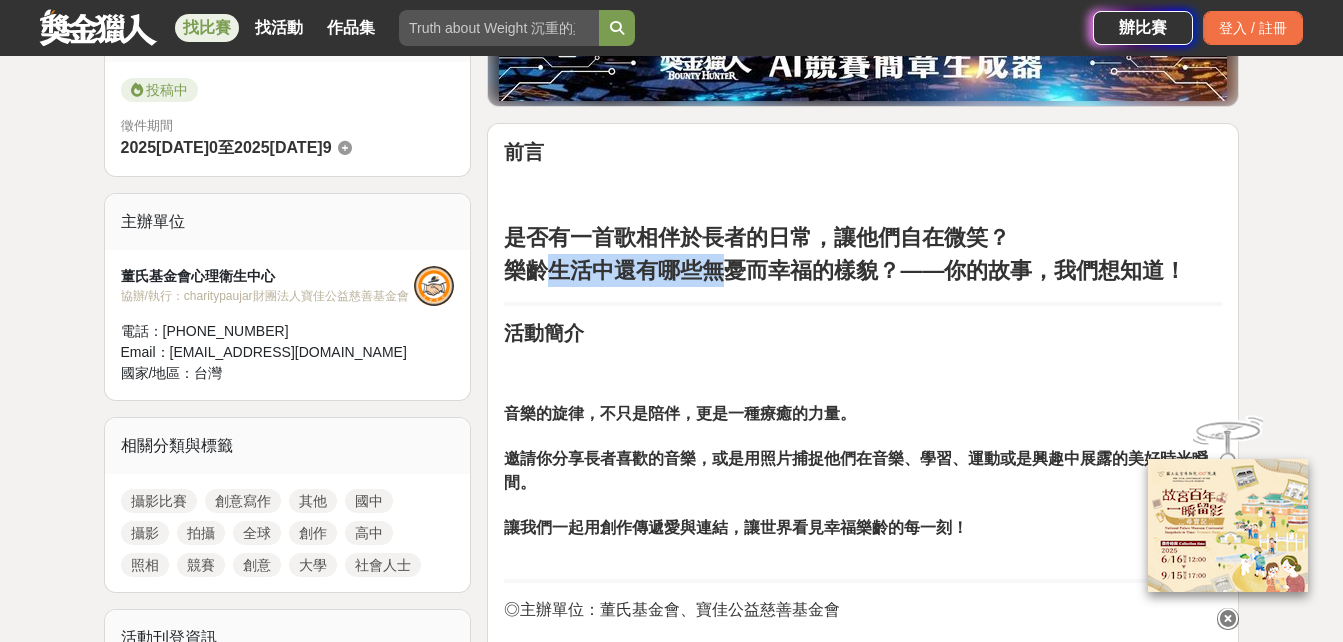 drag, startPoint x: 538, startPoint y: 262, endPoint x: 719, endPoint y: 277, distance: 181.62048 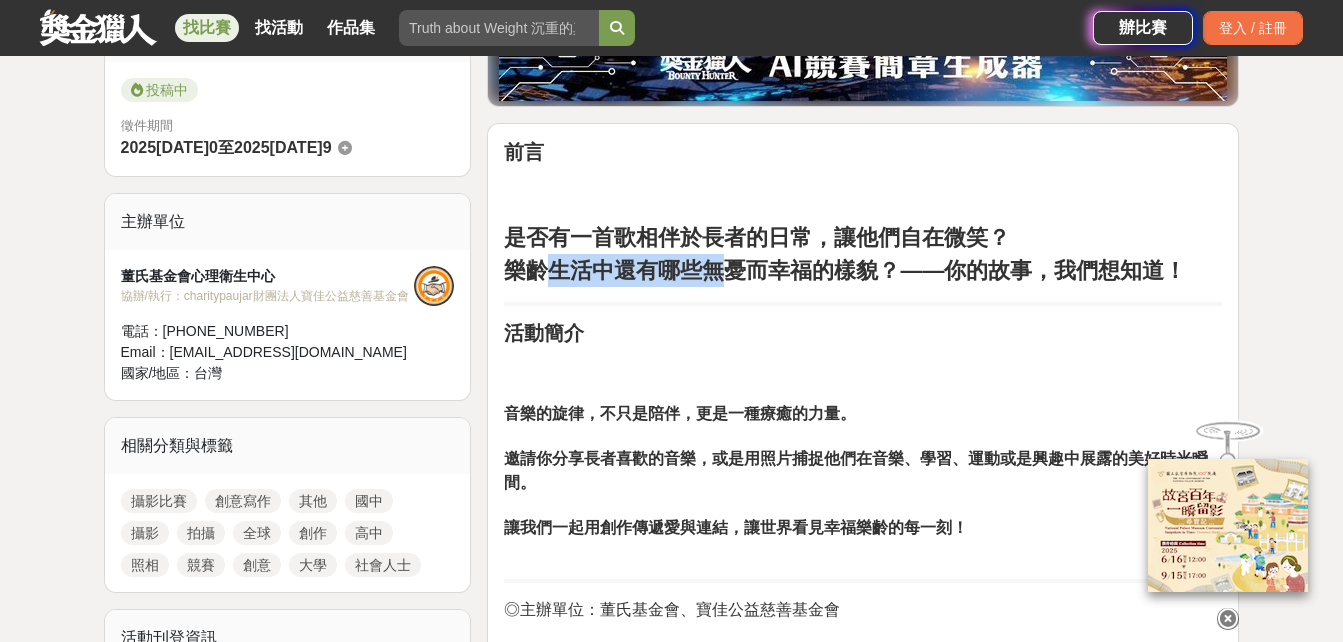 click on "樂齡生活中還有哪些無憂而幸福的樣貌？——你的故事，我們想知道！" at bounding box center [845, 270] 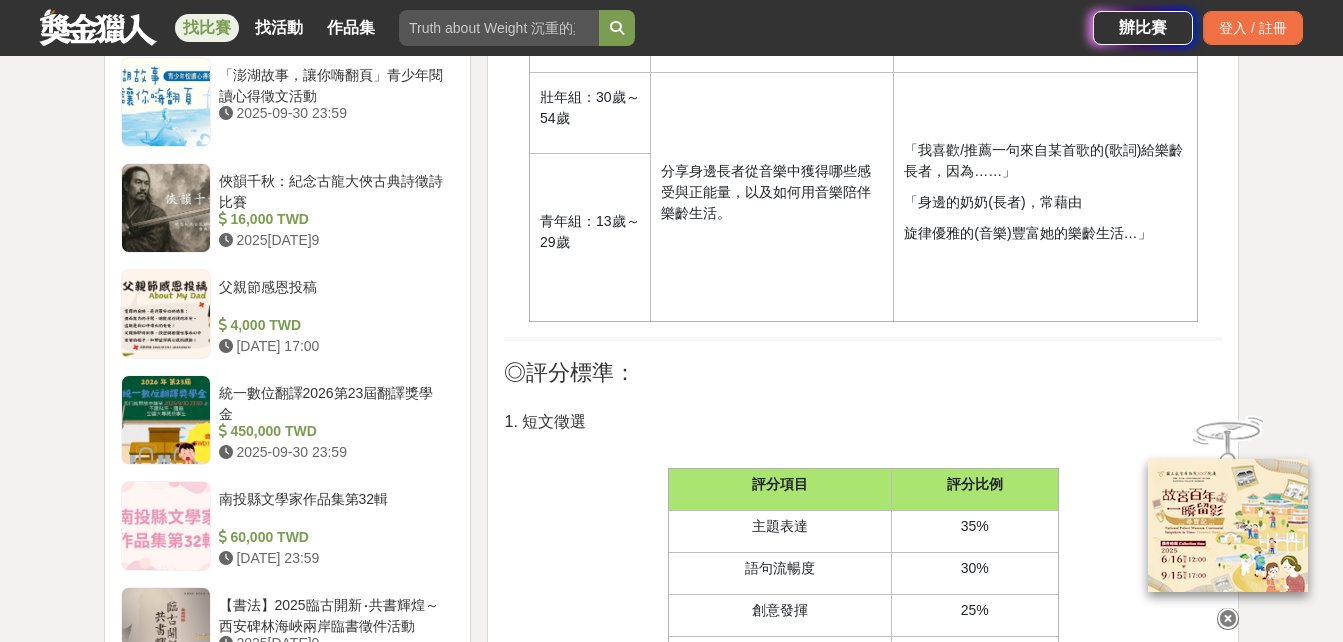 scroll, scrollTop: 2000, scrollLeft: 0, axis: vertical 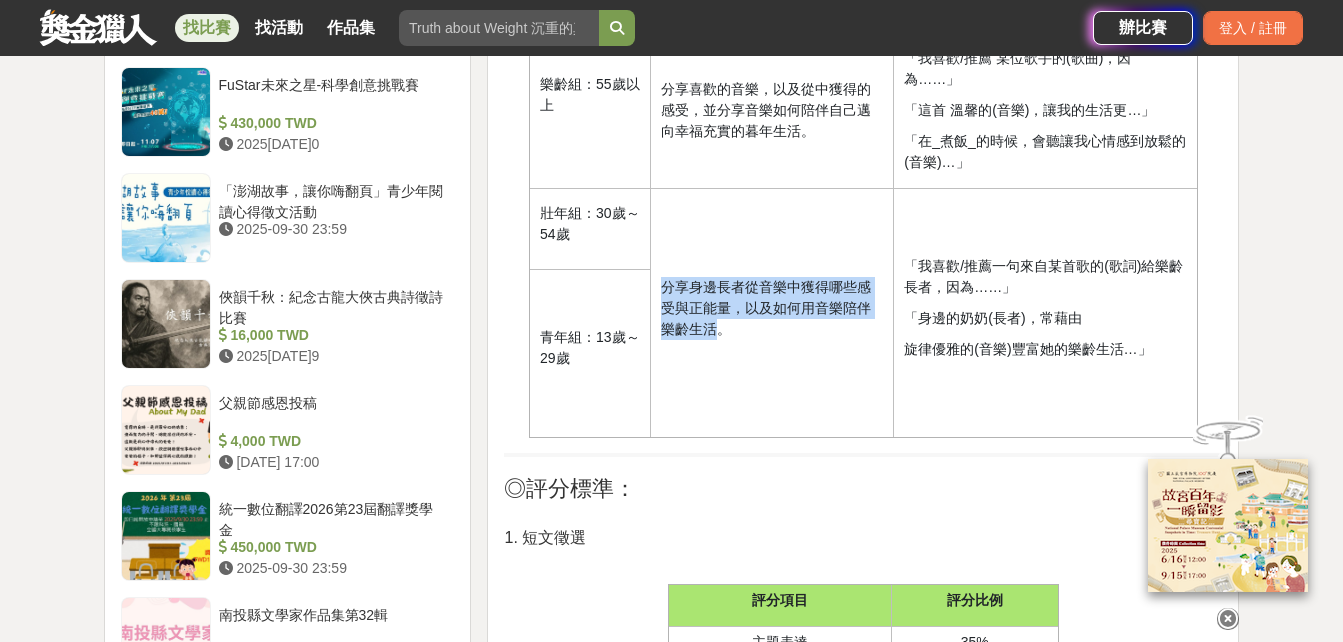 drag, startPoint x: 664, startPoint y: 274, endPoint x: 723, endPoint y: 322, distance: 76.05919 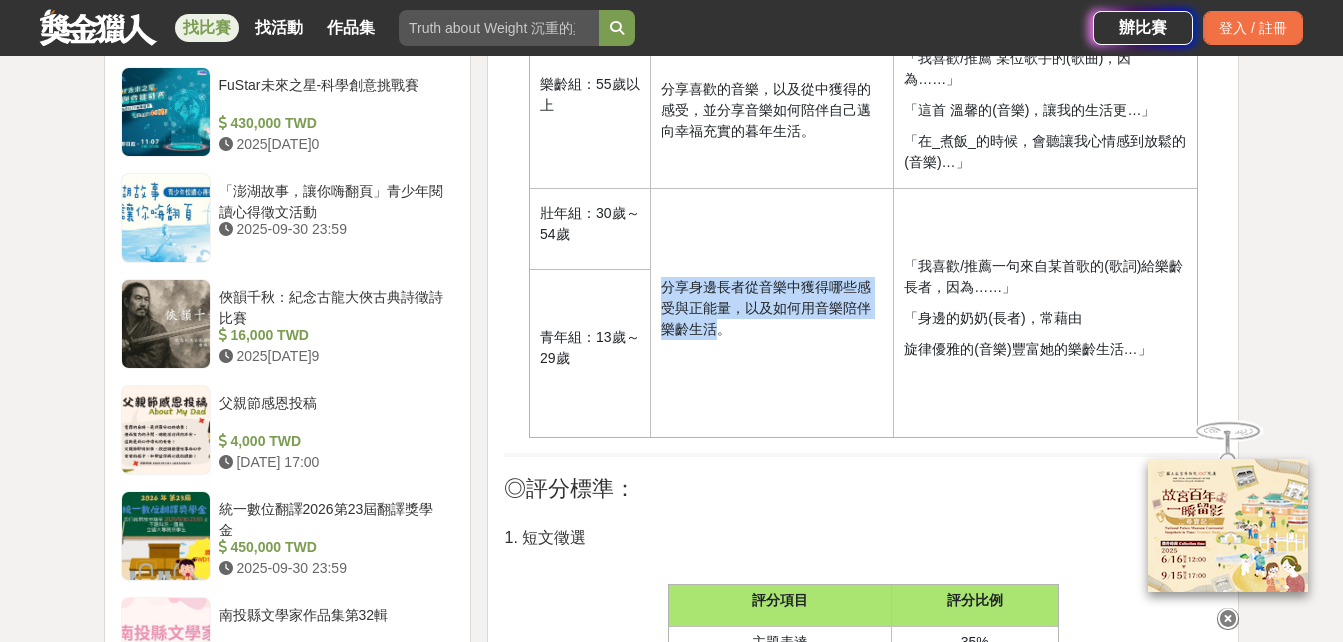 drag, startPoint x: 723, startPoint y: 322, endPoint x: 721, endPoint y: 332, distance: 10.198039 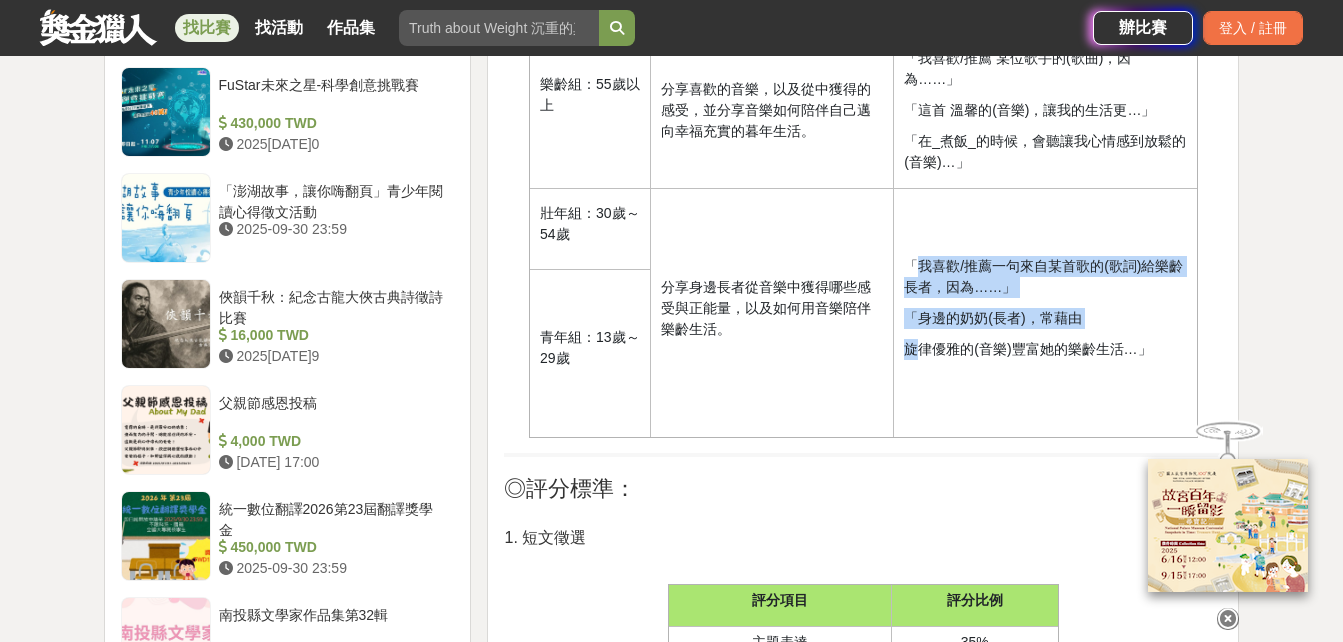 drag, startPoint x: 923, startPoint y: 246, endPoint x: 923, endPoint y: 337, distance: 91 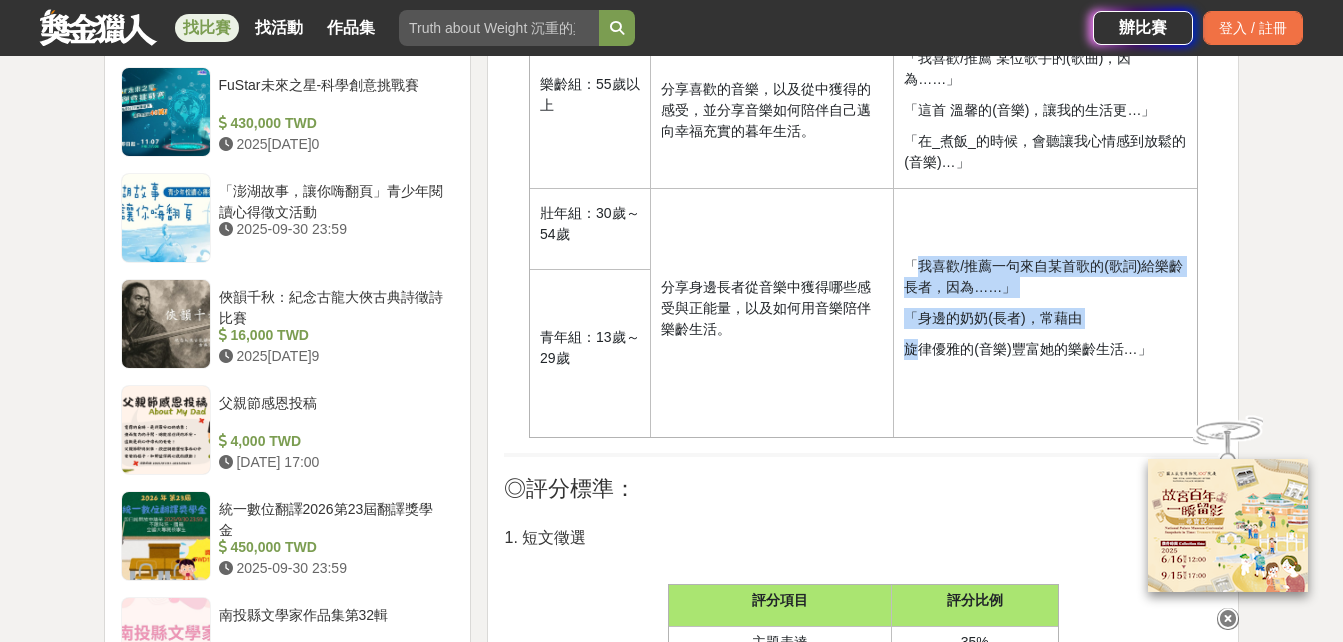 click on "「我喜歡/推薦一句來自某首歌的(歌詞)給樂齡長者，因為……」 「身邊的奶奶(長者)，常藉由 旋律優雅的(音樂)豐富她的樂齡生活…」" at bounding box center (1046, 313) 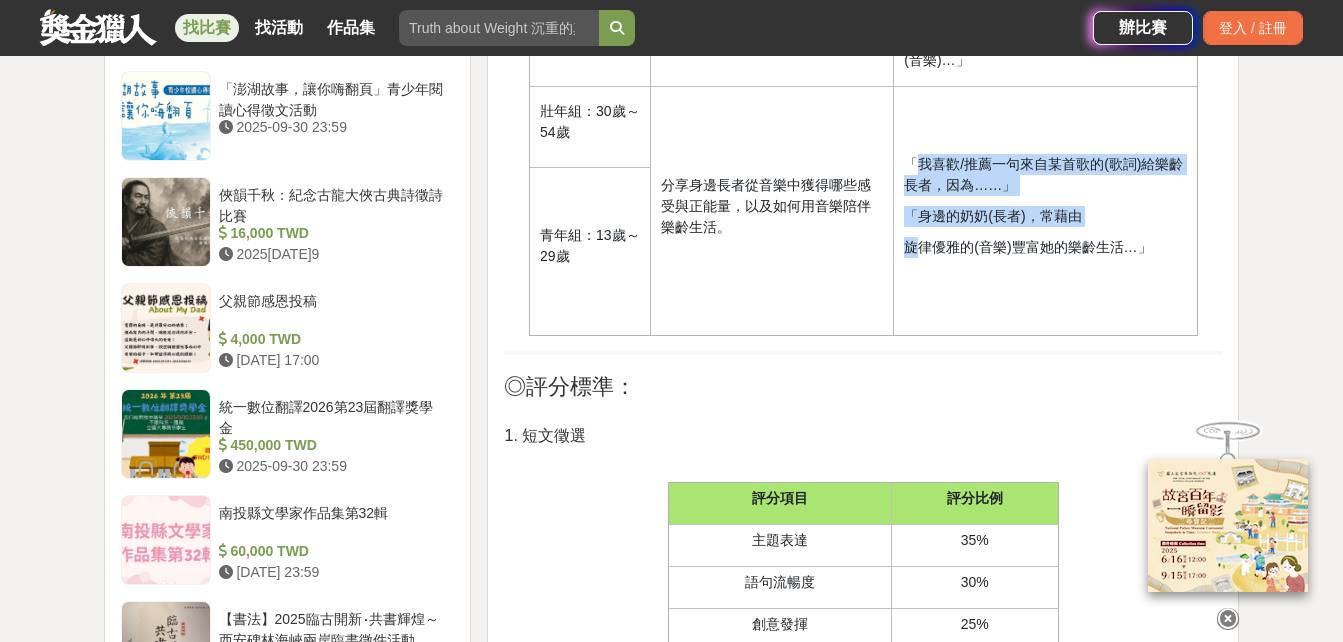 scroll, scrollTop: 2200, scrollLeft: 0, axis: vertical 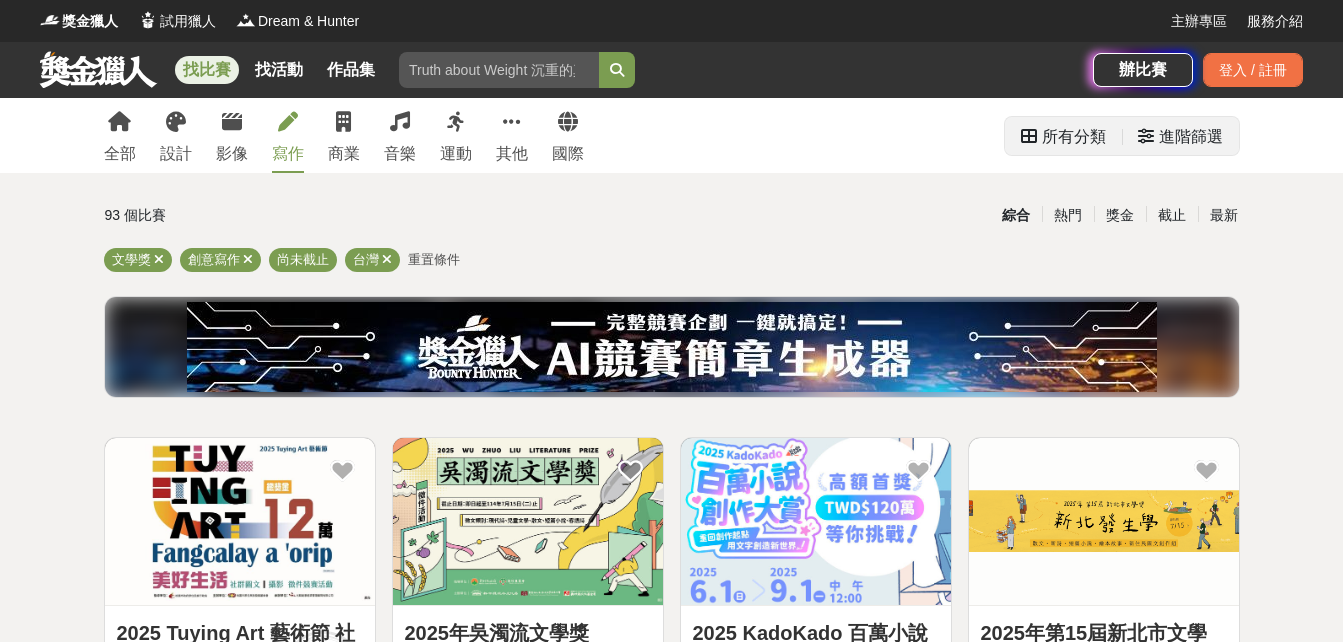 click on "進階篩選" at bounding box center [1191, 137] 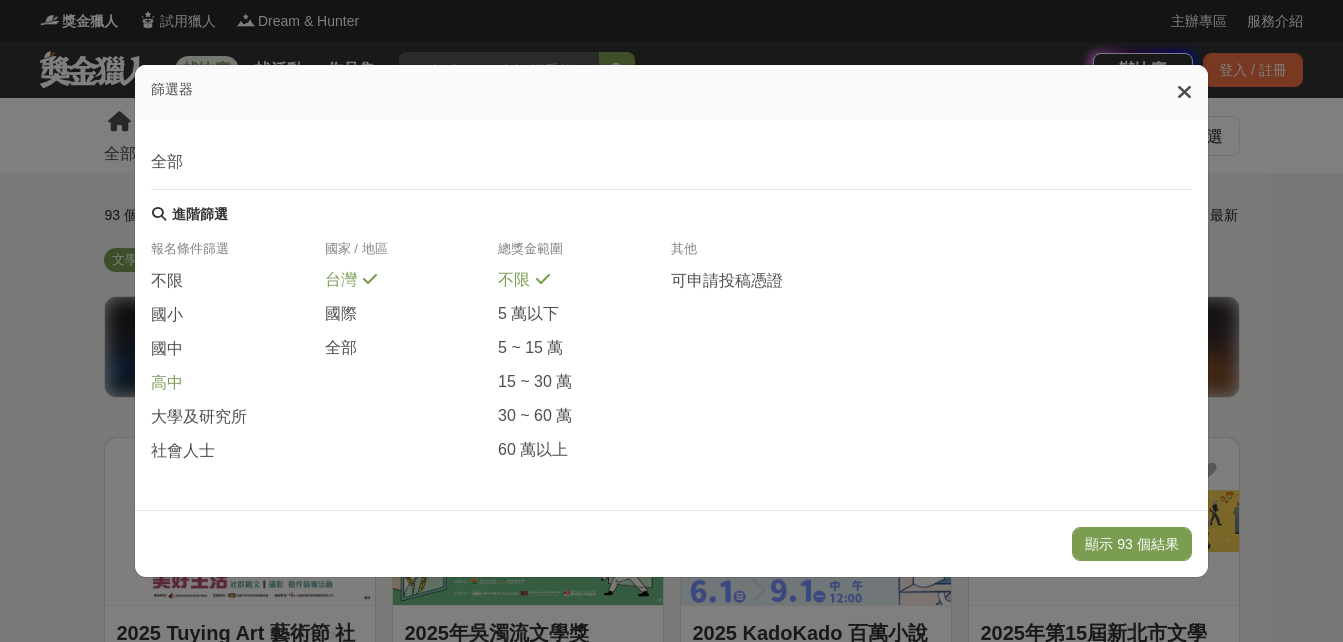 scroll, scrollTop: 446, scrollLeft: 0, axis: vertical 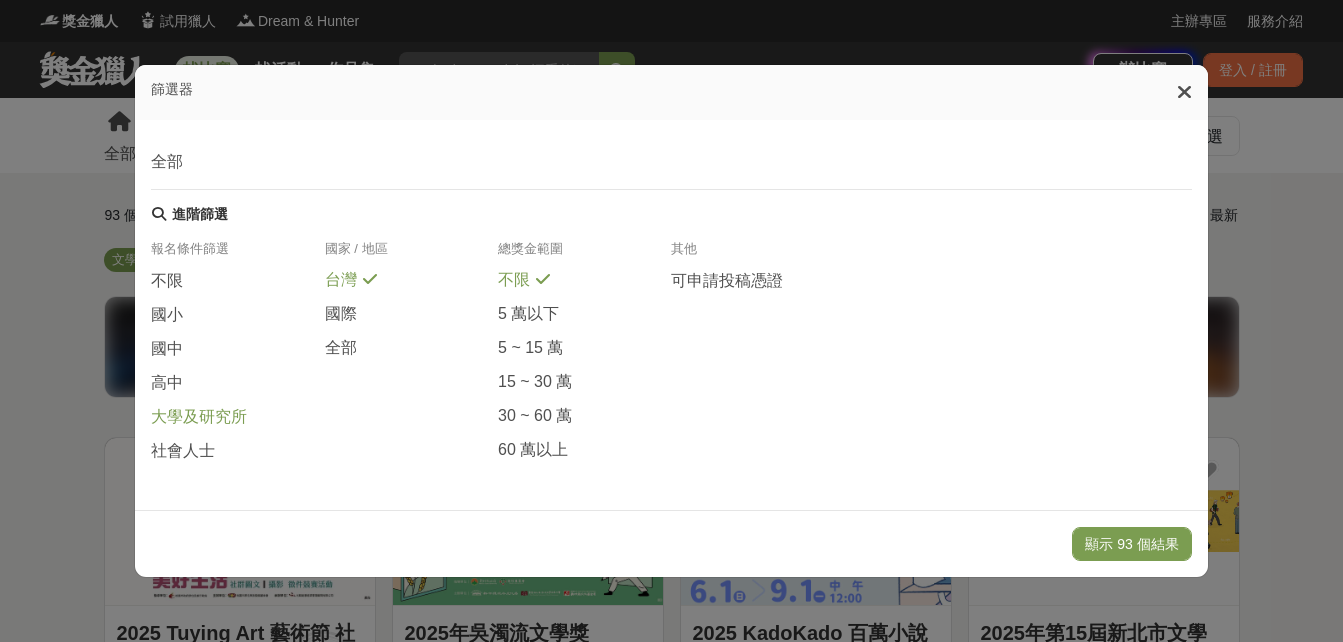 click on "大學及研究所" at bounding box center [199, 417] 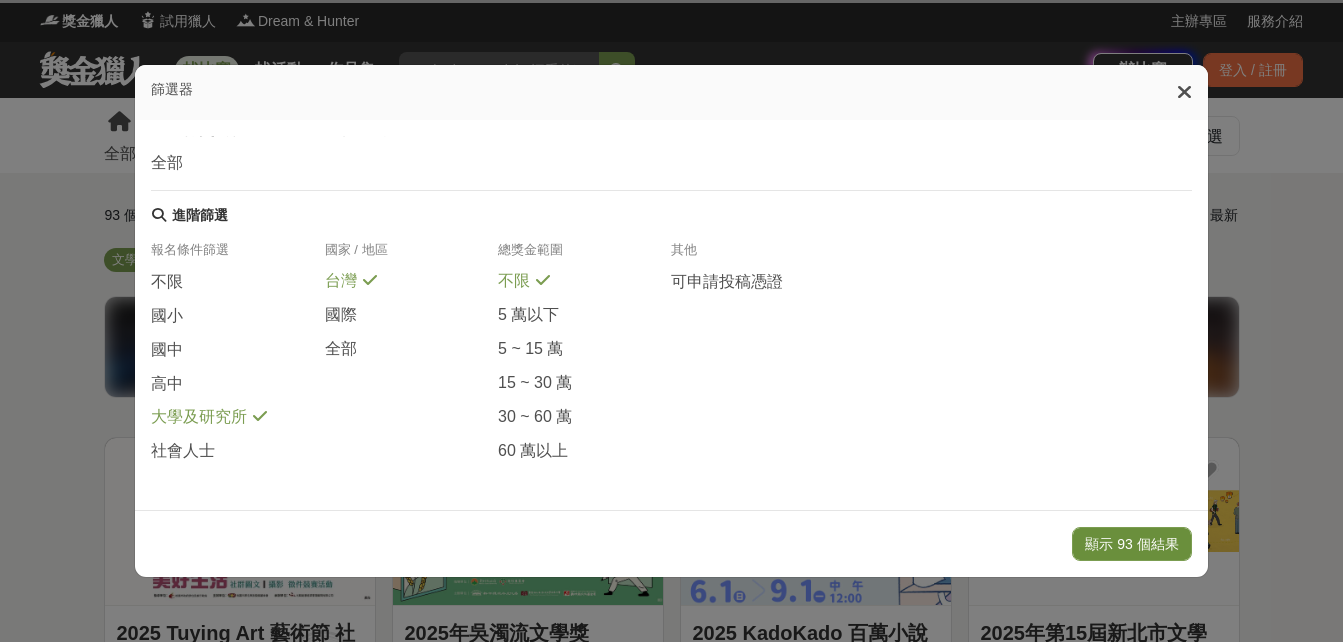 click on "顯示 93 個結果" at bounding box center (1131, 544) 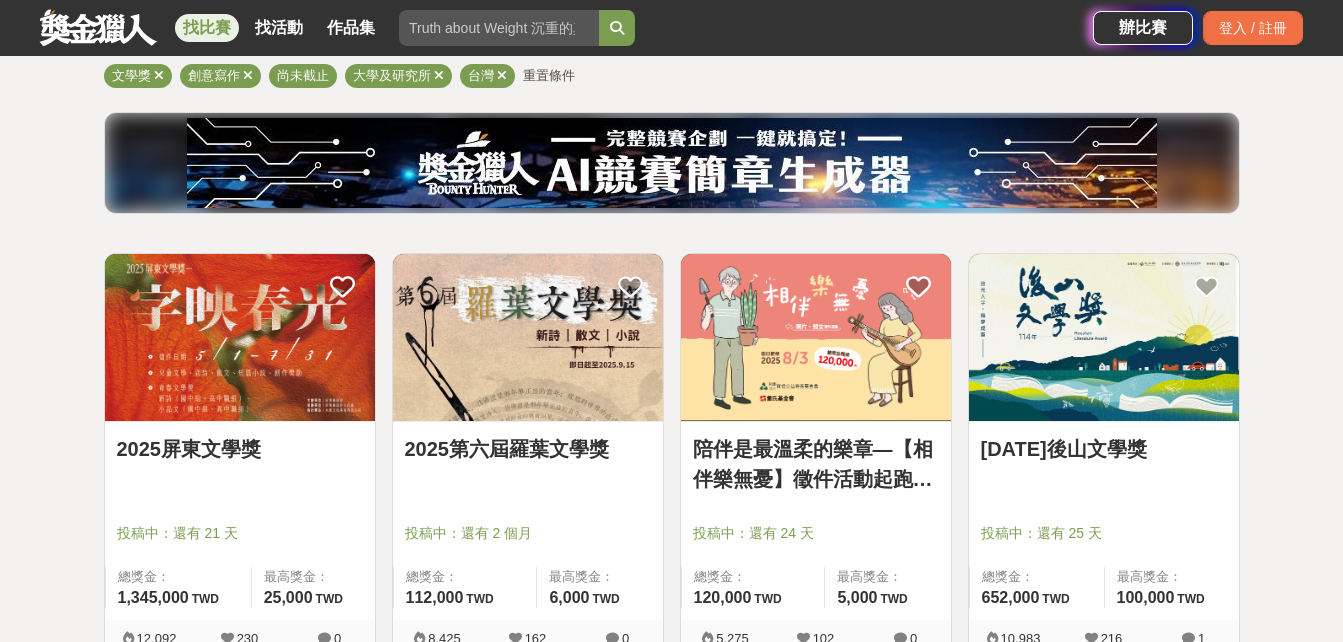 scroll, scrollTop: 300, scrollLeft: 0, axis: vertical 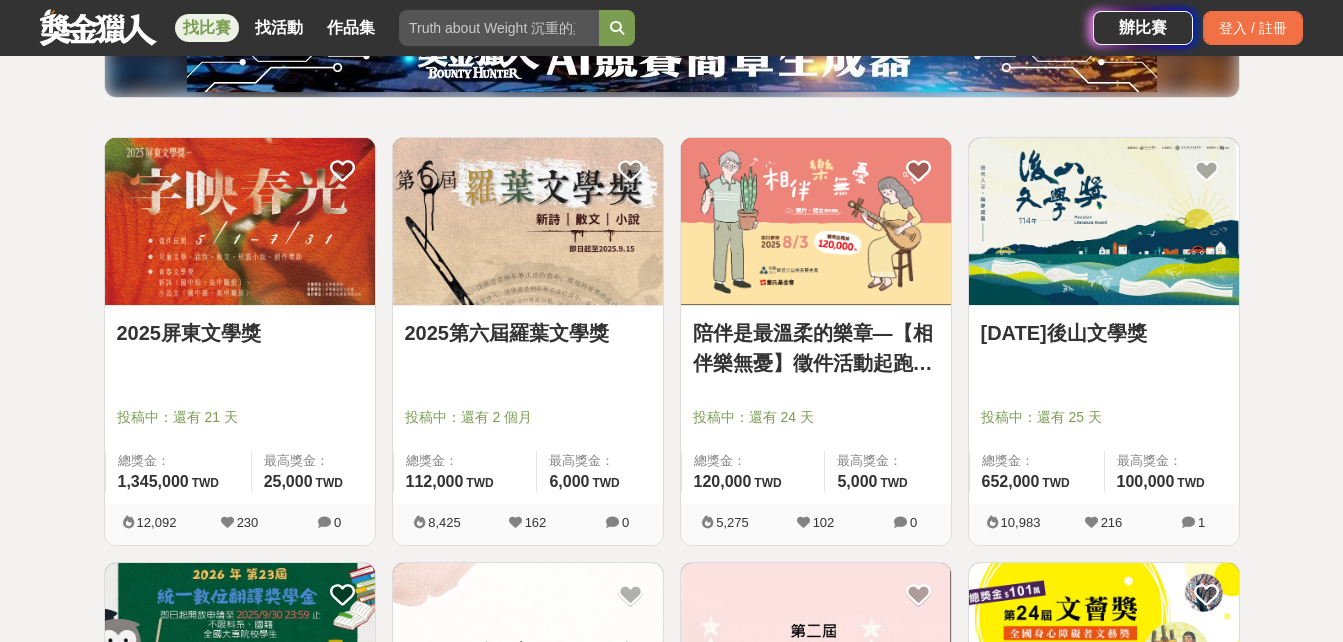 click on "2025屏東文學獎" at bounding box center [240, 333] 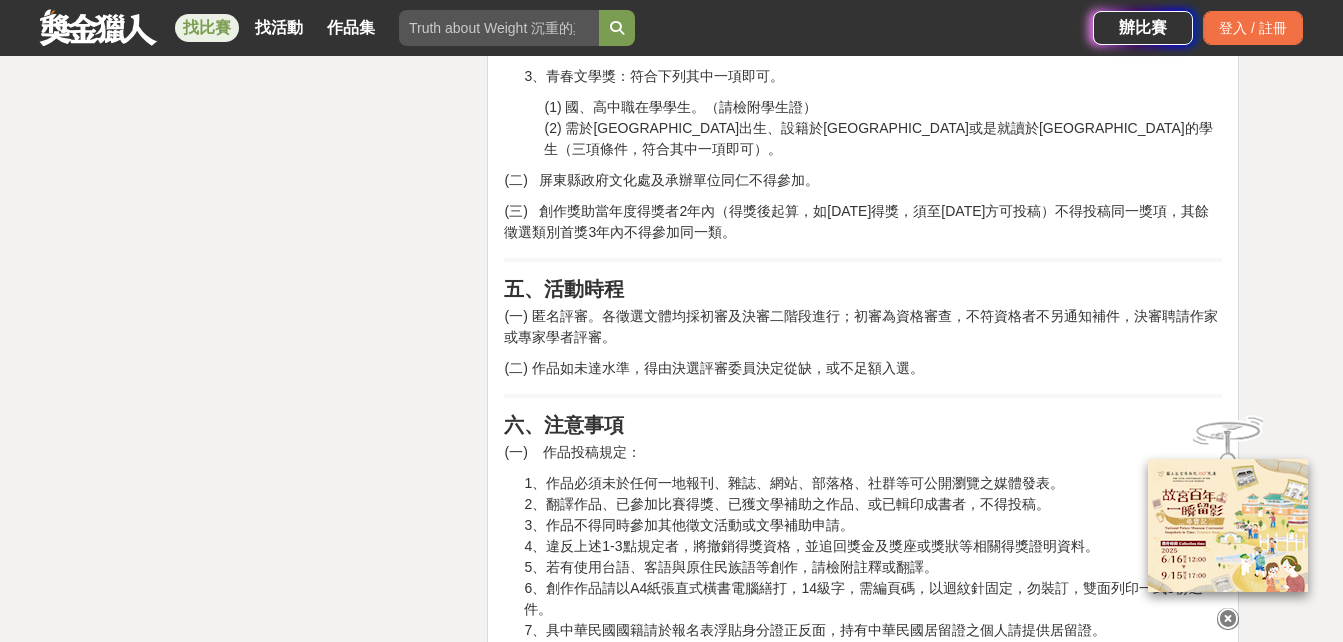 scroll, scrollTop: 3500, scrollLeft: 0, axis: vertical 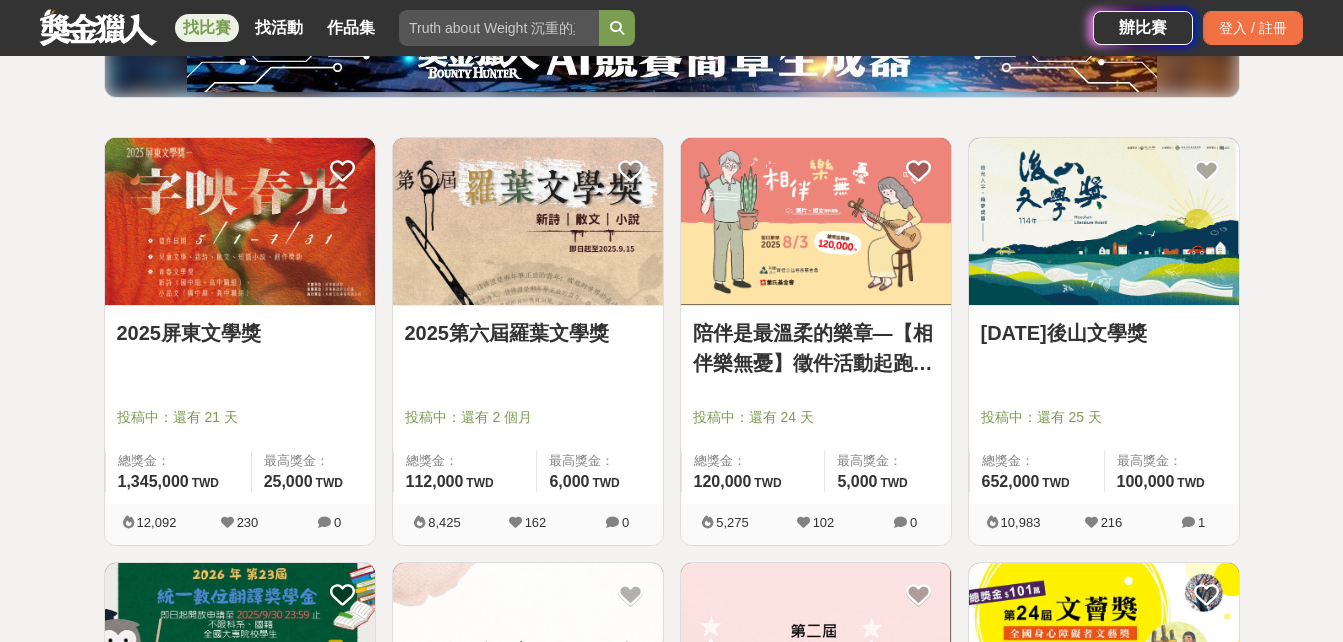 click on "2025第六屆羅葉文學獎" at bounding box center (528, 333) 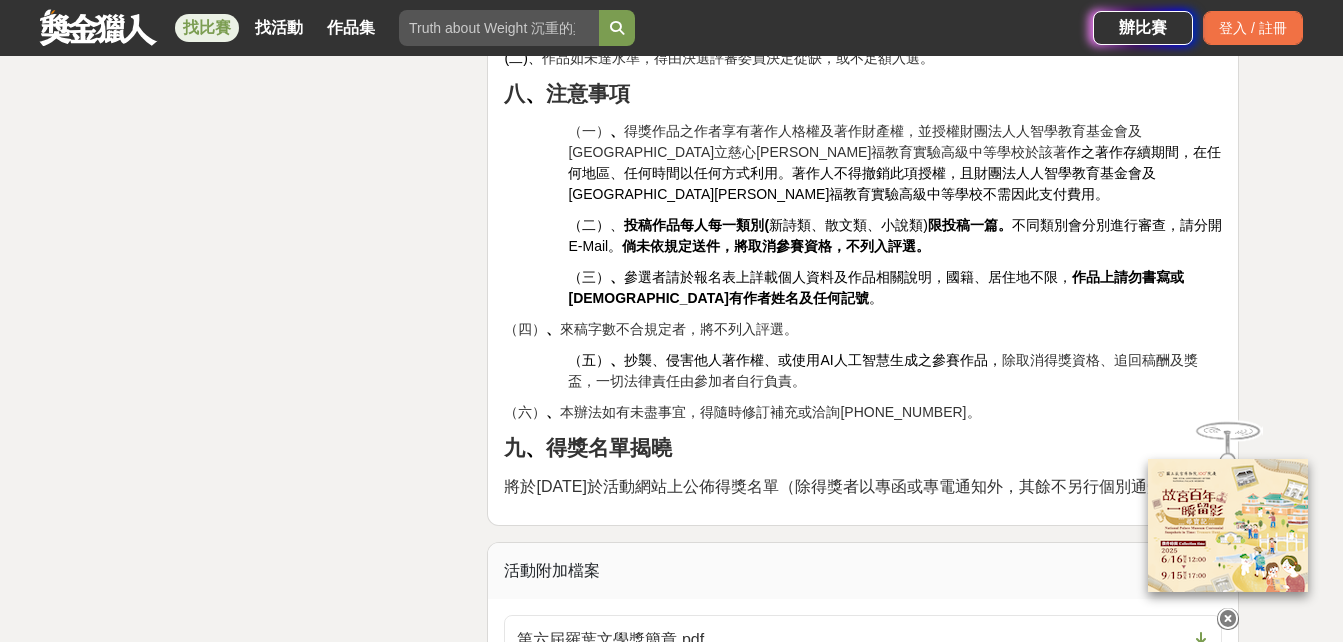 scroll, scrollTop: 3300, scrollLeft: 0, axis: vertical 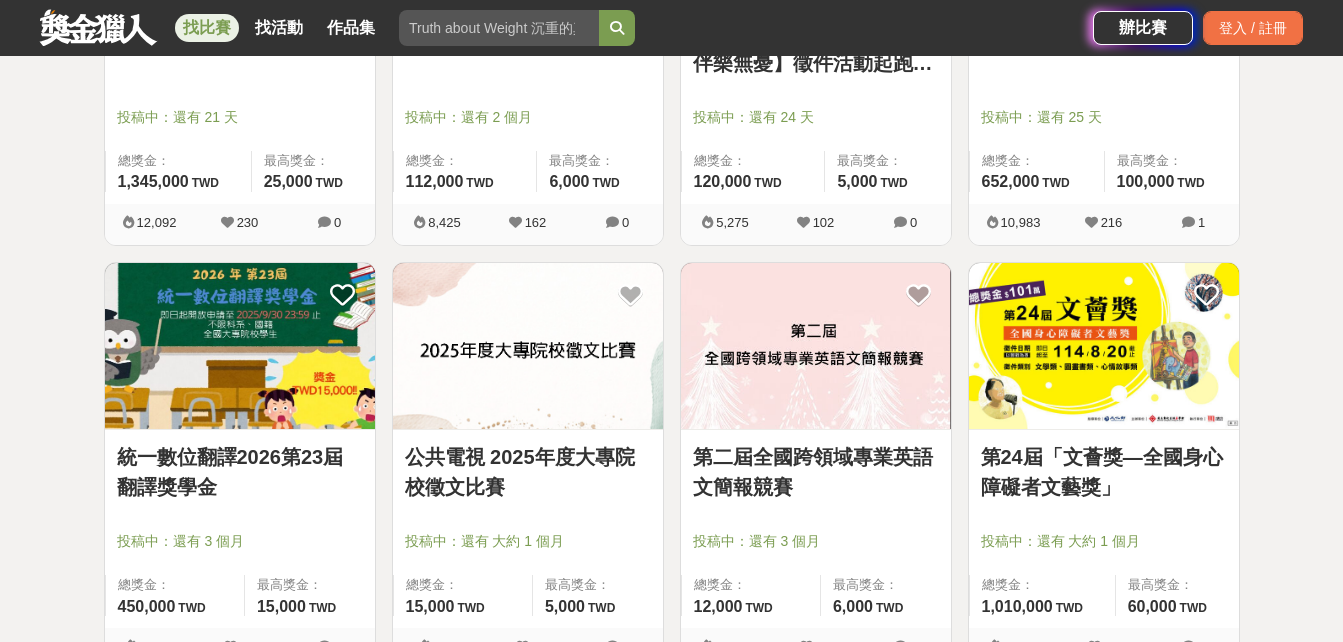 click on "公共電視 2025年度大專院校徵文比賽" at bounding box center (528, 472) 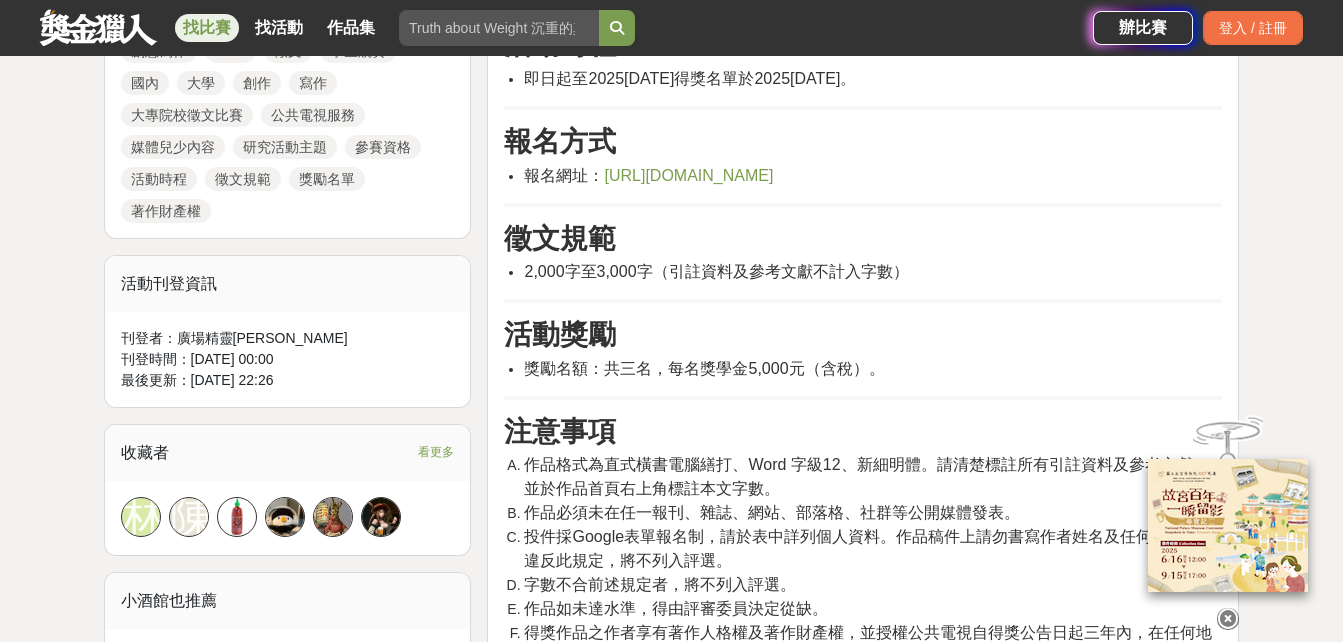 scroll, scrollTop: 1000, scrollLeft: 0, axis: vertical 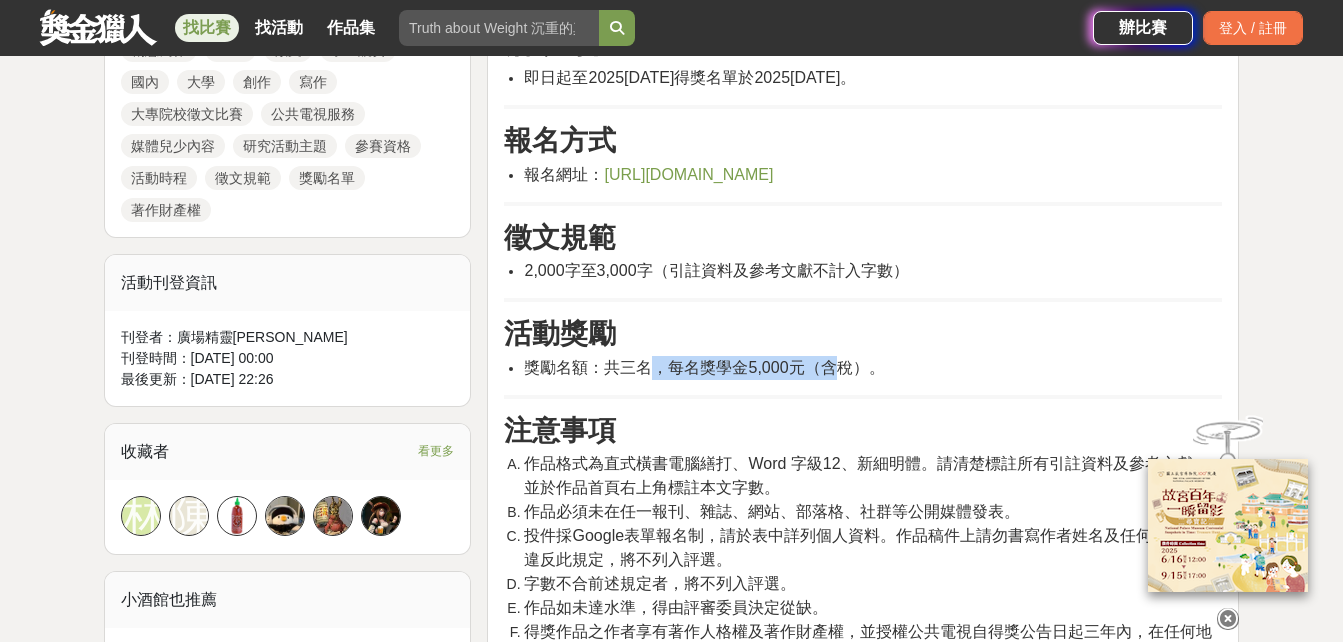 drag, startPoint x: 653, startPoint y: 388, endPoint x: 828, endPoint y: 391, distance: 175.02571 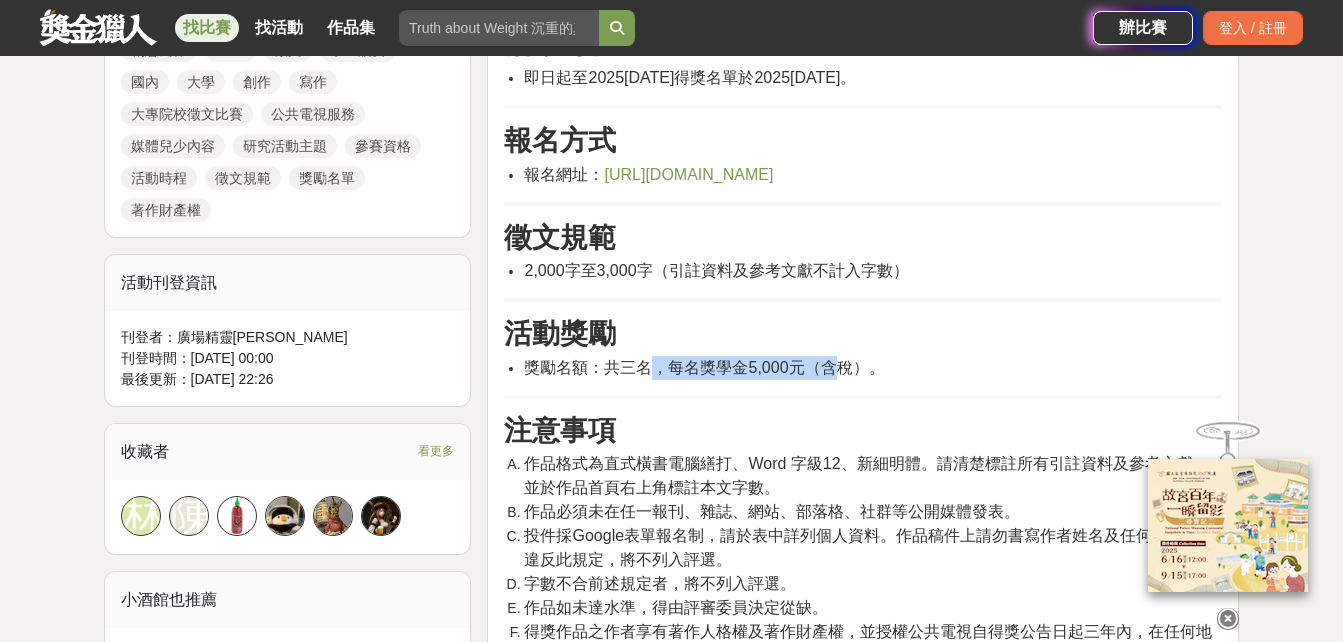 click on "獎勵名額：共三名，每名獎學金5,000元（含稅）。" at bounding box center [704, 367] 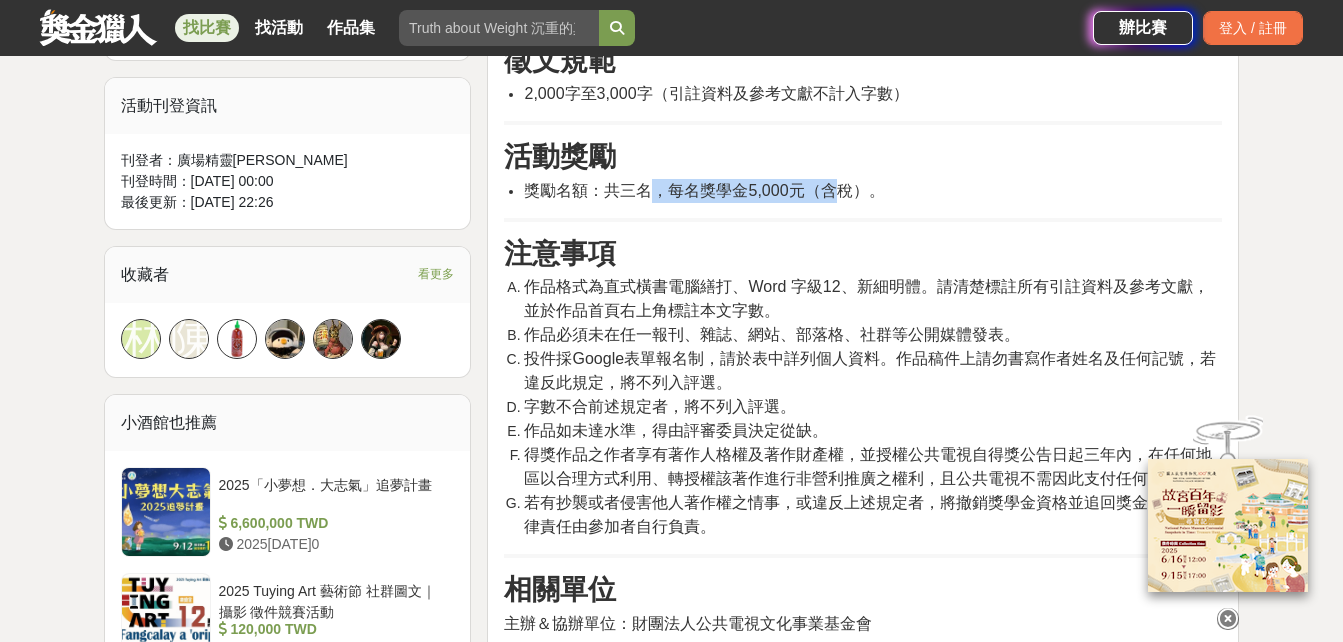 scroll, scrollTop: 1200, scrollLeft: 0, axis: vertical 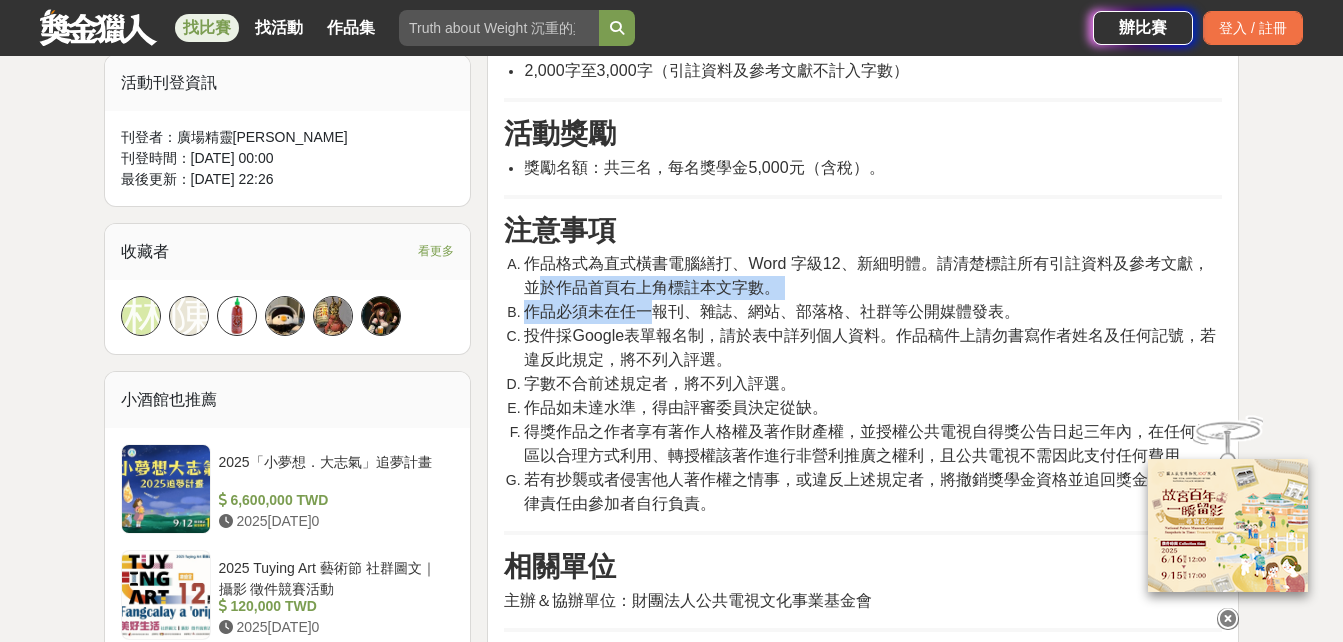 drag, startPoint x: 537, startPoint y: 308, endPoint x: 654, endPoint y: 325, distance: 118.22859 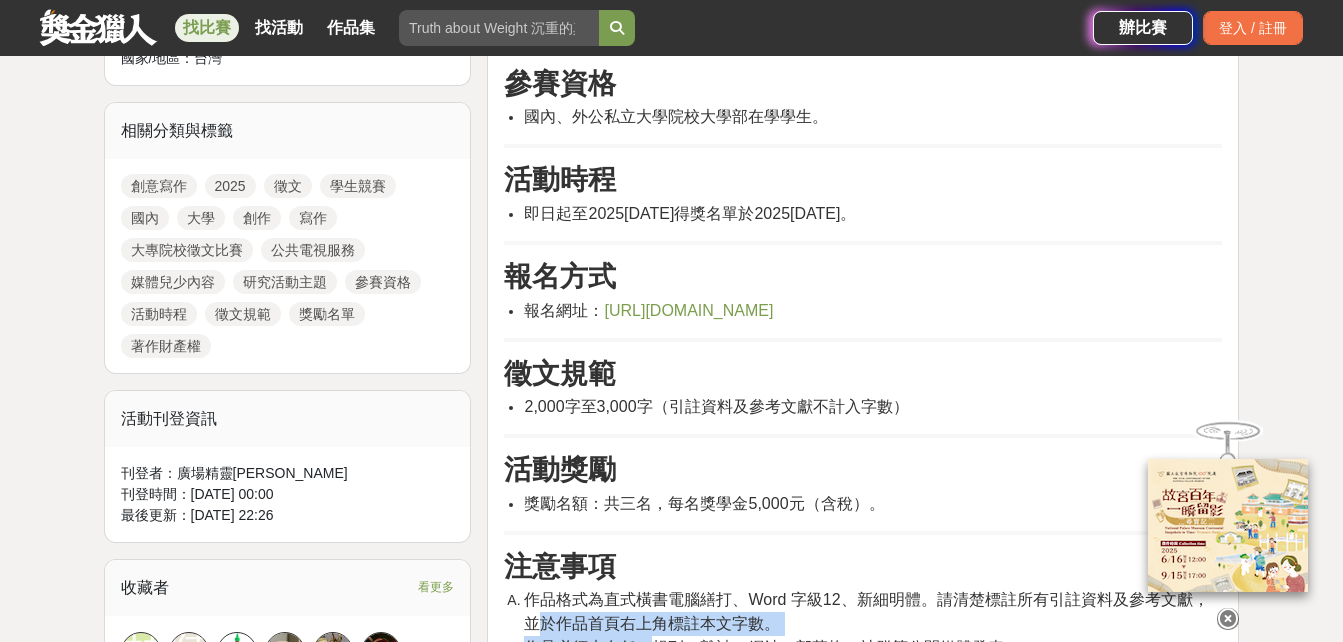 scroll, scrollTop: 400, scrollLeft: 0, axis: vertical 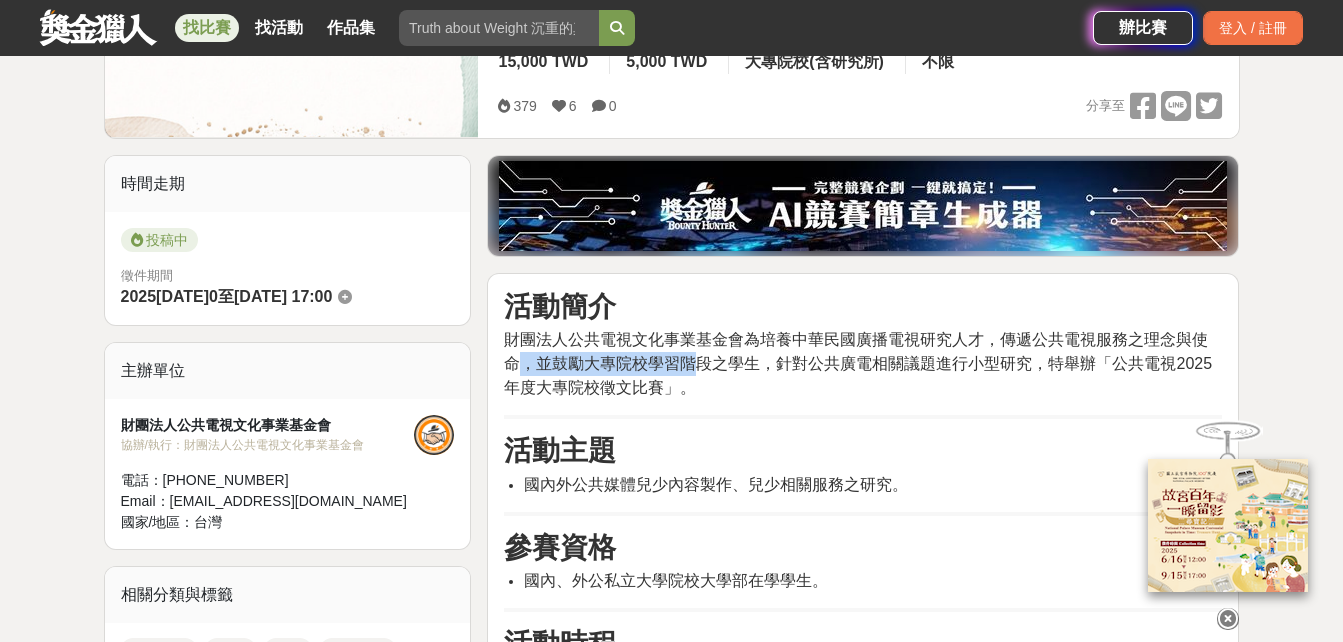 drag, startPoint x: 513, startPoint y: 355, endPoint x: 691, endPoint y: 355, distance: 178 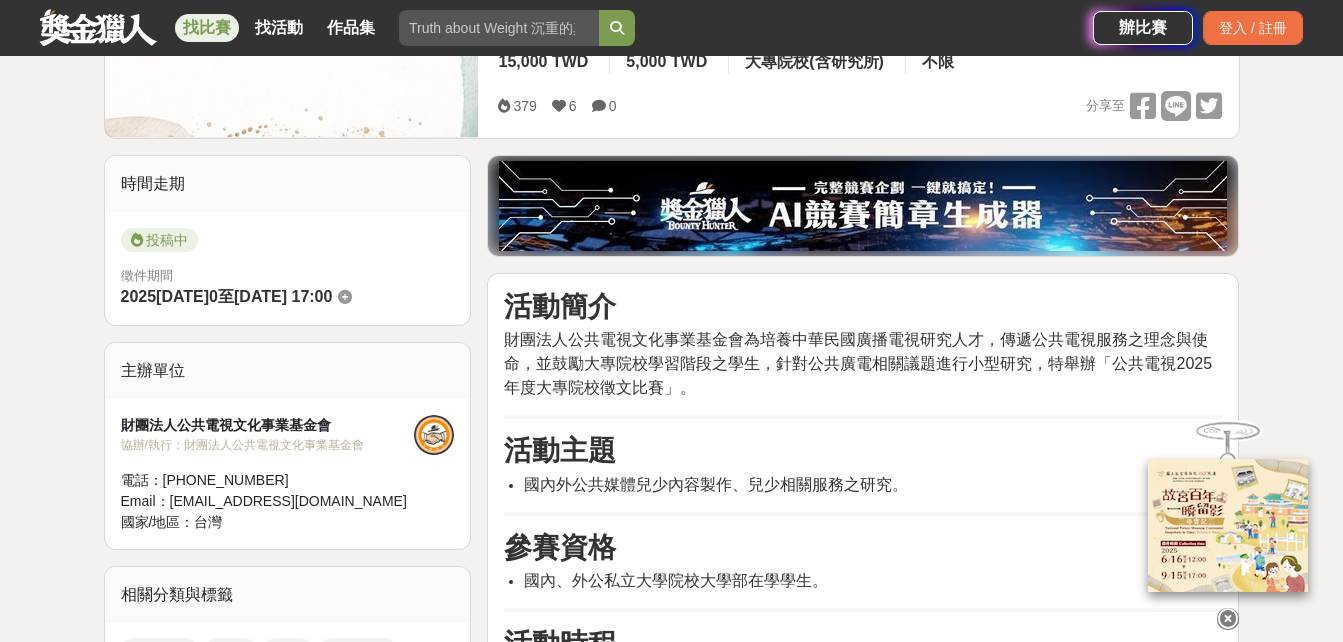 drag, startPoint x: 691, startPoint y: 355, endPoint x: 657, endPoint y: 407, distance: 62.1289 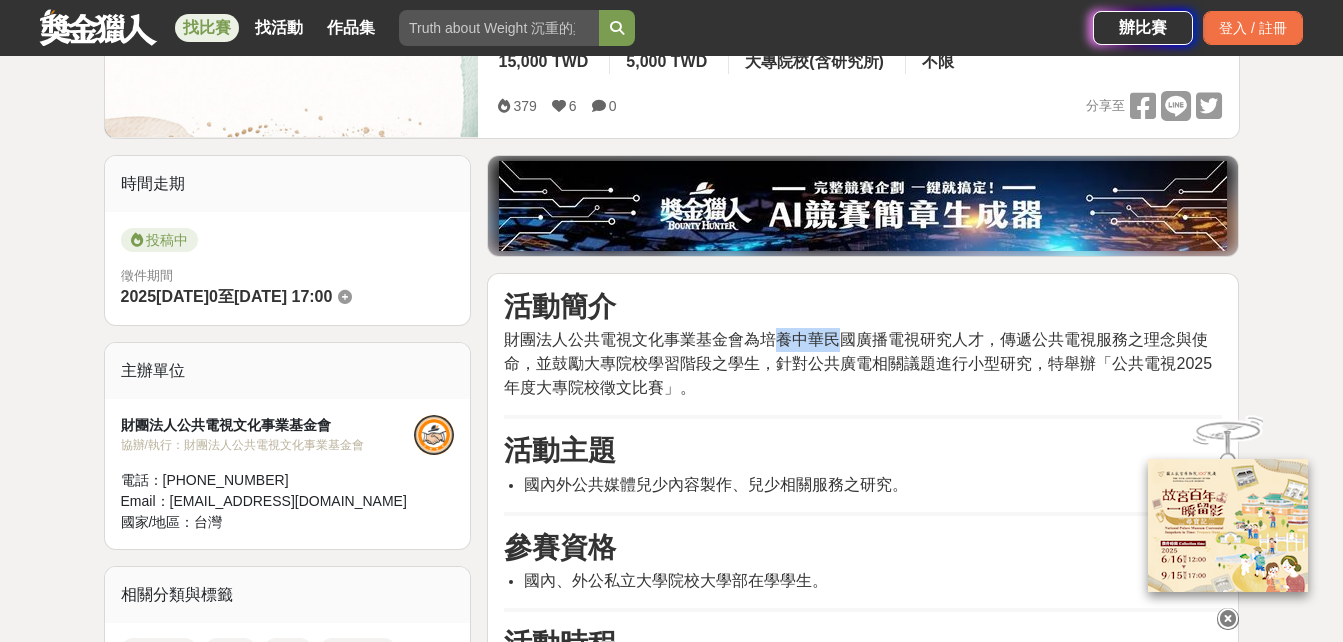 drag, startPoint x: 783, startPoint y: 344, endPoint x: 844, endPoint y: 337, distance: 61.400326 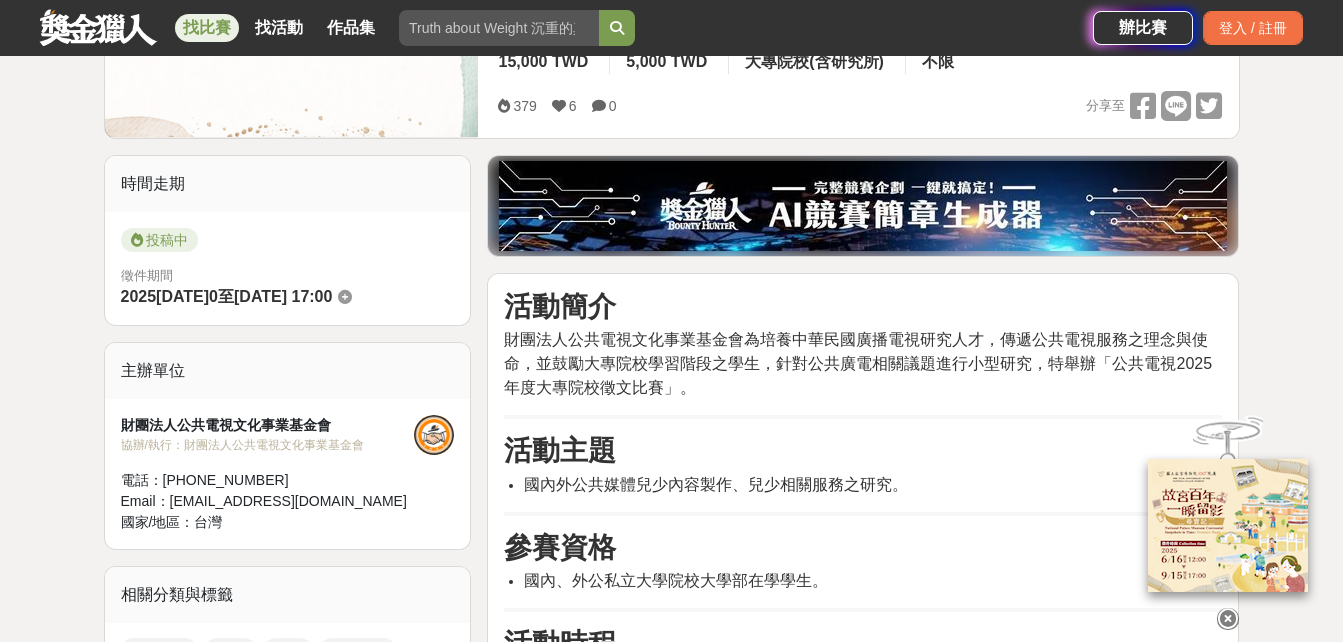 drag, startPoint x: 844, startPoint y: 337, endPoint x: 736, endPoint y: 381, distance: 116.61904 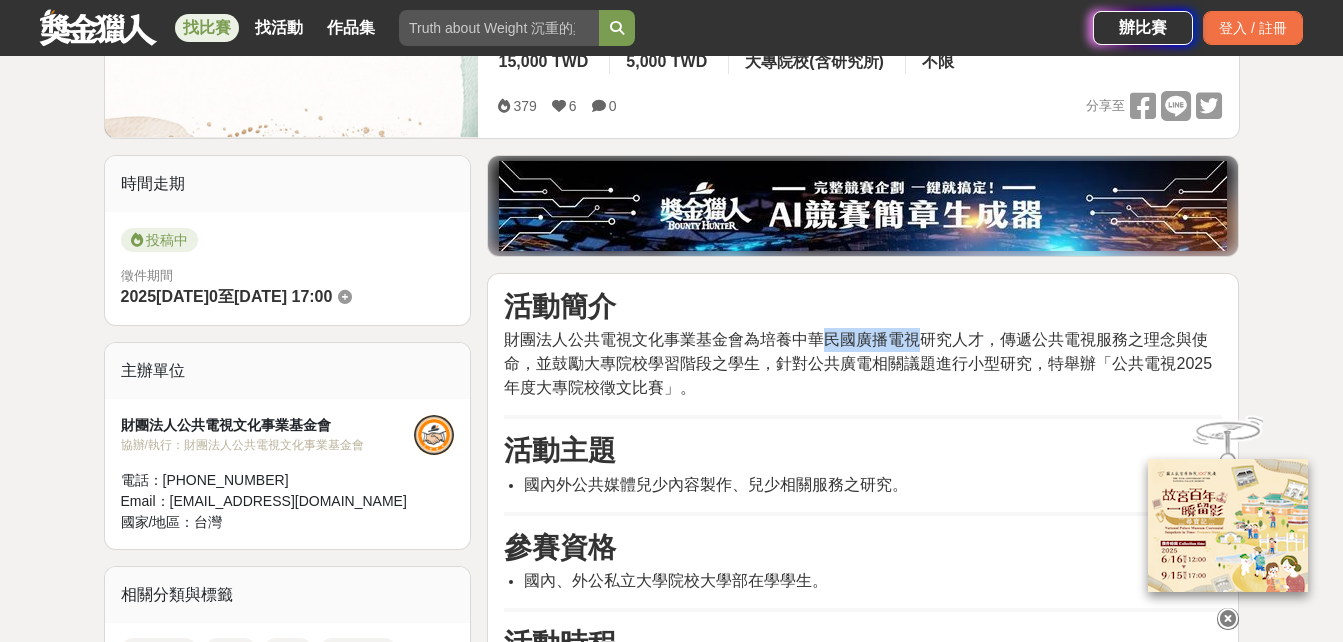 drag, startPoint x: 817, startPoint y: 329, endPoint x: 913, endPoint y: 349, distance: 98.0612 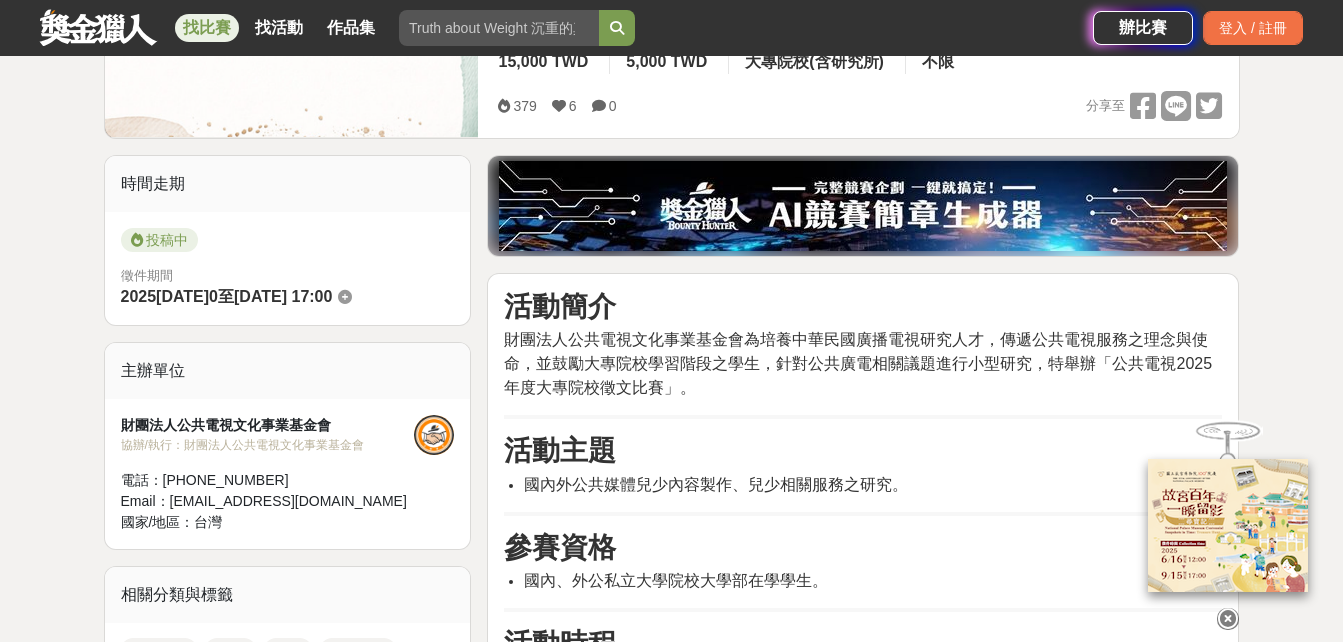 drag, startPoint x: 913, startPoint y: 349, endPoint x: 869, endPoint y: 383, distance: 55.605755 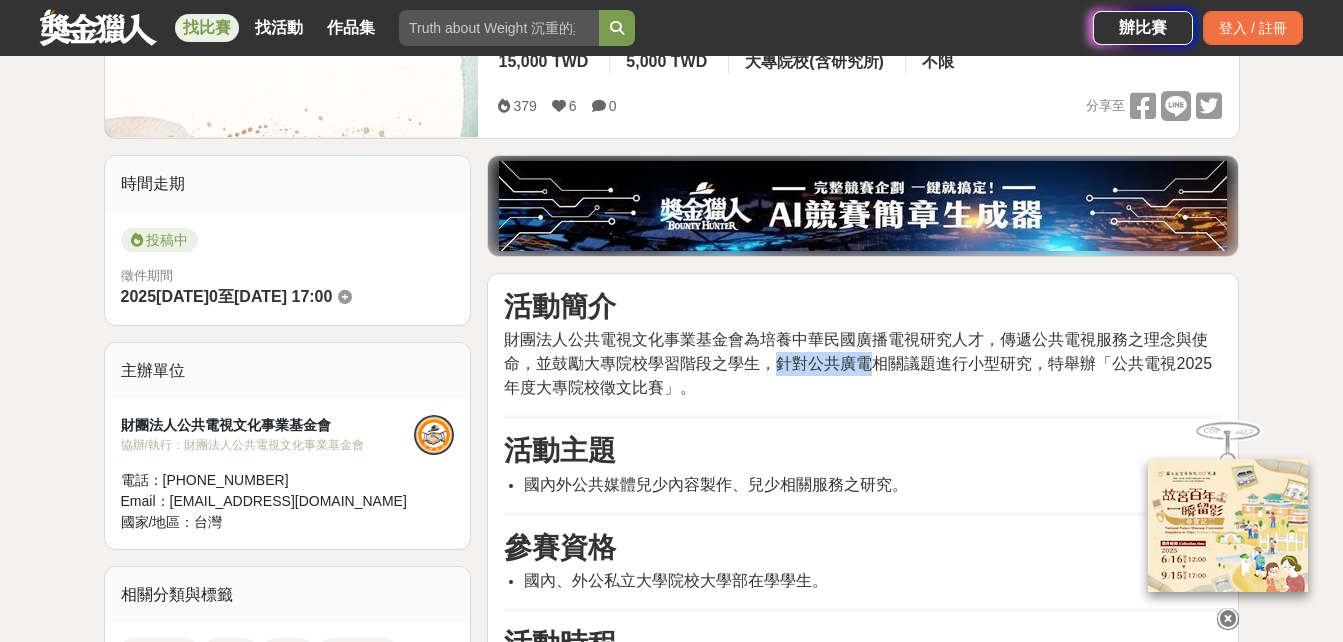 drag, startPoint x: 788, startPoint y: 372, endPoint x: 870, endPoint y: 373, distance: 82.006096 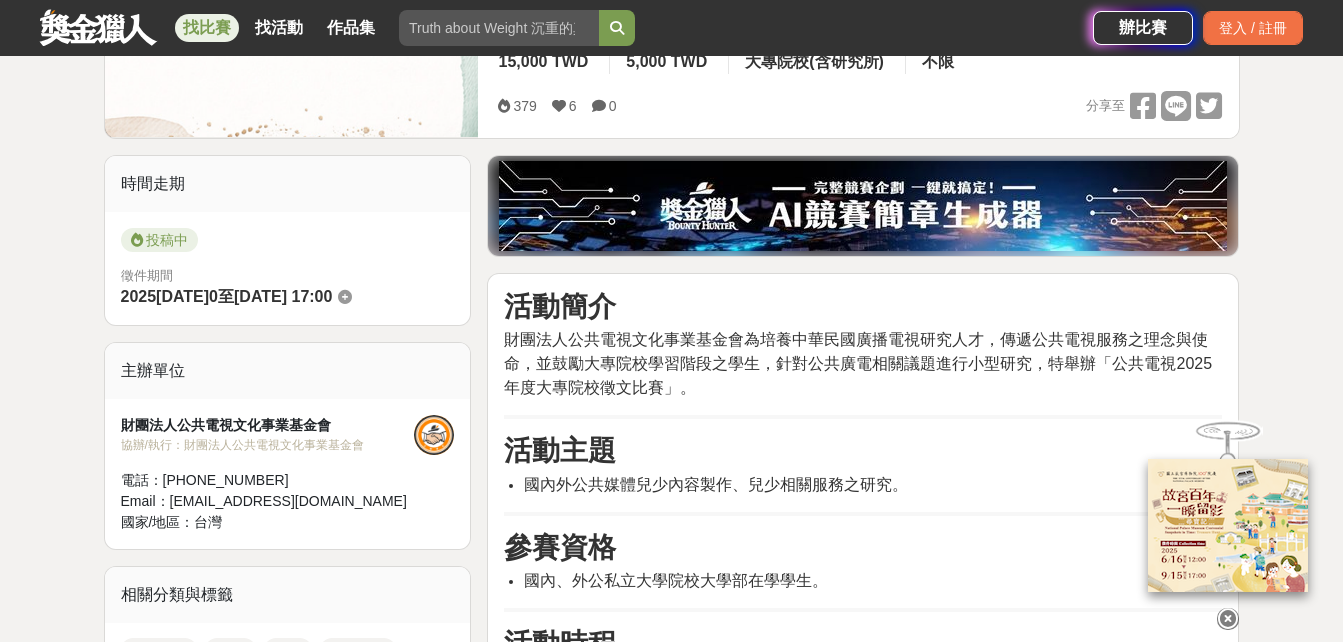 drag, startPoint x: 870, startPoint y: 373, endPoint x: 839, endPoint y: 409, distance: 47.507893 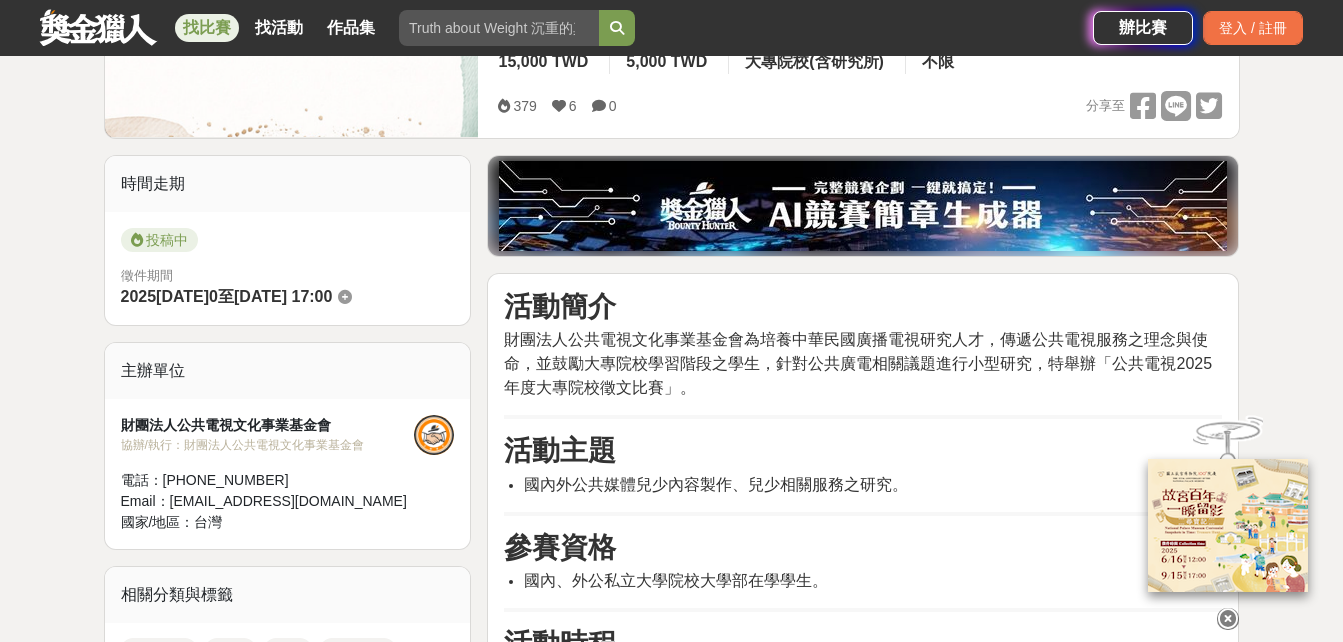 click on "活動簡介 財團法人公共電視文化事業基金會為培養中華民國廣播電視研究人才，傳遞公共電視服務之理念與使命，並鼓勵大專院校學習階段之學生，針對公共廣電相關議題進行小型研究，特舉辦「公共電視2025年度大專院校徵文比賽」。 活動主題 國內外公共媒體兒少內容製作、兒少相關服務之研究。 參賽資格 國內、外公私立大學院校大學部在學學生。 活動時程 即日起至[DATE]止。得獎名單於[DATE]公佈。 報名方式 報名網址： [URL][DOMAIN_NAME] 徵文規範 2,000字至3,000字（引註資料及參考文獻不計入字數） 活動獎勵 獎勵名額：共三名，每名獎學金5,000元（含稅）。 注意事項 作品必須未在任一報刊、雜誌、網站、部落格、社群等公開媒體發表。 字數不合前述規定者，將不列入評選。 相關單位 [PERSON_NAME]先生" at bounding box center [863, 951] 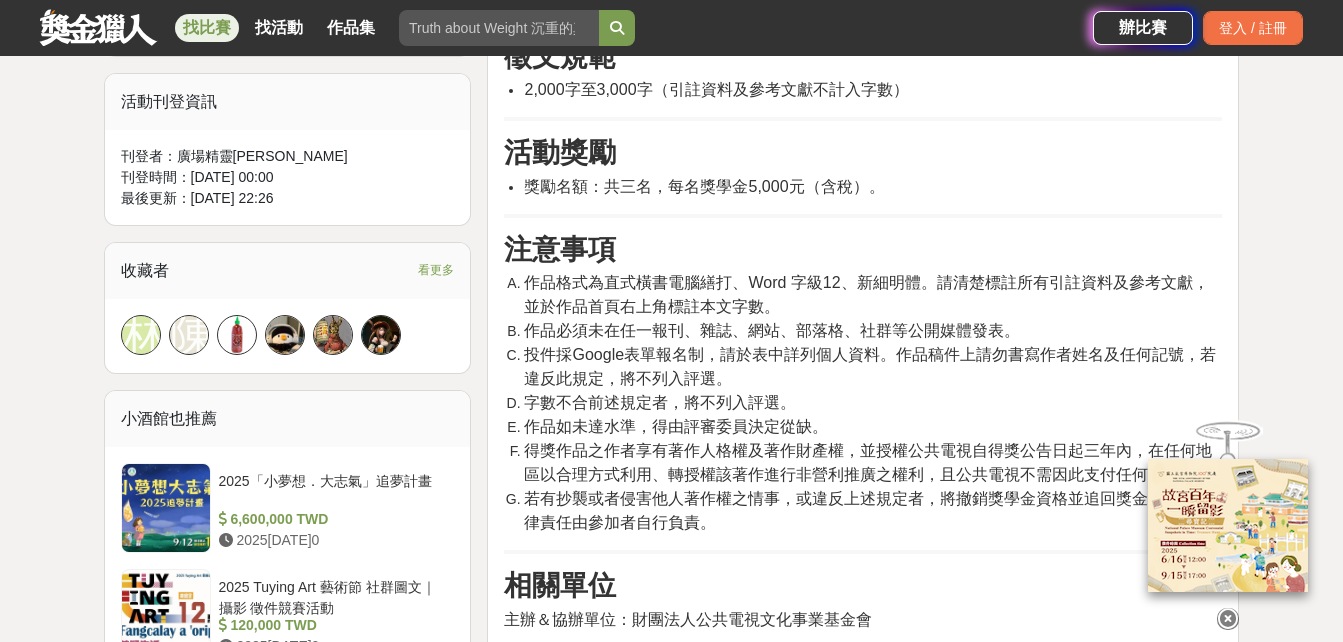 scroll, scrollTop: 1200, scrollLeft: 0, axis: vertical 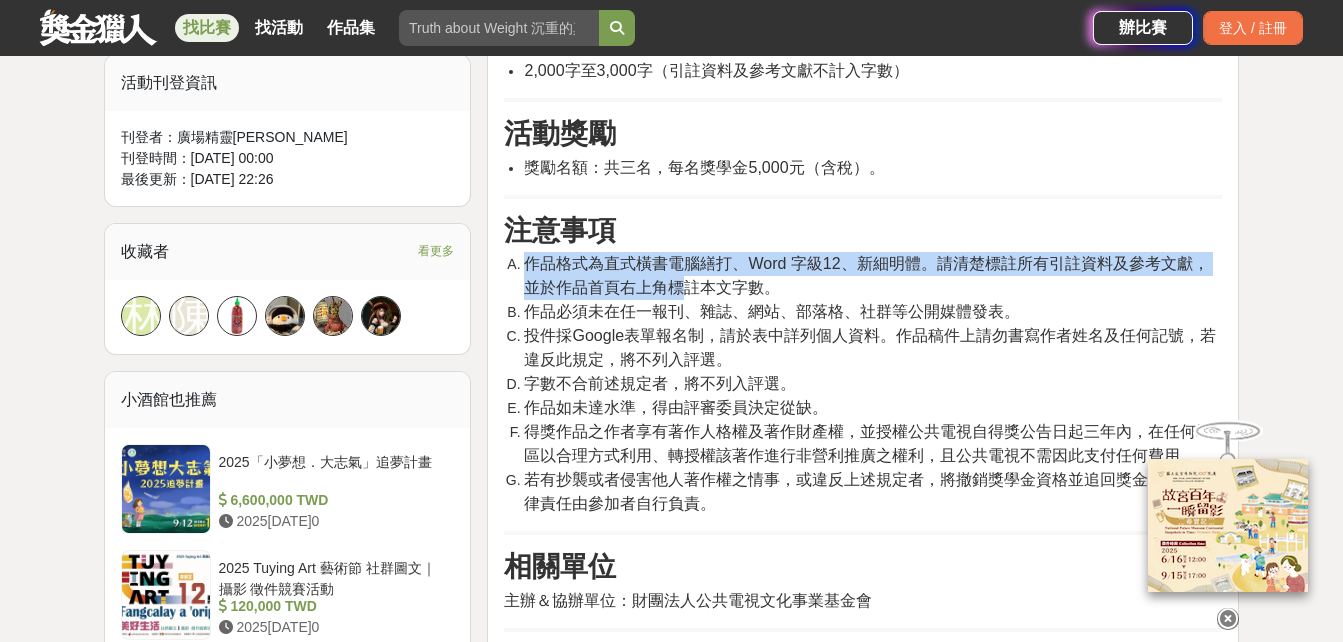 drag, startPoint x: 524, startPoint y: 285, endPoint x: 679, endPoint y: 307, distance: 156.55351 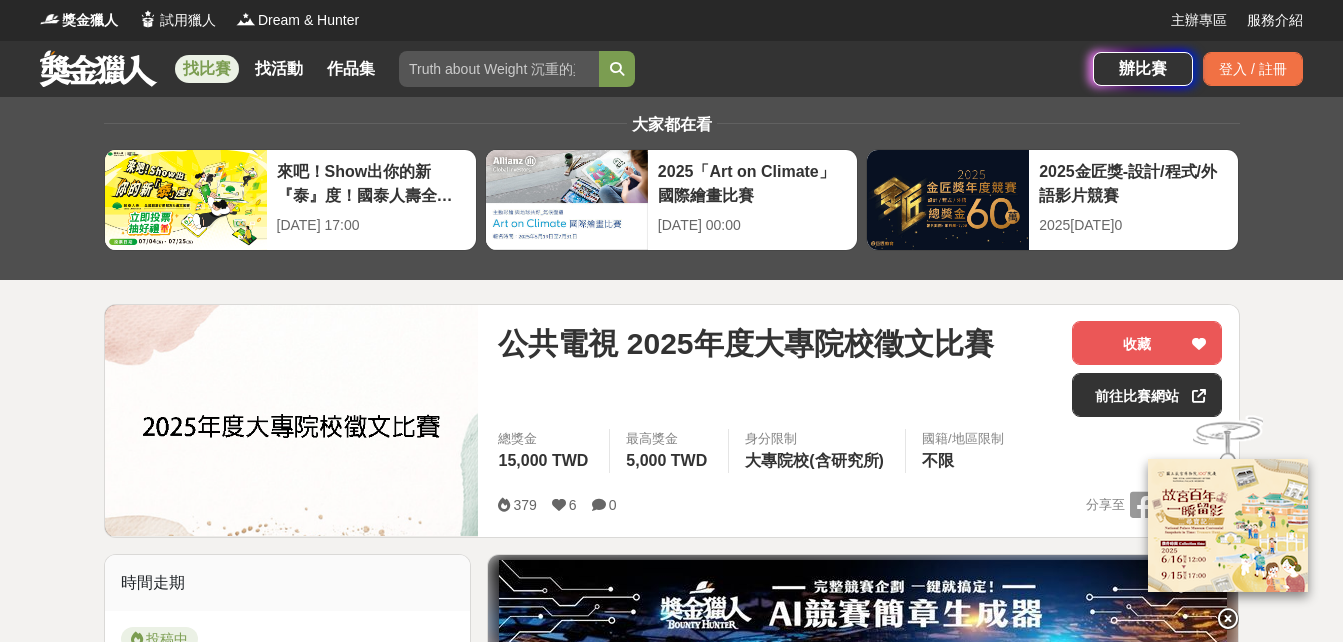 scroll, scrollTop: 0, scrollLeft: 0, axis: both 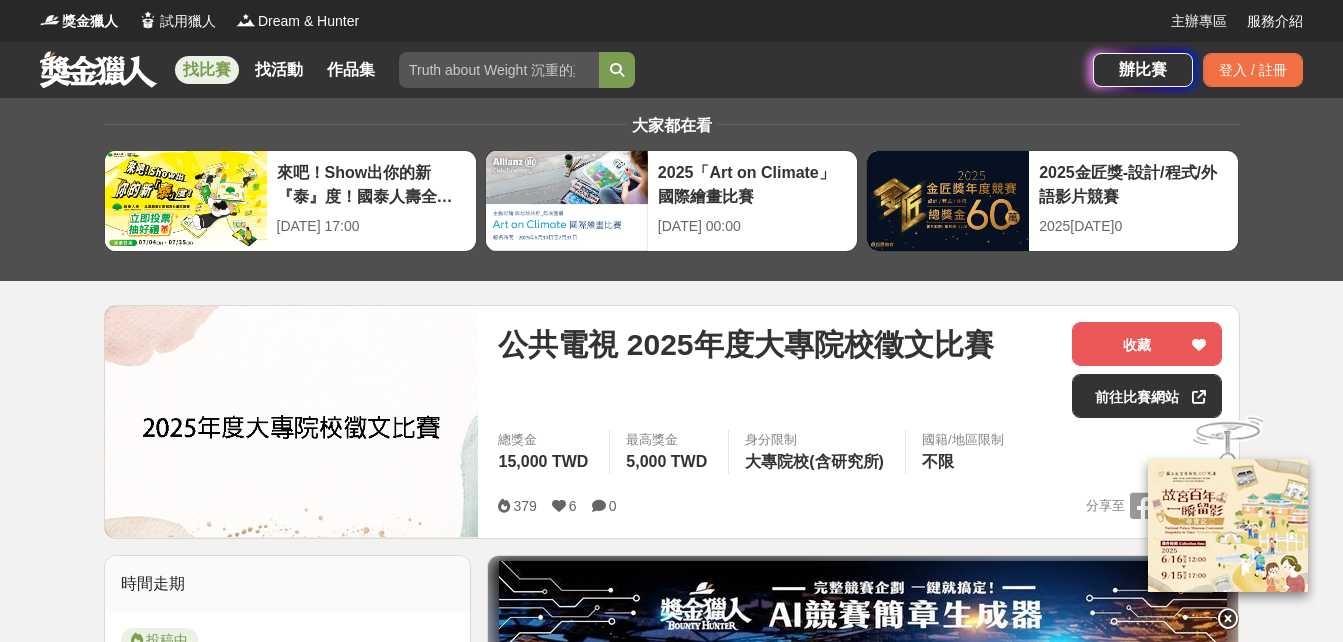 click at bounding box center (292, 421) 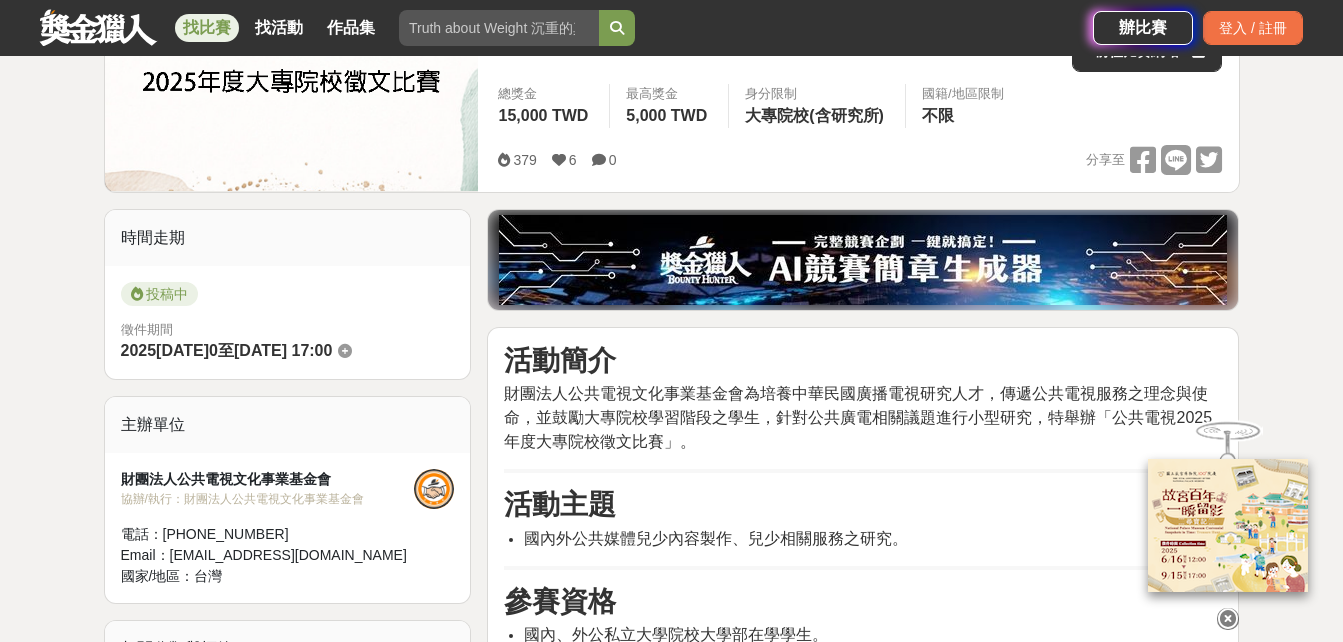 scroll, scrollTop: 500, scrollLeft: 0, axis: vertical 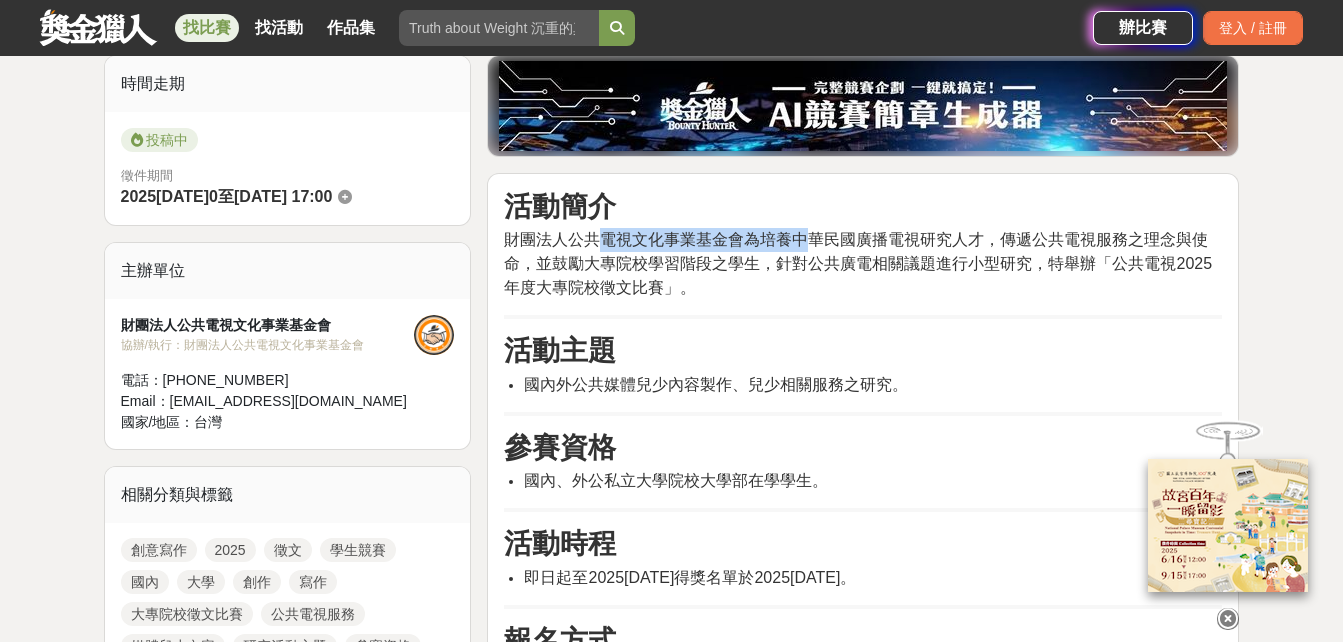 drag, startPoint x: 600, startPoint y: 233, endPoint x: 814, endPoint y: 230, distance: 214.02103 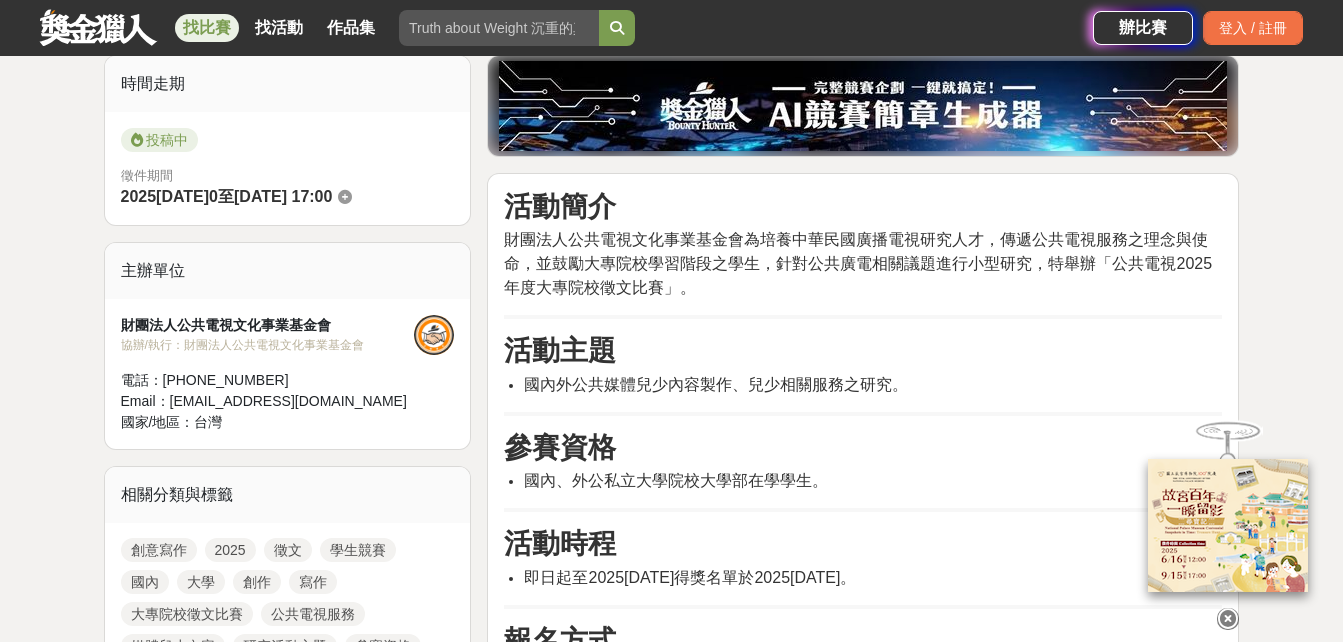 drag, startPoint x: 814, startPoint y: 230, endPoint x: 853, endPoint y: 279, distance: 62.625874 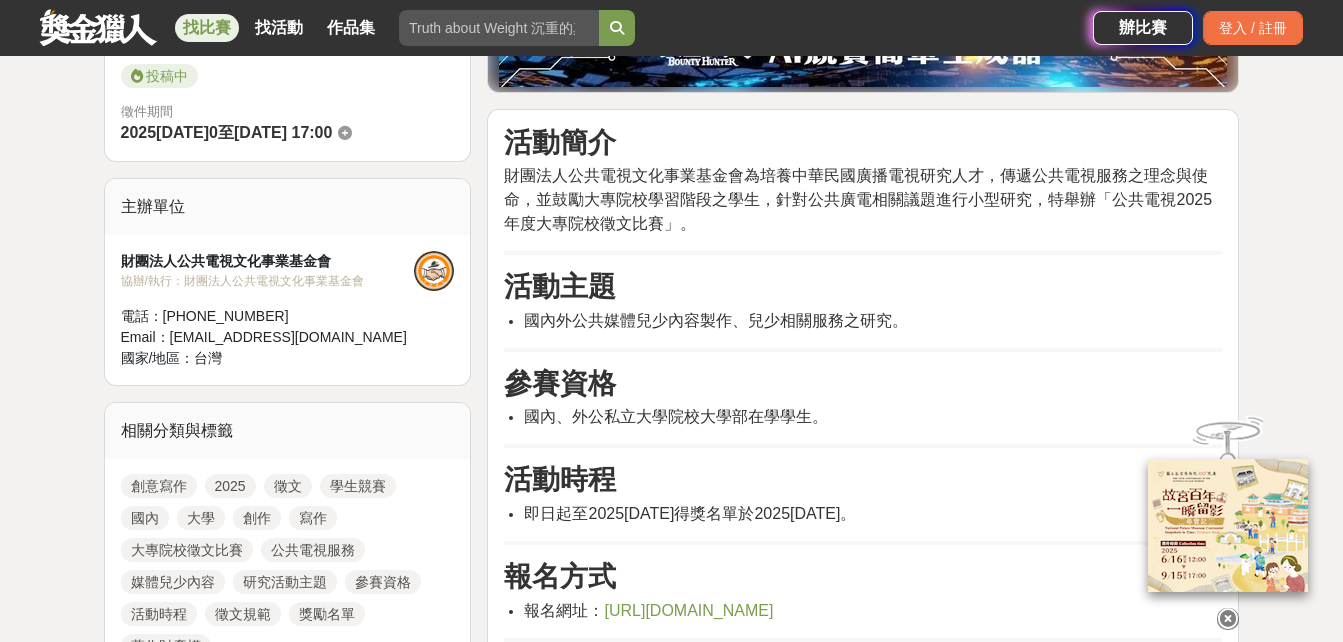 scroll, scrollTop: 600, scrollLeft: 0, axis: vertical 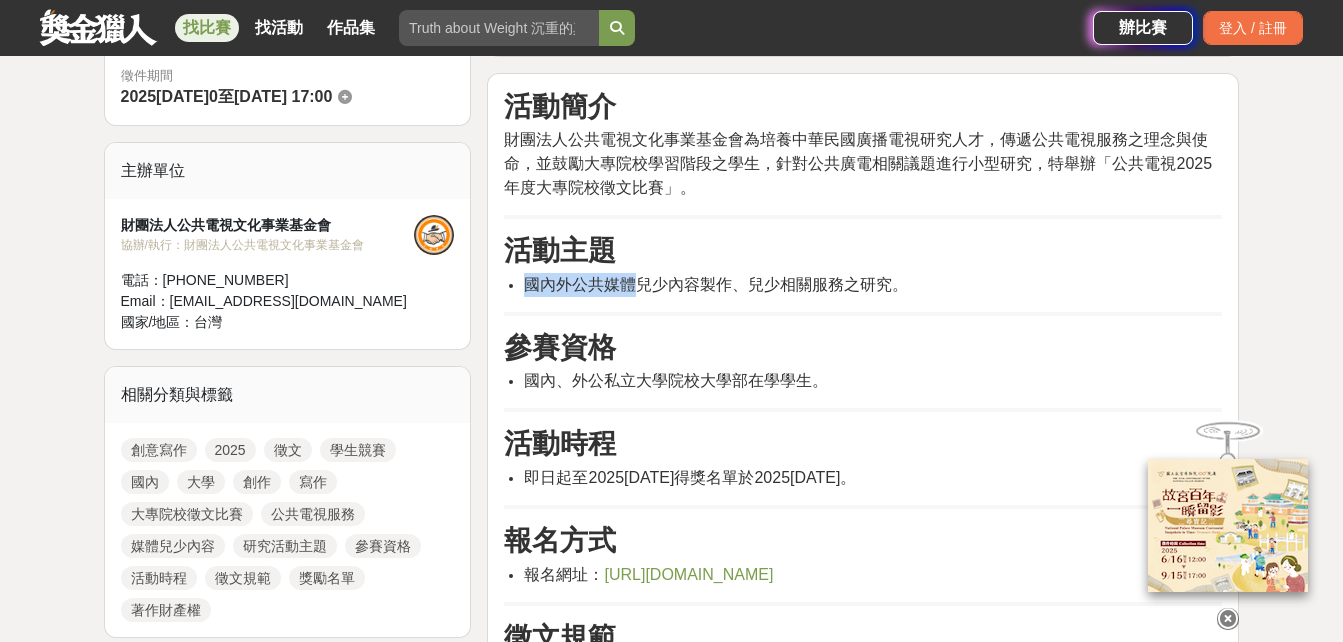 drag, startPoint x: 531, startPoint y: 292, endPoint x: 631, endPoint y: 284, distance: 100.31949 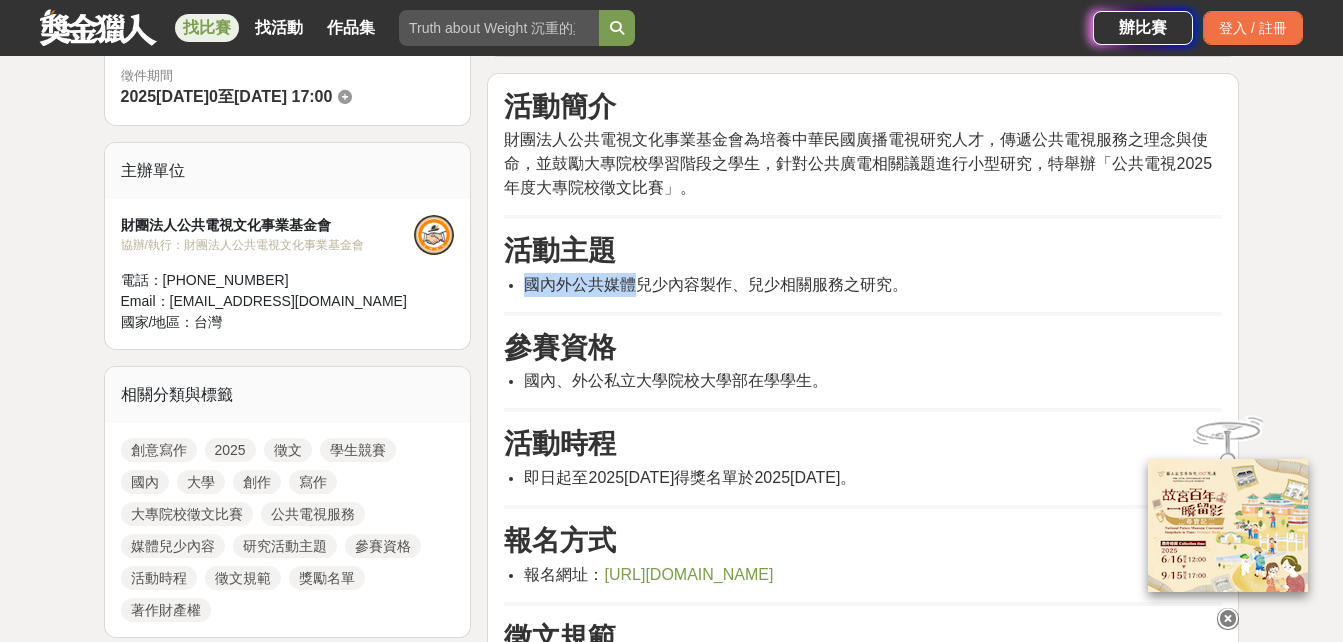 click on "國內外公共媒體兒少內容製作、兒少相關服務之研究。" at bounding box center (716, 284) 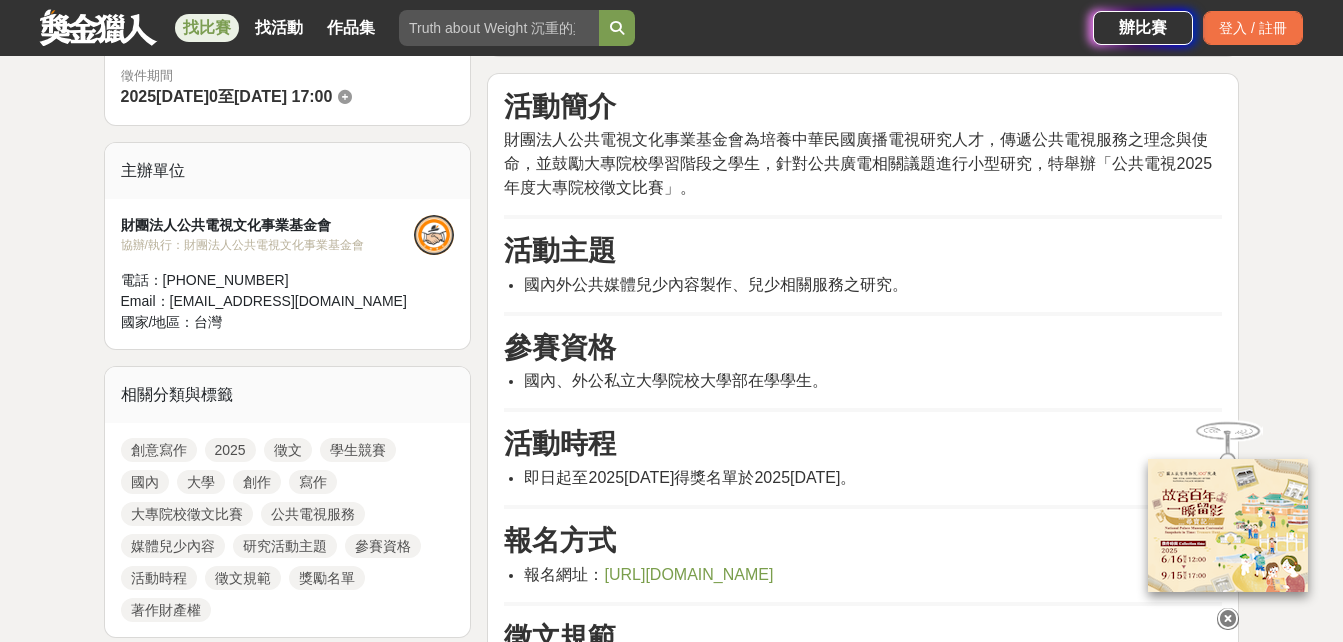 drag, startPoint x: 631, startPoint y: 284, endPoint x: 699, endPoint y: 287, distance: 68.06615 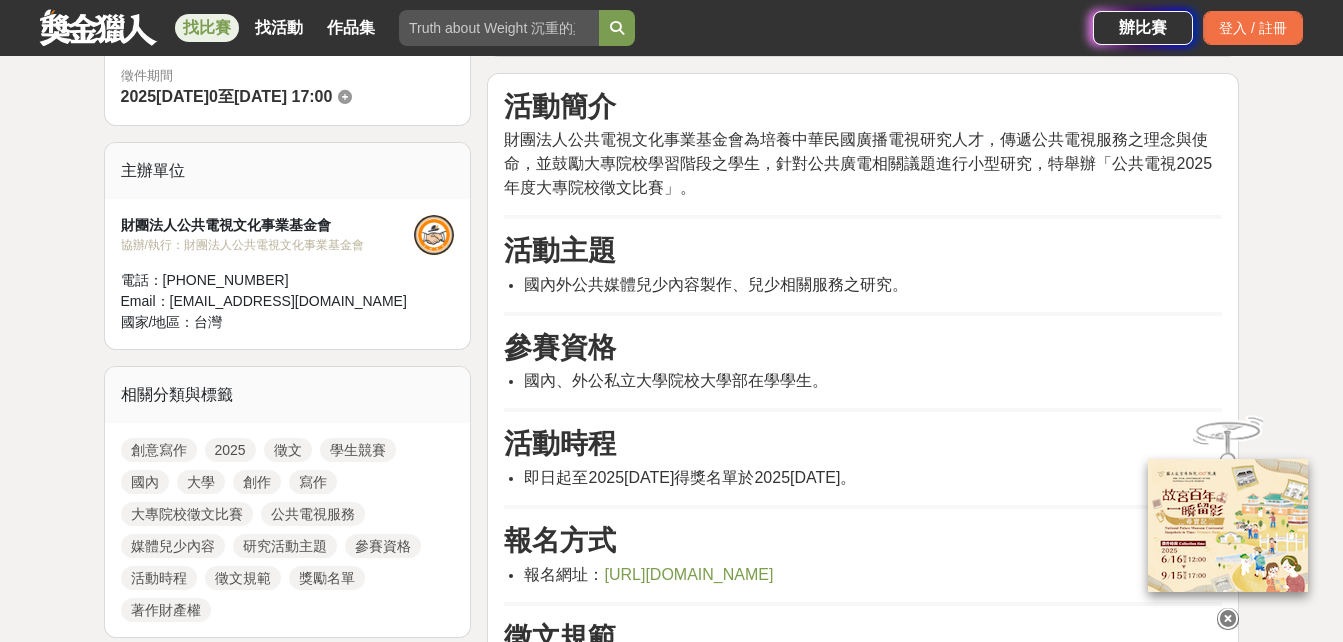 click on "國內外公共媒體兒少內容製作、兒少相關服務之研究。" at bounding box center [716, 284] 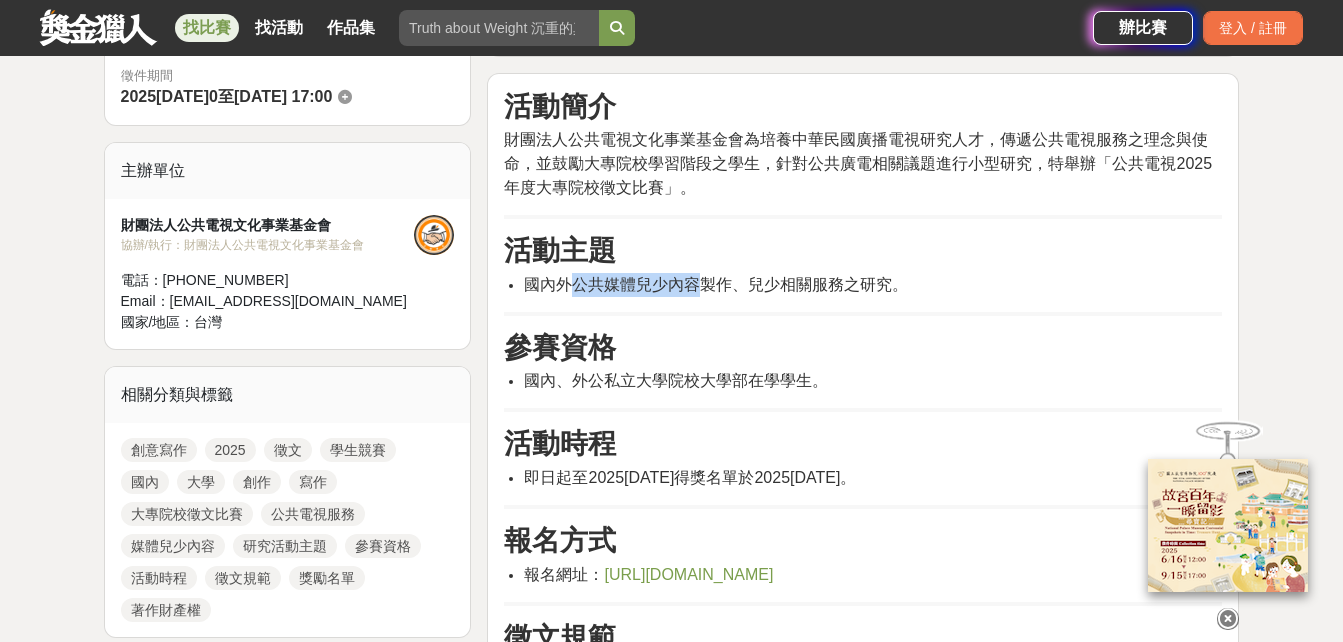drag, startPoint x: 577, startPoint y: 293, endPoint x: 698, endPoint y: 271, distance: 122.98374 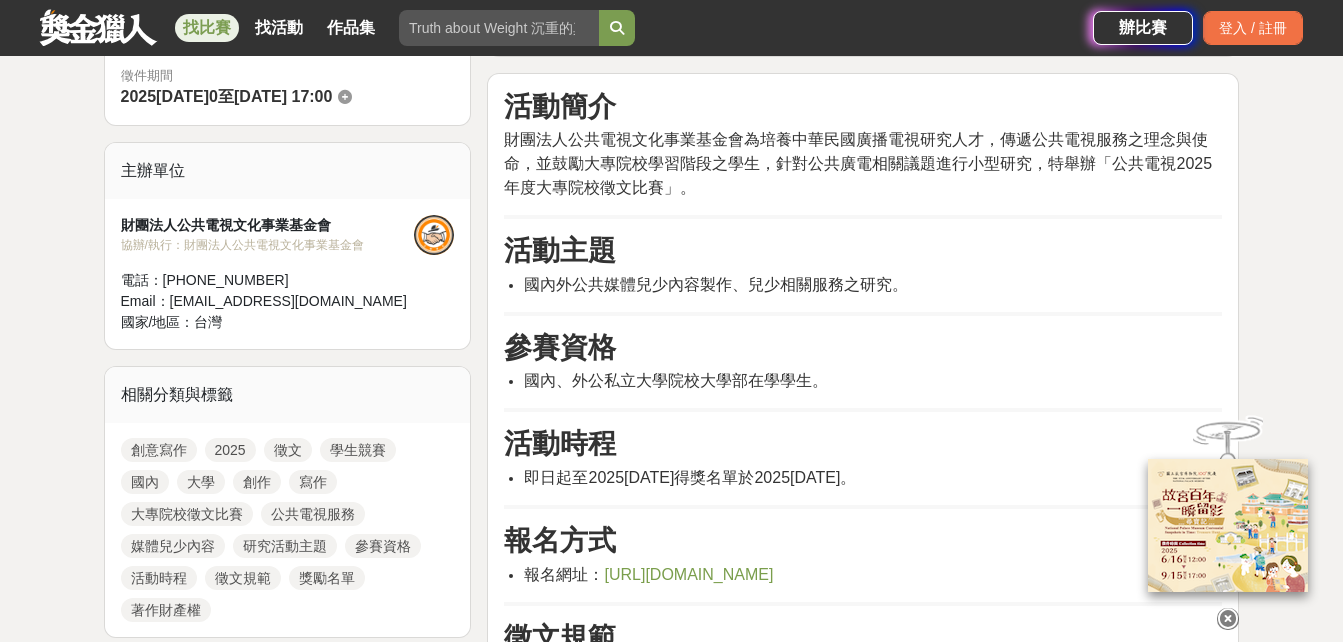 drag, startPoint x: 698, startPoint y: 271, endPoint x: 709, endPoint y: 302, distance: 32.89377 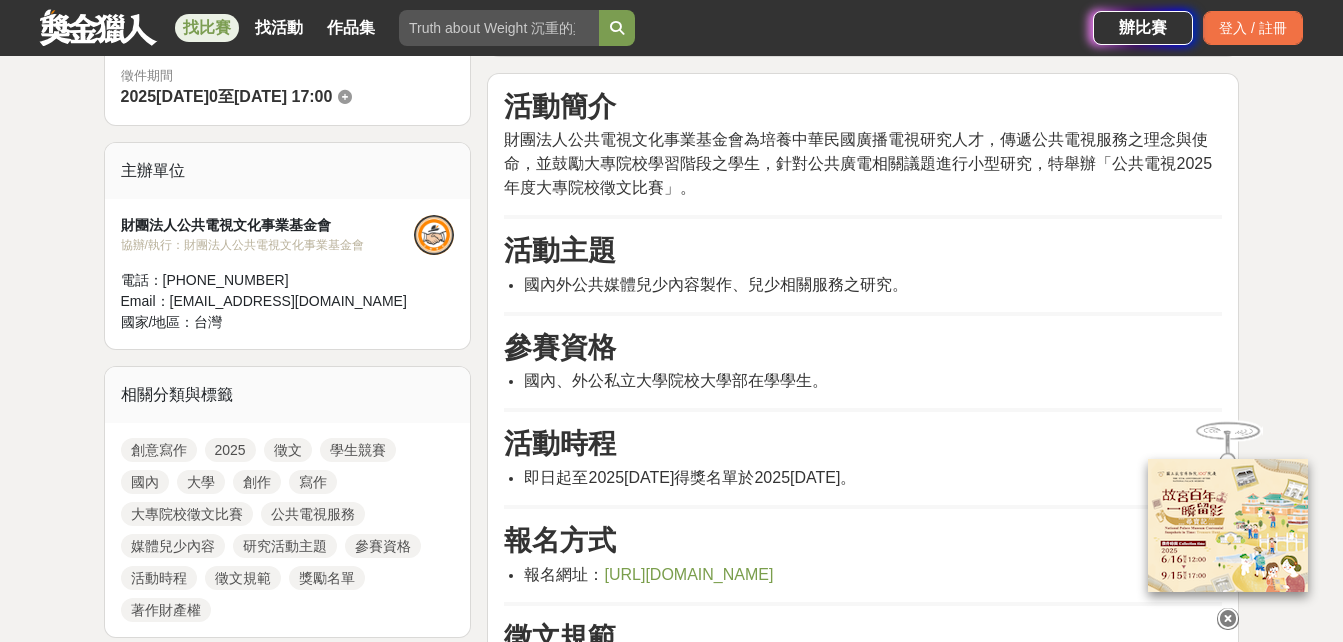 click on "活動簡介 財團法人公共電視文化事業基金會為培養中華民國廣播電視研究人才，傳遞公共電視服務之理念與使命，並鼓勵大專院校學習階段之學生，針對公共廣電相關議題進行小型研究，特舉辦「公共電視2025年度大專院校徵文比賽」。 活動主題 國內外公共媒體兒少內容製作、兒少相關服務之研究。 參賽資格 國內、外公私立大學院校大學部在學學生。 活動時程 即日起至[DATE]止。得獎名單於[DATE]公佈。 報名方式 報名網址： [URL][DOMAIN_NAME] 徵文規範 2,000字至3,000字（引註資料及參考文獻不計入字數） 活動獎勵 獎勵名額：共三名，每名獎學金5,000元（含稅）。 注意事項 作品必須未在任一報刊、雜誌、網站、部落格、社群等公開媒體發表。 字數不合前述規定者，將不列入評選。 相關單位 [PERSON_NAME]先生" at bounding box center [863, 751] 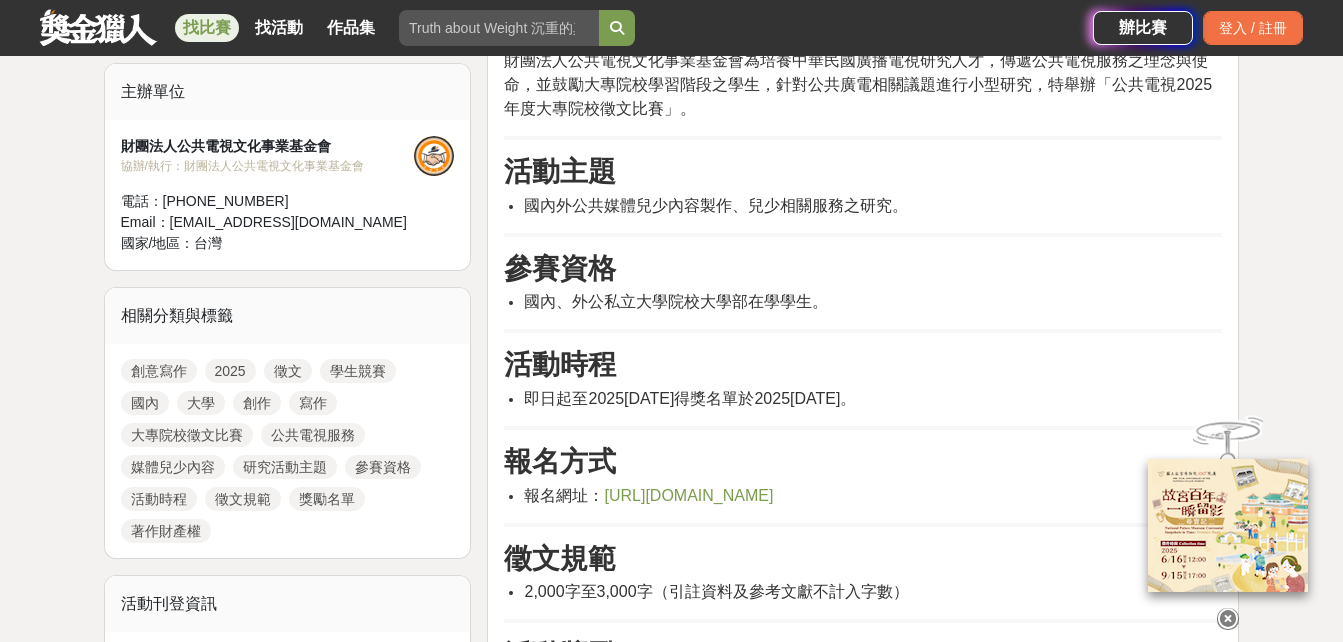 scroll, scrollTop: 800, scrollLeft: 0, axis: vertical 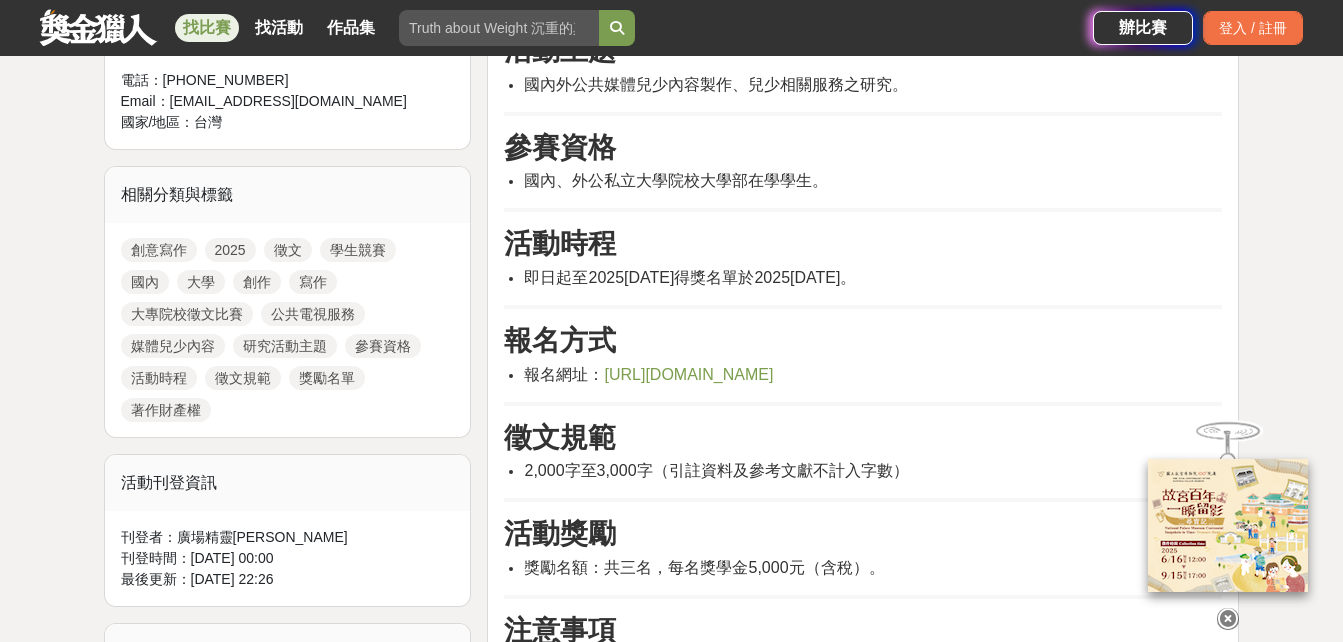 click on "[URL][DOMAIN_NAME]" at bounding box center (688, 374) 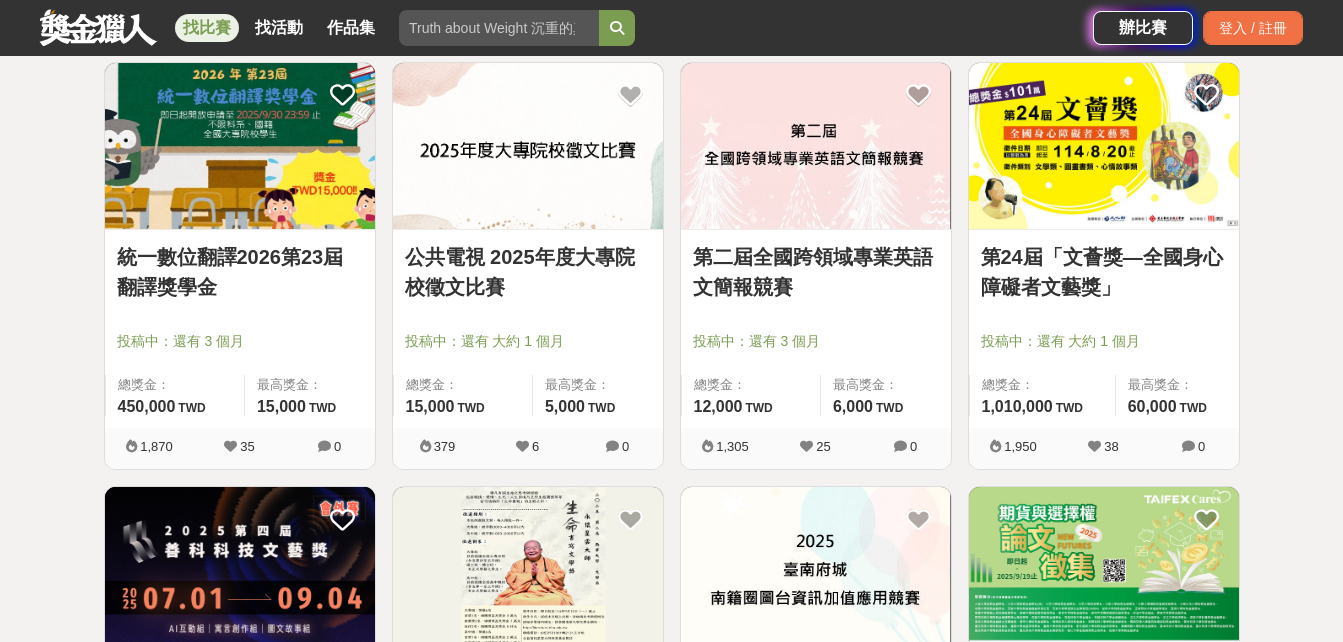 scroll, scrollTop: 1000, scrollLeft: 0, axis: vertical 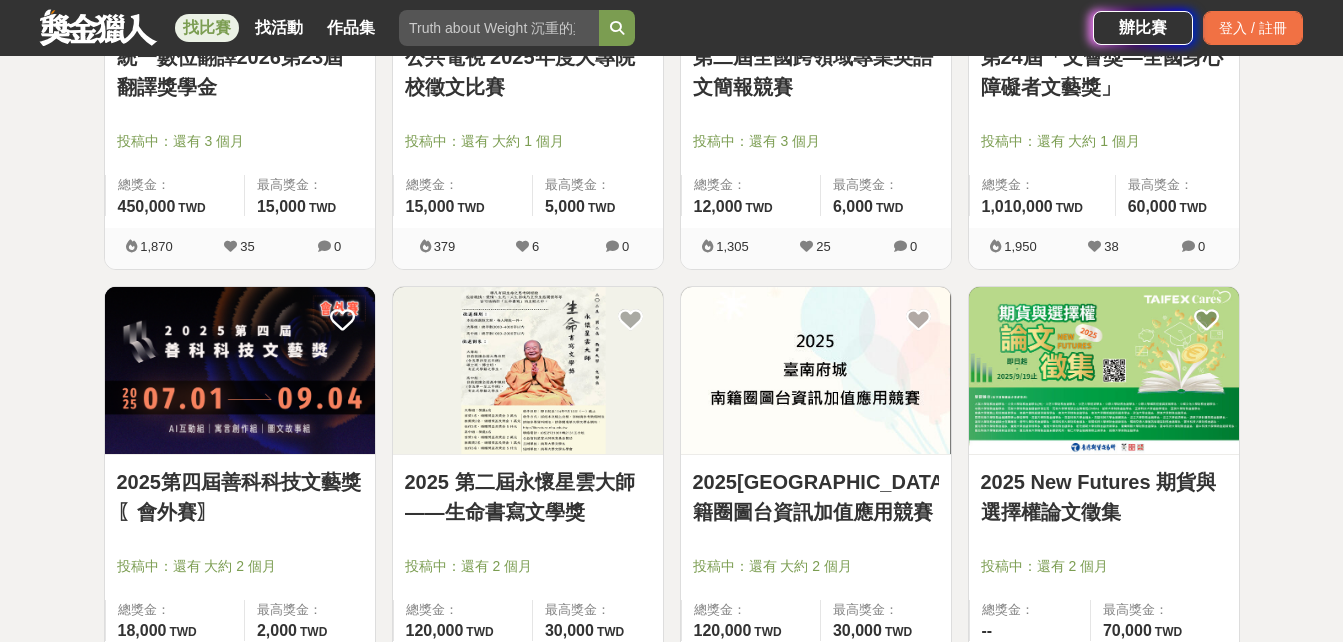 click on "2025 第二屆永懷星雲大師——生命書寫文學獎" at bounding box center (528, 497) 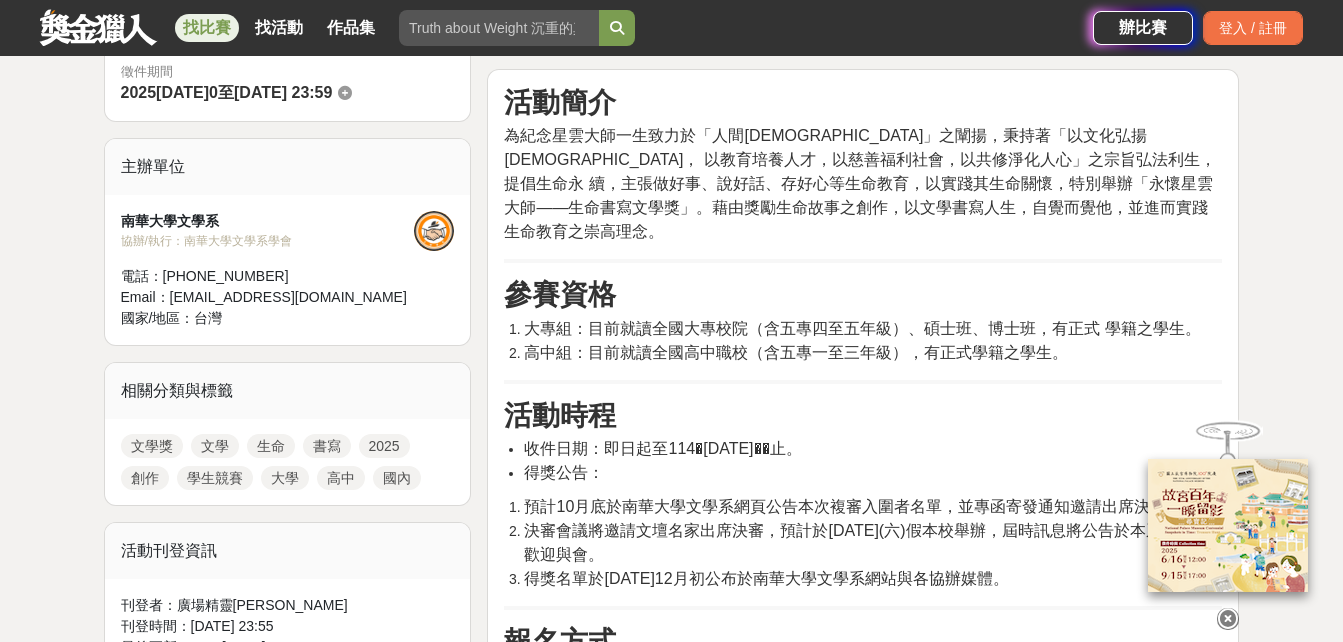 scroll, scrollTop: 800, scrollLeft: 0, axis: vertical 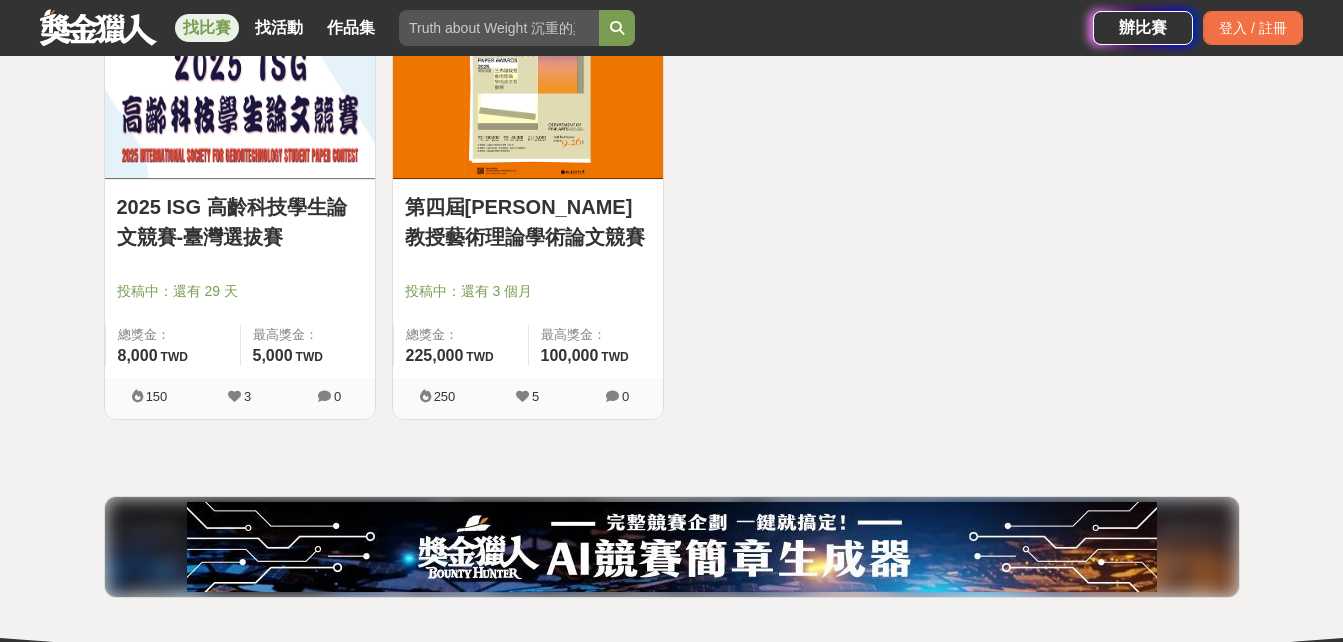 click on "2025 ISG 高齡科技學生論文競賽-臺灣選拔賽" at bounding box center (240, 222) 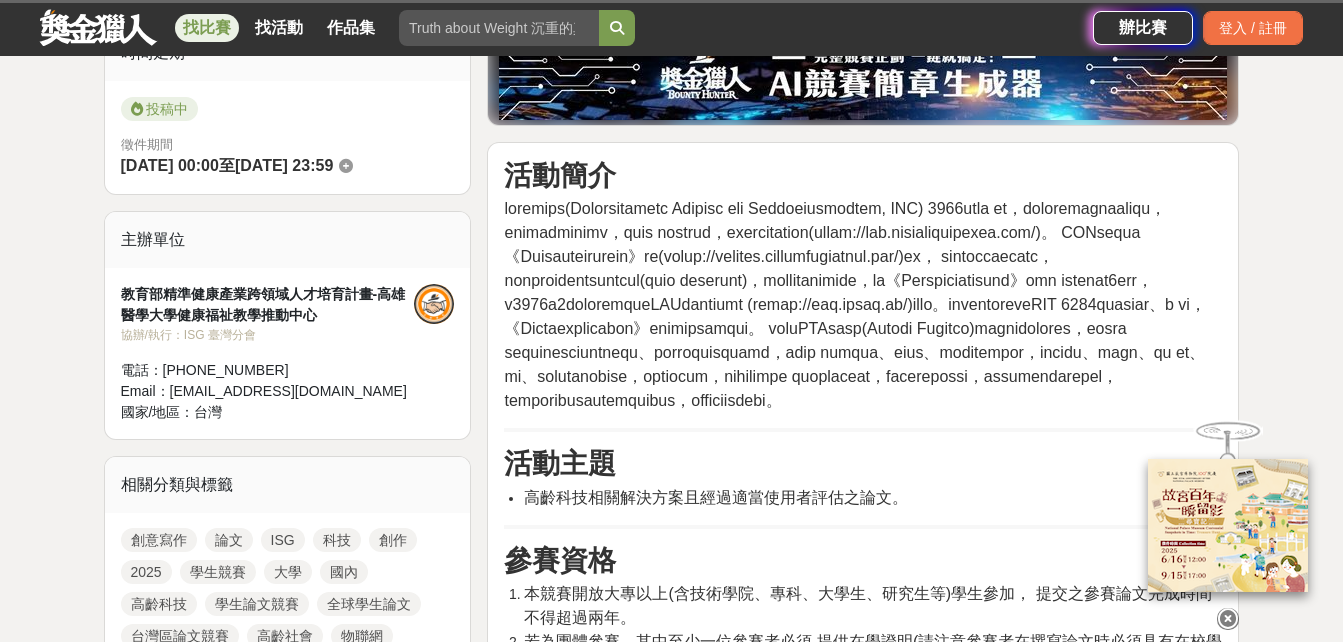 scroll, scrollTop: 800, scrollLeft: 0, axis: vertical 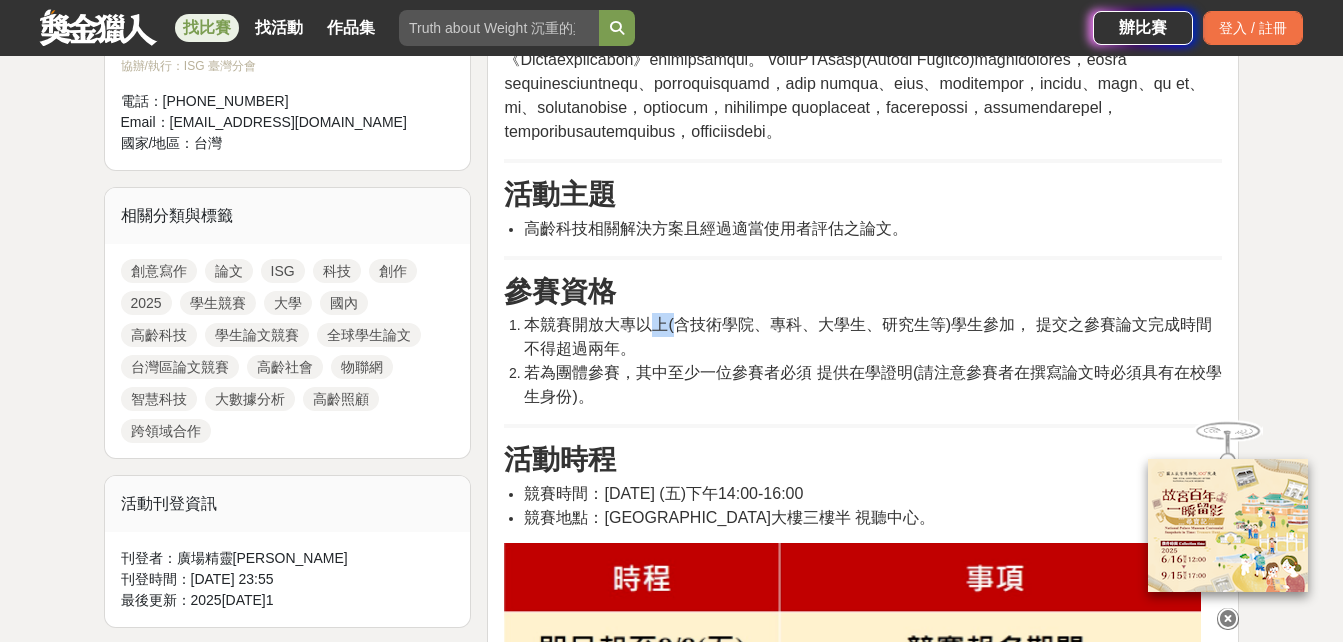 click on "本競賽開放大專以上(含技術學院、專科、大學生、研究生等)學生參加， 提交之參賽論文完成時間不得超過兩年。" at bounding box center [867, 336] 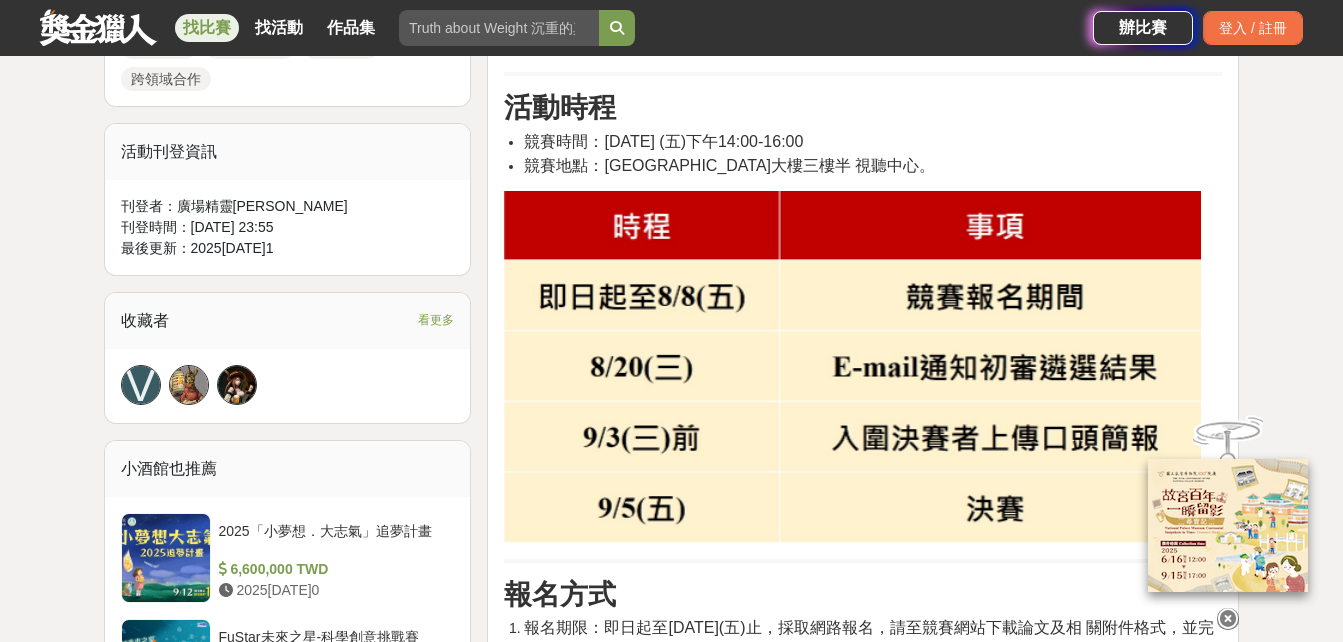 scroll, scrollTop: 1000, scrollLeft: 0, axis: vertical 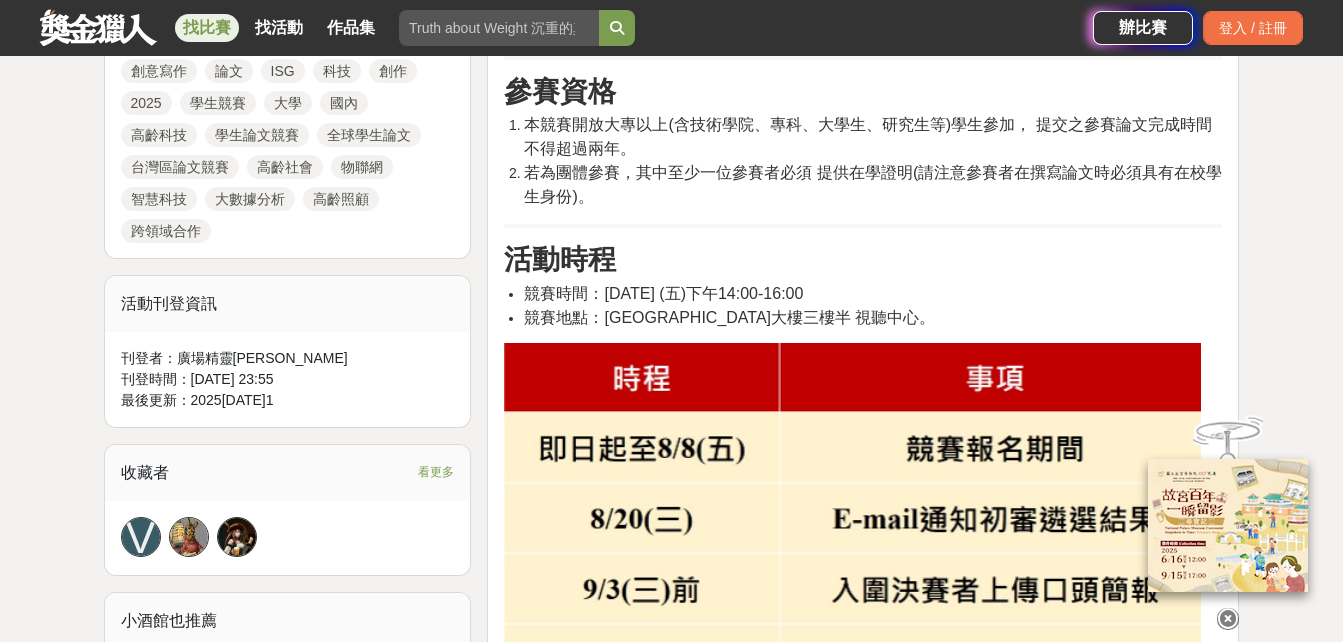 click on "活動時程" at bounding box center [560, 259] 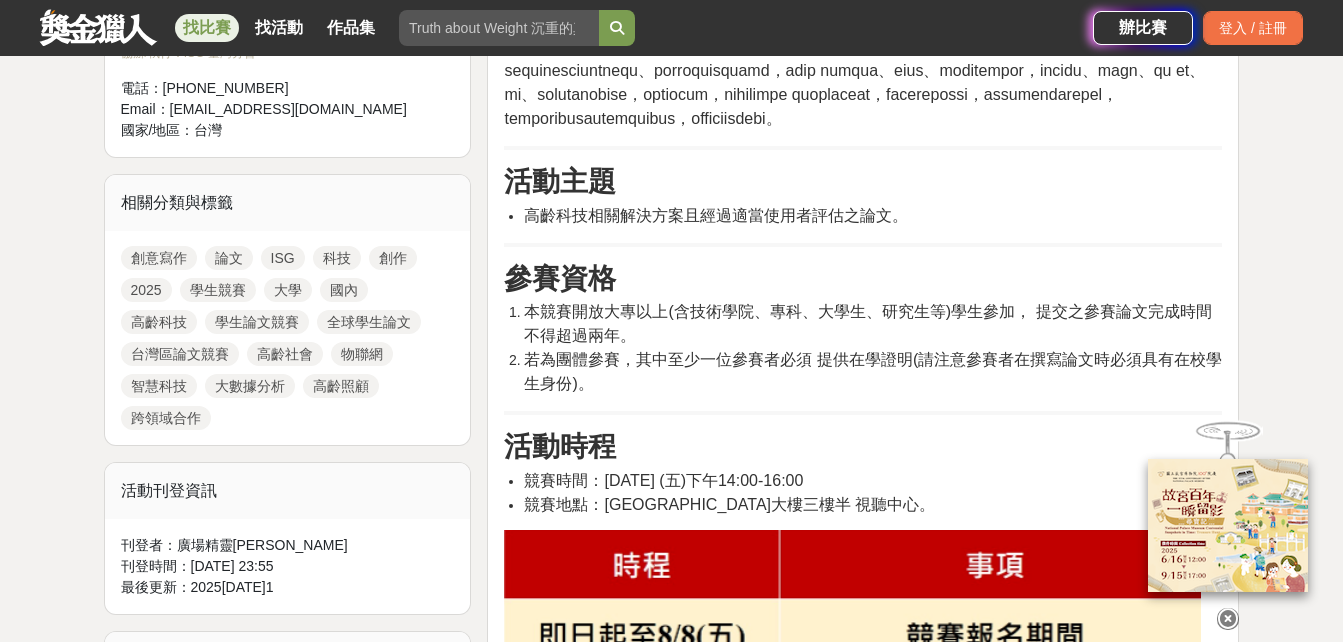 scroll, scrollTop: 500, scrollLeft: 0, axis: vertical 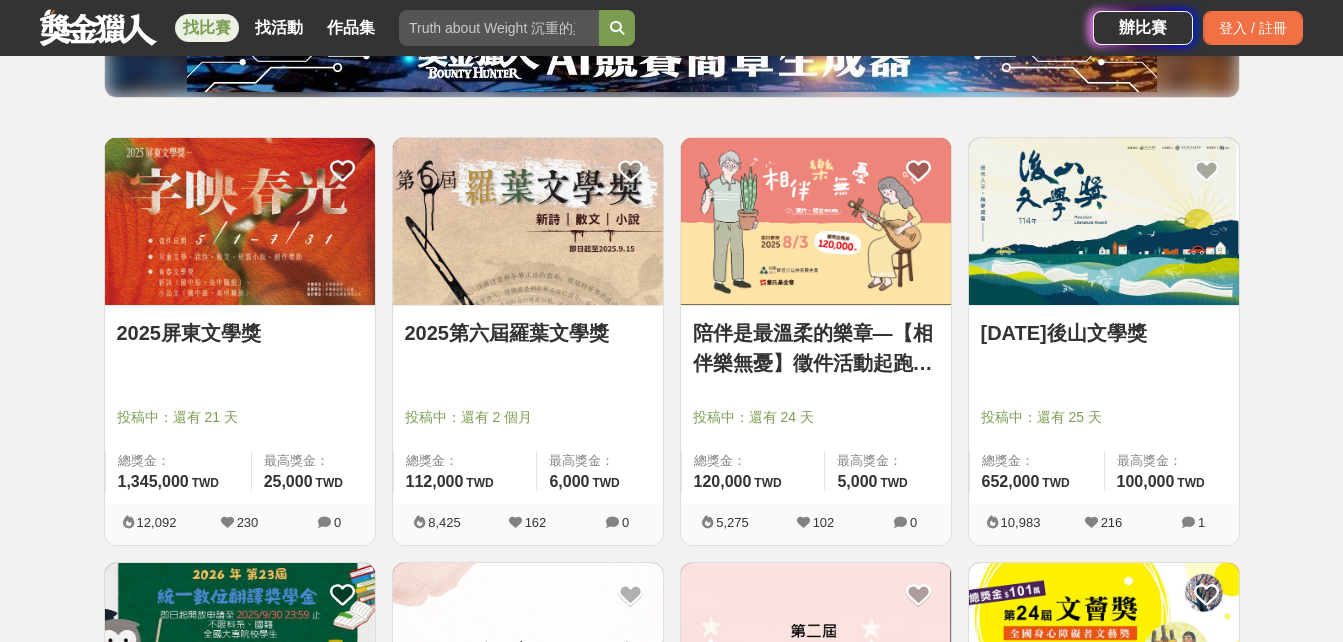 click on "陪伴是最溫柔的樂章—【相伴樂無憂】徵件活動起跑，邀你分享樂齡的每一刻" at bounding box center (816, 348) 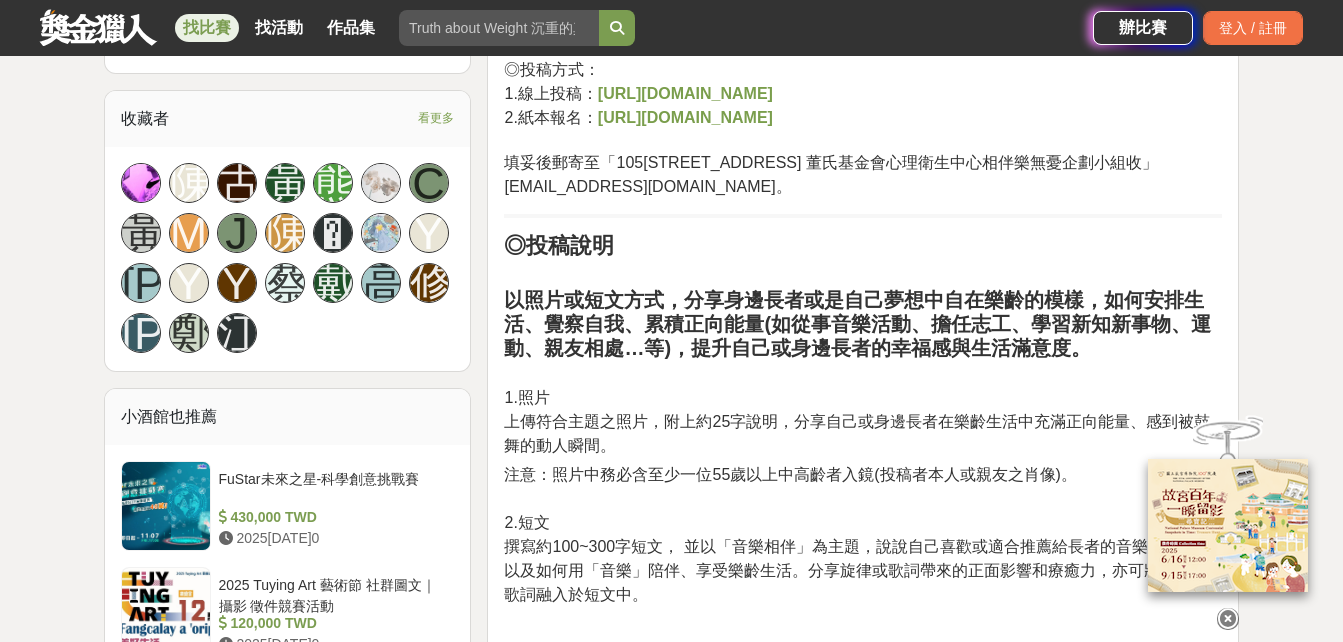 scroll, scrollTop: 1300, scrollLeft: 0, axis: vertical 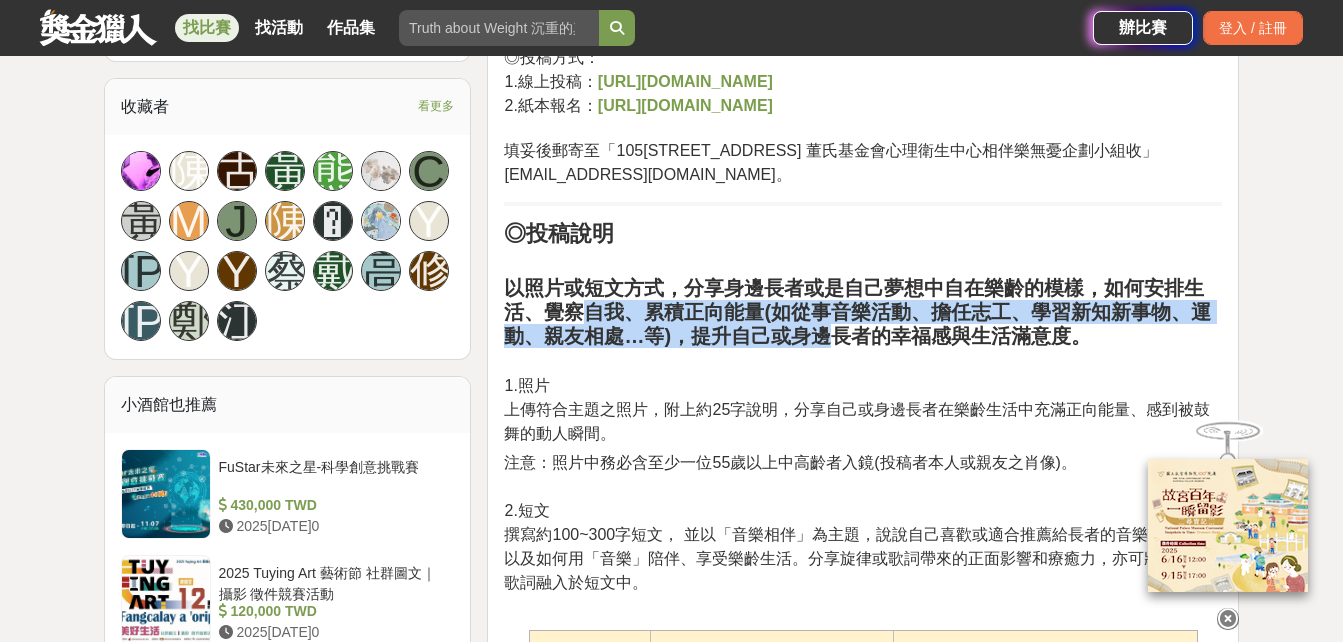 drag, startPoint x: 575, startPoint y: 321, endPoint x: 817, endPoint y: 343, distance: 242.99794 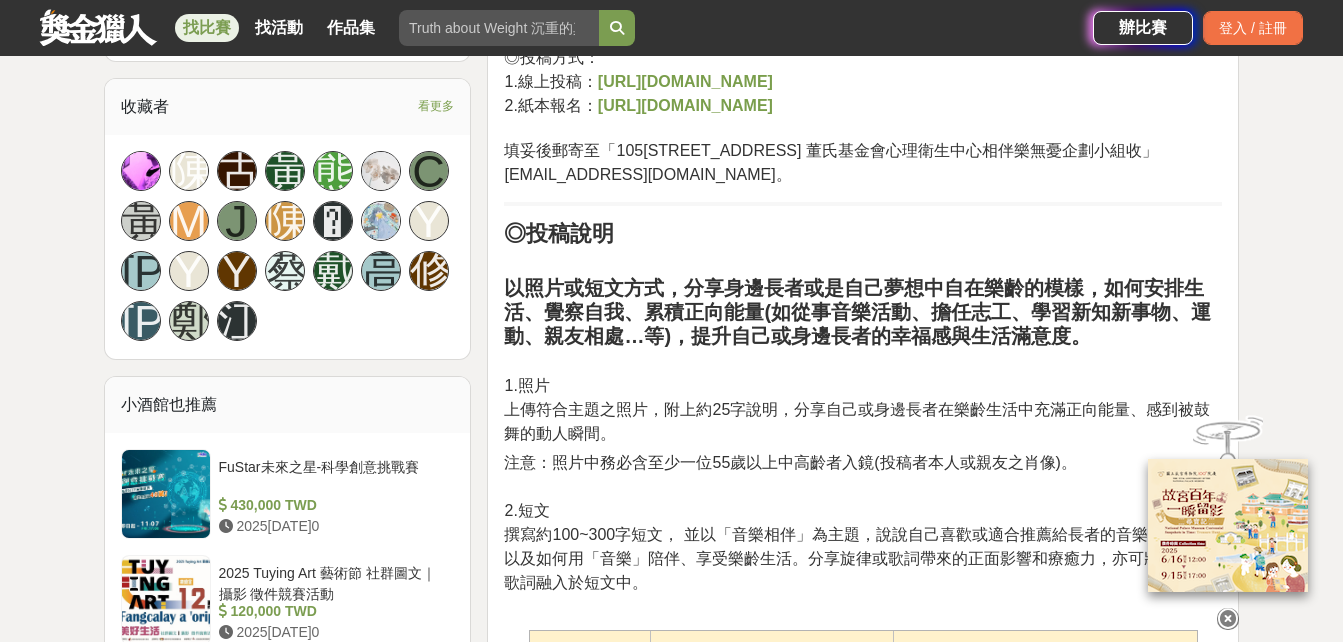 drag, startPoint x: 817, startPoint y: 343, endPoint x: 794, endPoint y: 378, distance: 41.880783 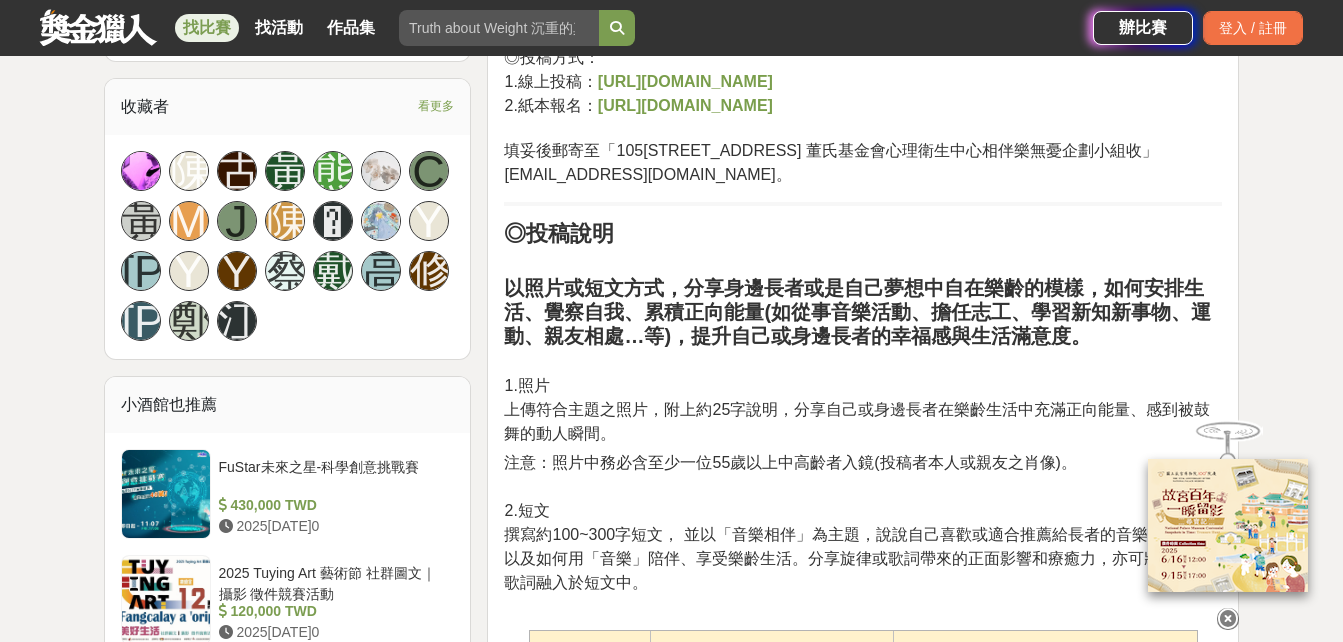click on "以照片或短文方式，分享身邊長者或是自己夢想中自在樂齡的模樣，如何安排生活、覺察自我、累積正向能量(如從事音樂活動、擔任志工、學習新知新事物、運動、親友相處…等)，提升自己或身邊長者的幸福感與生活滿意度。 1.照片 上傳符合主題之照片，附上約25字說明，分享自己或身邊長者在樂齡生活中充滿正向能量、感到被鼓舞的動人瞬間。" at bounding box center [863, 348] 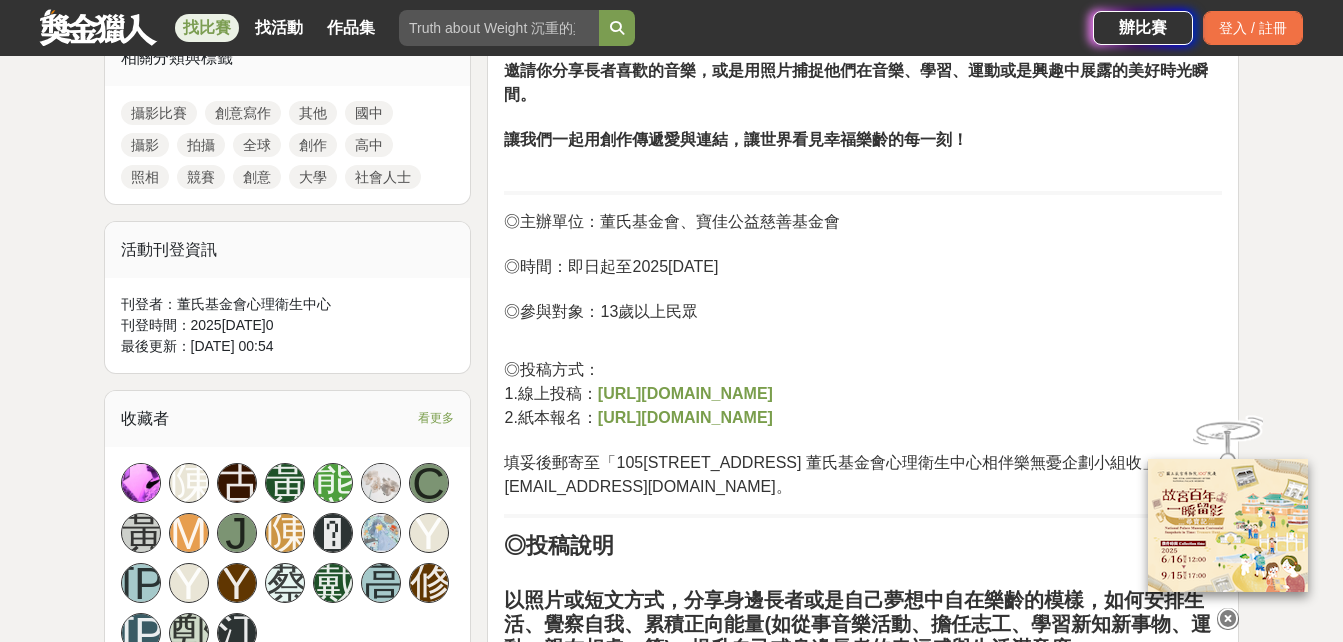 scroll, scrollTop: 1000, scrollLeft: 0, axis: vertical 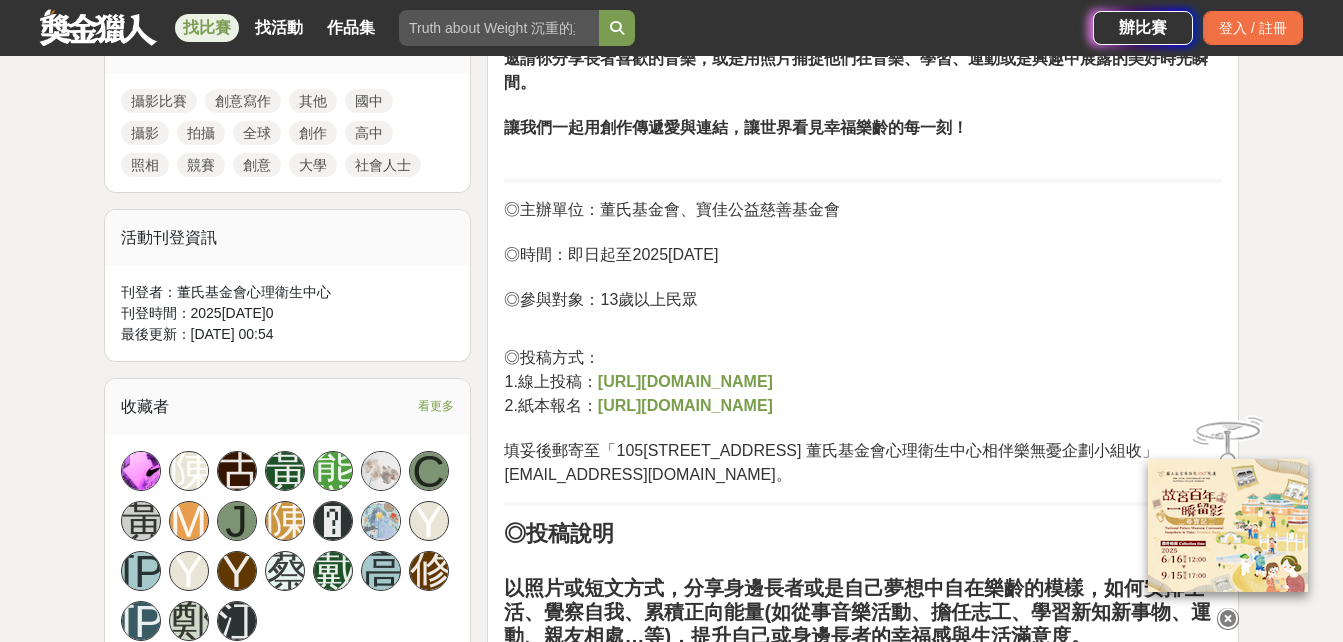 click on "[URL][DOMAIN_NAME]" at bounding box center [685, 381] 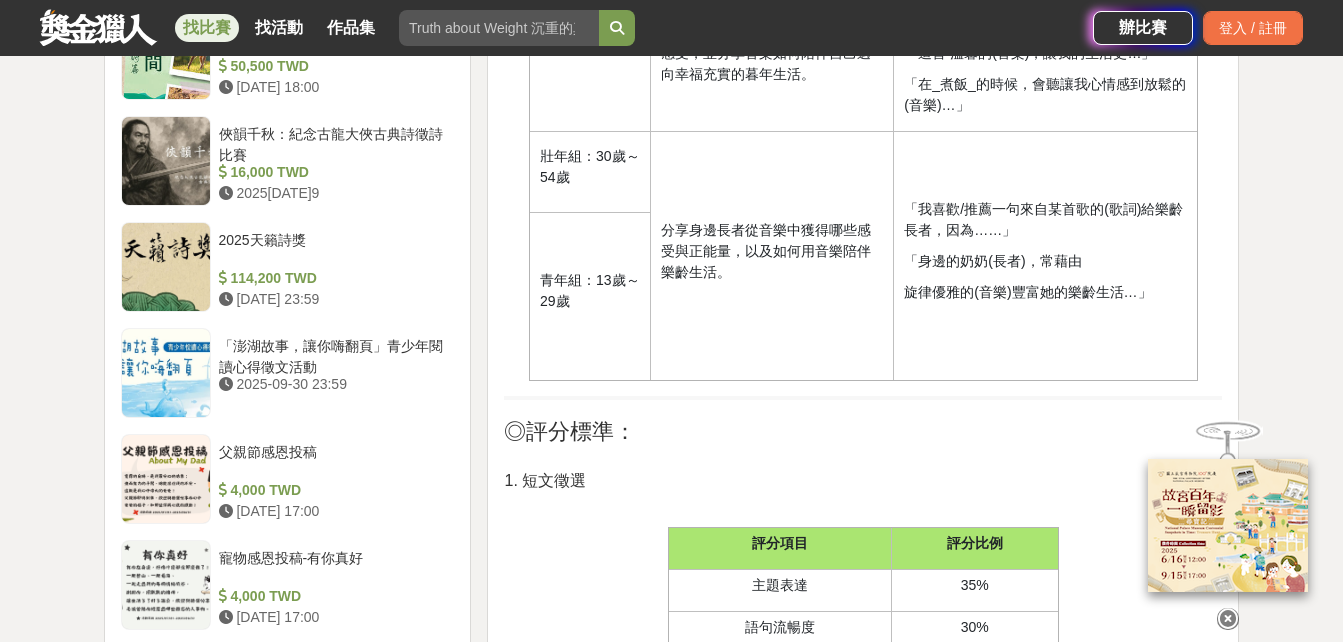 scroll, scrollTop: 2500, scrollLeft: 0, axis: vertical 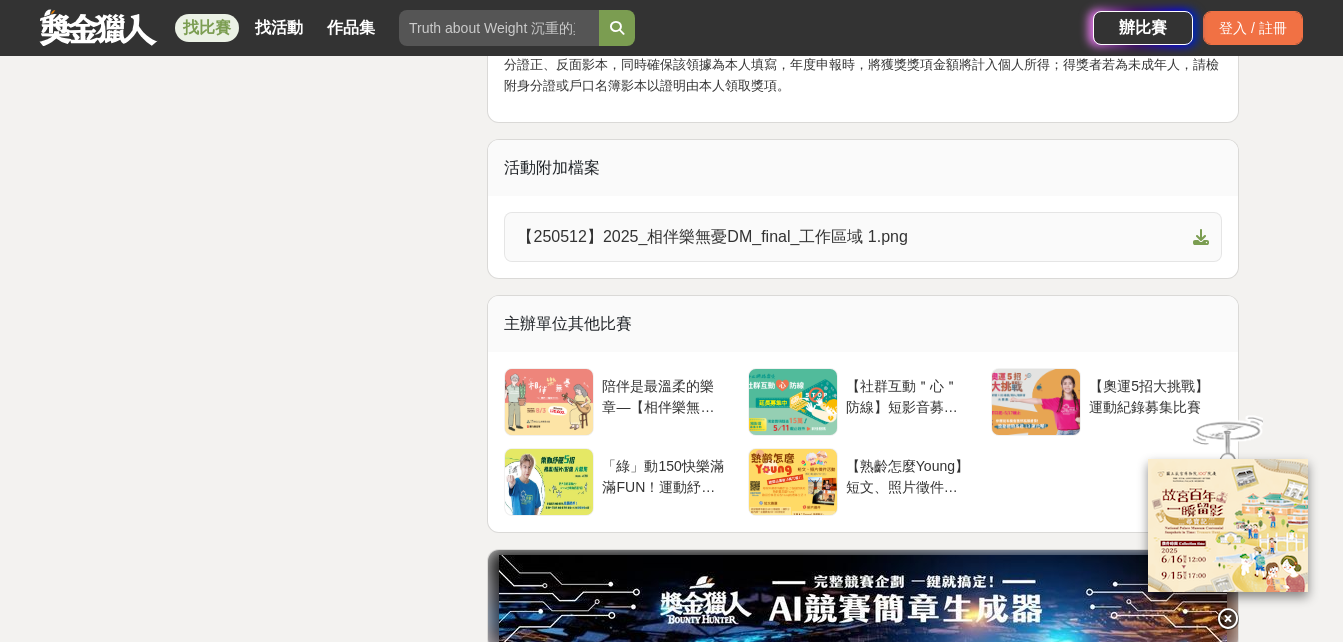 click on "【250512】2025_相伴樂無憂DM_final_工作區域 1.png" at bounding box center [863, 237] 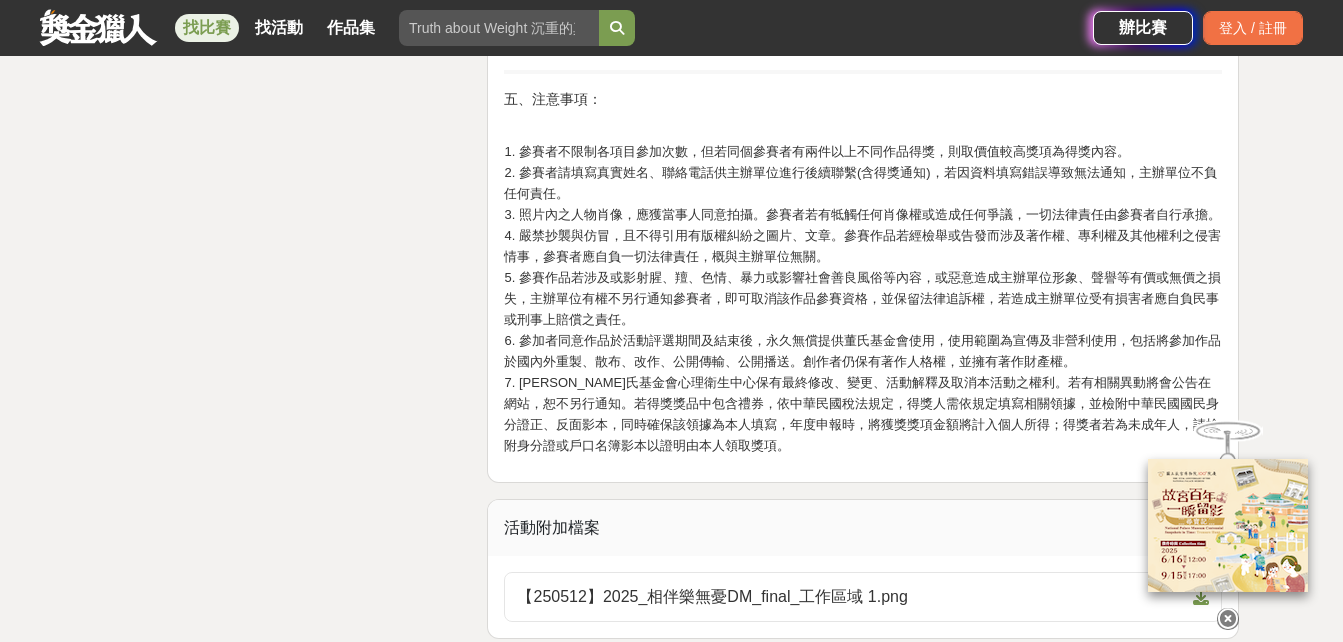 scroll, scrollTop: 3800, scrollLeft: 0, axis: vertical 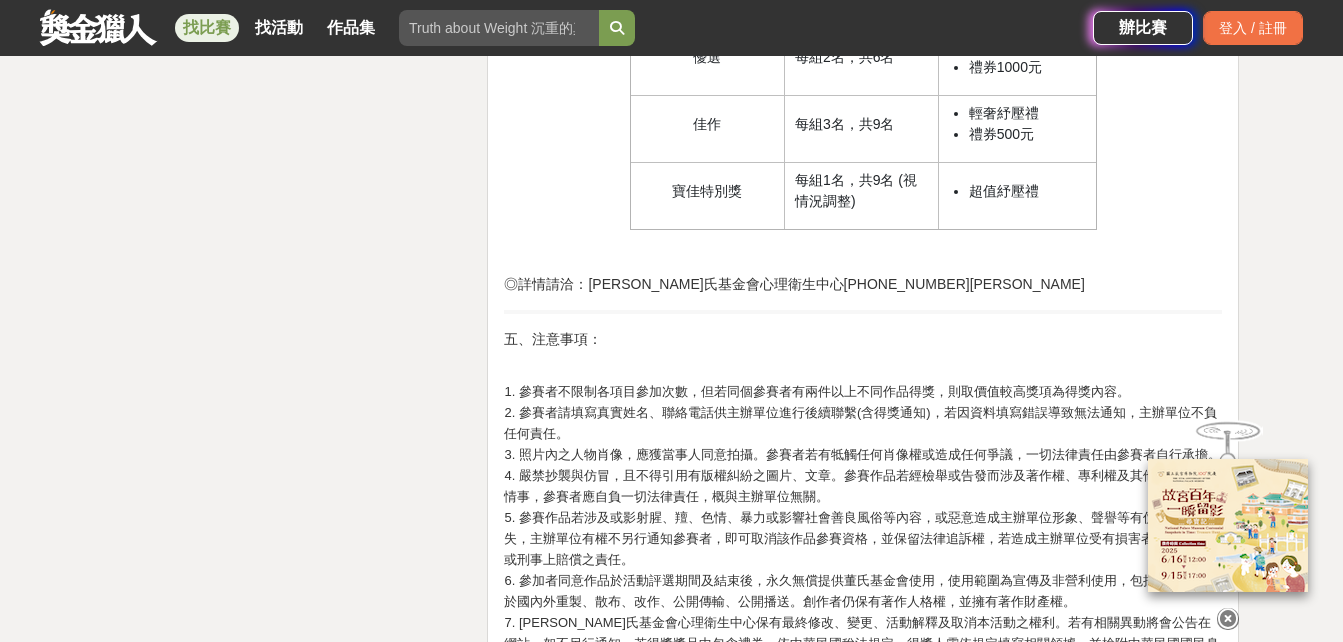 click on "時間走期 投稿中 徵件期間 2025[DATE]0  至  2025[DATE]9 主辦單位 董氏基金會心理衛生中心 協辦/執行： charitypaujar財團法人寶佳公益慈善基金會 電話： [PHONE_NUMBER] Email： [EMAIL_ADDRESS][DOMAIN_NAME] 國家/地區： 台灣 相關分類與標籤 攝影比賽 創意寫作 其他 國中 攝影 拍攝 全球 創作 高中 照相 競賽 創意 大學 社會人士 活動刊登資訊 刊登者： [PERSON_NAME]氏基金會心理衛生中心 刊登時間： 2025[DATE]0 最後更新： 2025[DATE]4 收藏者 看更多 [PERSON_NAME] � Y [PERSON_NAME] 蔡 [PERSON_NAME] [PERSON_NAME] 小酒館也推薦 FuStar未來之星-科學創意挑戰賽   430,000 TWD   2025[DATE]0 2025 Tuying Art 藝術節 社群圖文｜攝影 徵件競賽活動   120,000 TWD   2025[DATE]0 2025「小夢想．大志氣」追夢計畫   6,600,000 TWD   2025[DATE]0 2025大坵梅花鹿攝影比賽   50,500 TWD   2025[DATE]0   16,000 TWD   2025[DATE]9 2025天籟詩獎" at bounding box center (288, -894) 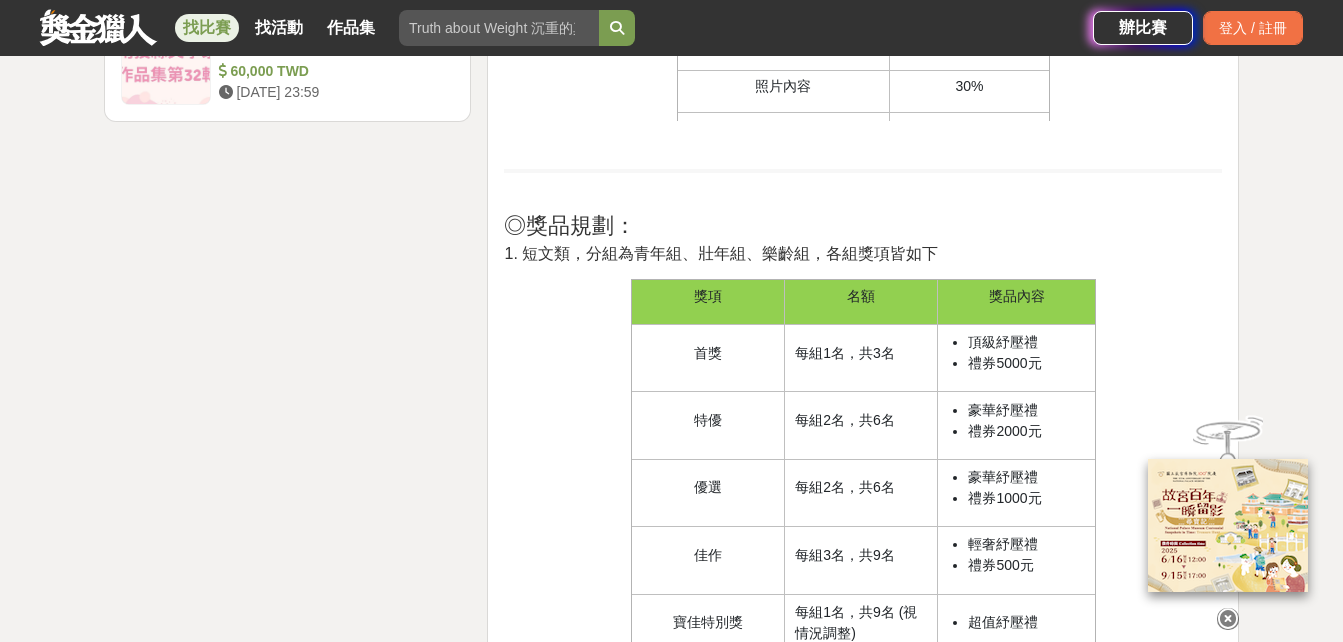 scroll, scrollTop: 3000, scrollLeft: 0, axis: vertical 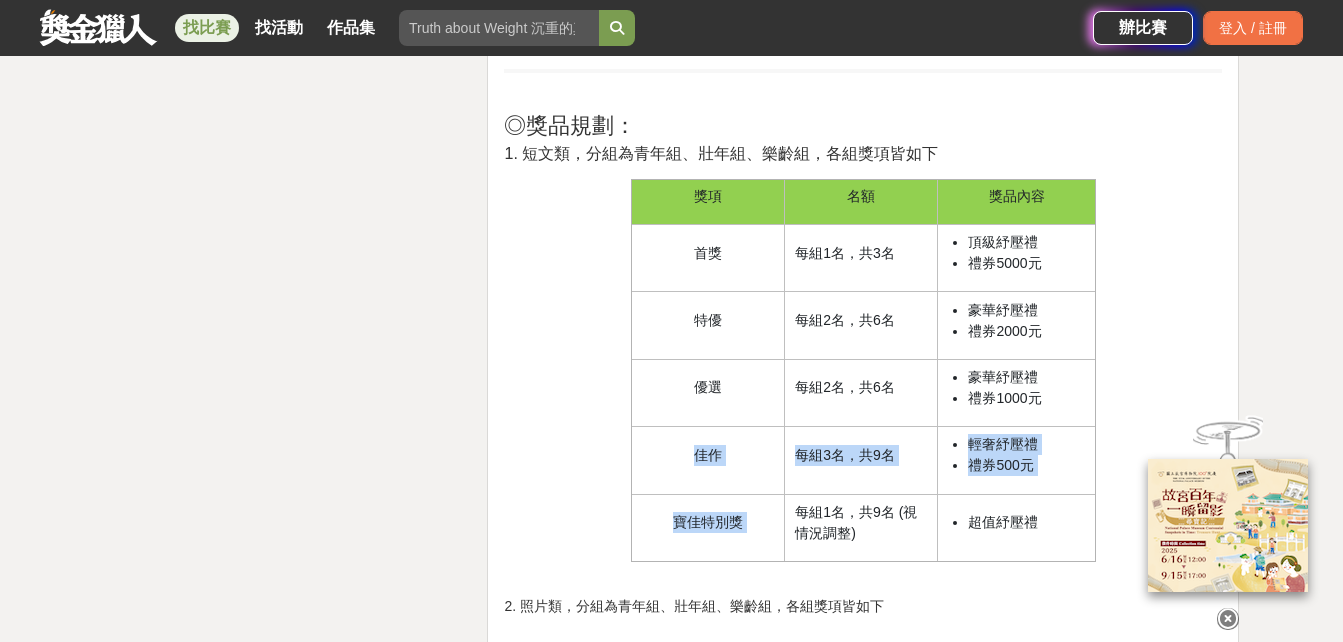drag, startPoint x: 696, startPoint y: 494, endPoint x: 799, endPoint y: 517, distance: 105.53672 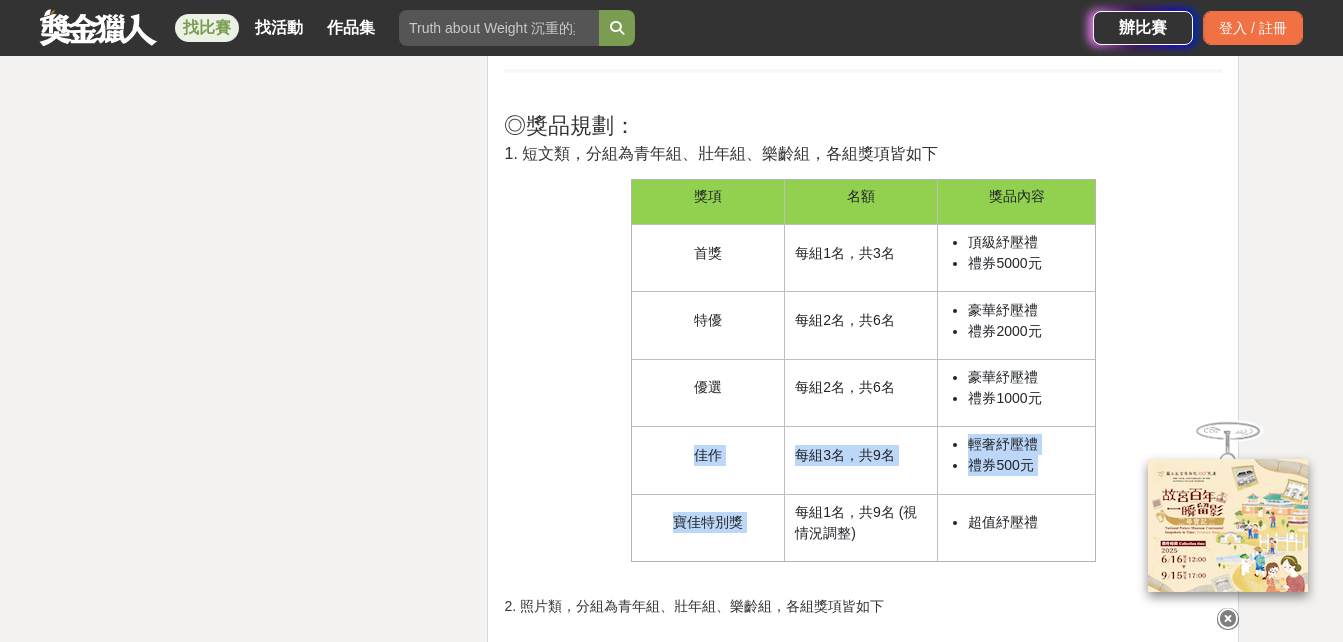 click on "獎項 名額 獎品內容 首獎 每組1名，共3名 頂級紓壓禮 禮券5000元 特優 每組2名，共6名 豪華紓壓禮 禮券2000元 優選 每組2名，共6名 豪華紓壓禮 禮券1000元 佳作 每組3名，共9名 輕奢紓壓禮 禮券500元 寶佳特別獎 每組1名，共9名 (視情況調整) 超值紓壓禮" at bounding box center (863, 370) 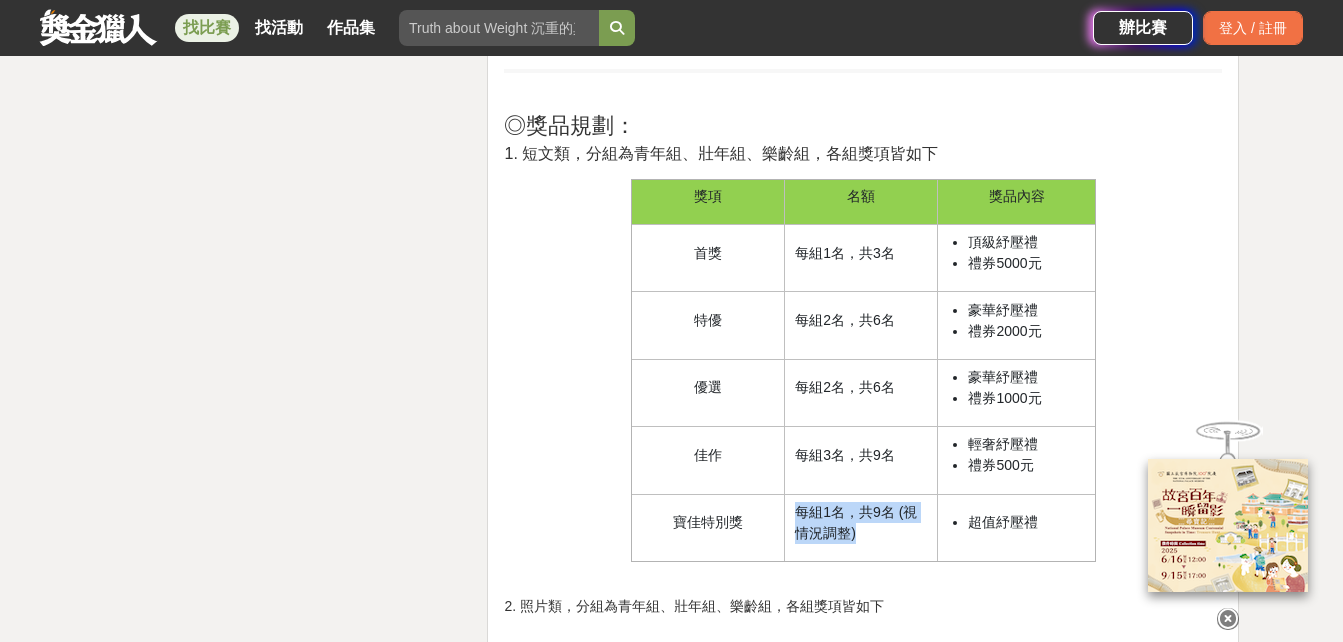 drag, startPoint x: 800, startPoint y: 518, endPoint x: 789, endPoint y: 511, distance: 13.038404 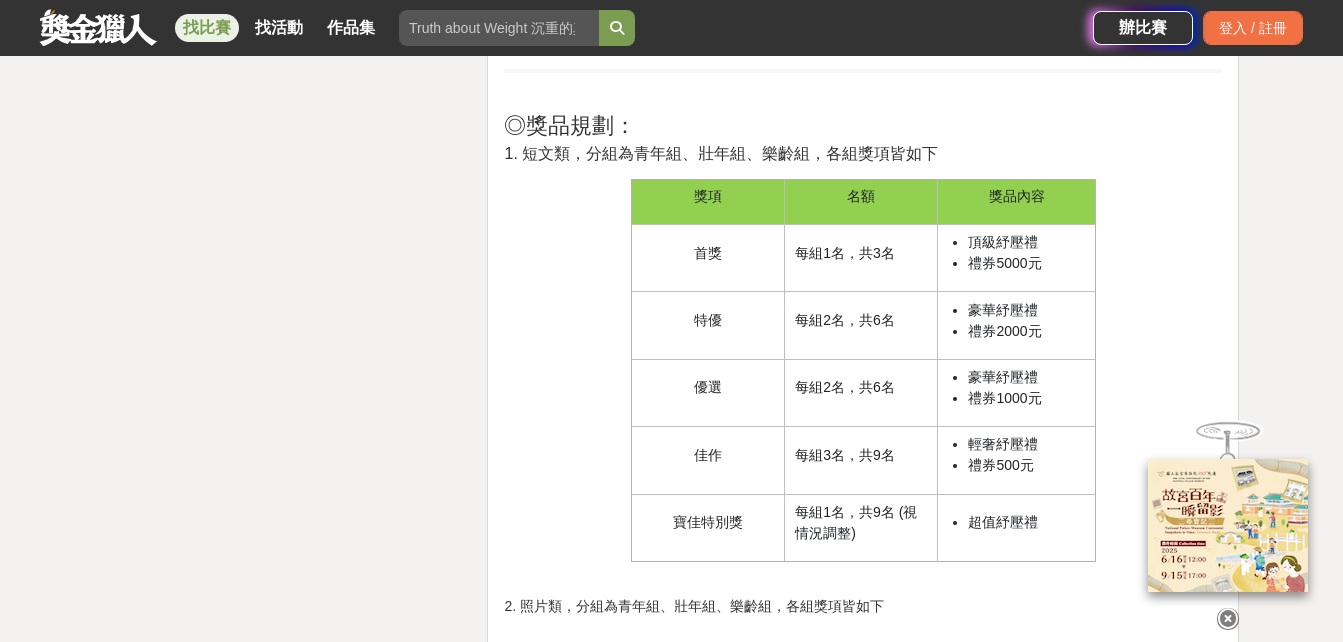 drag, startPoint x: 789, startPoint y: 511, endPoint x: 738, endPoint y: 530, distance: 54.42426 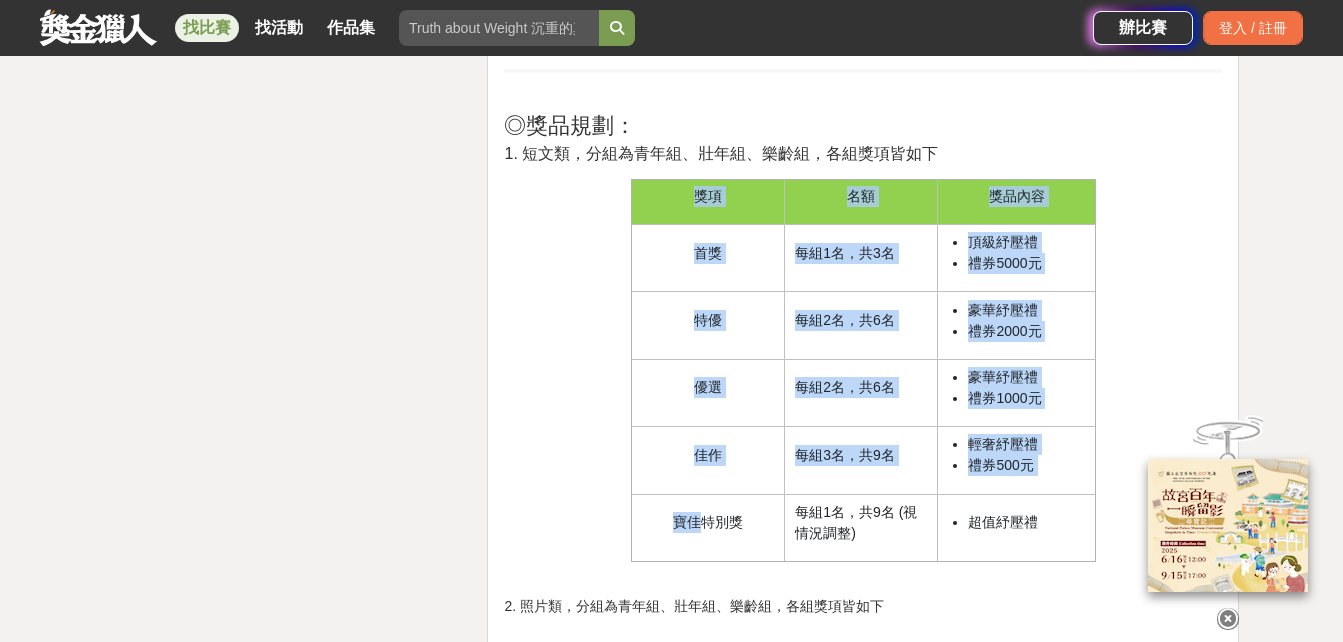 drag, startPoint x: 705, startPoint y: 525, endPoint x: 589, endPoint y: 507, distance: 117.388245 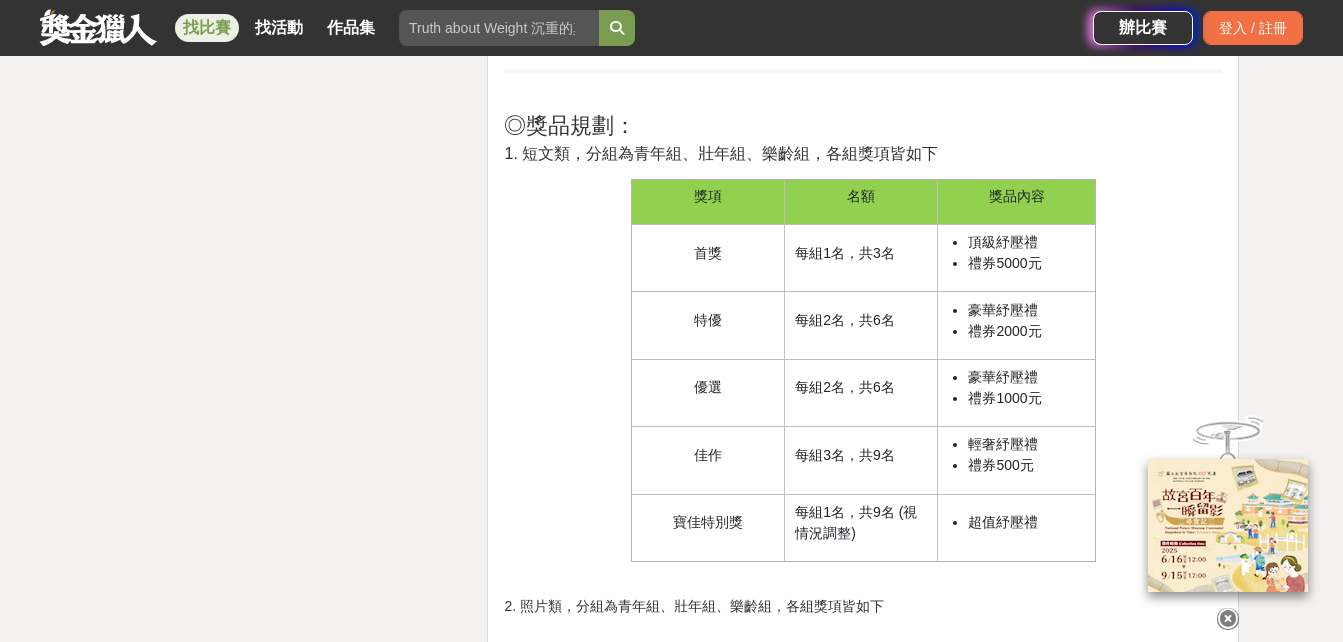drag, startPoint x: 589, startPoint y: 507, endPoint x: 468, endPoint y: 487, distance: 122.641754 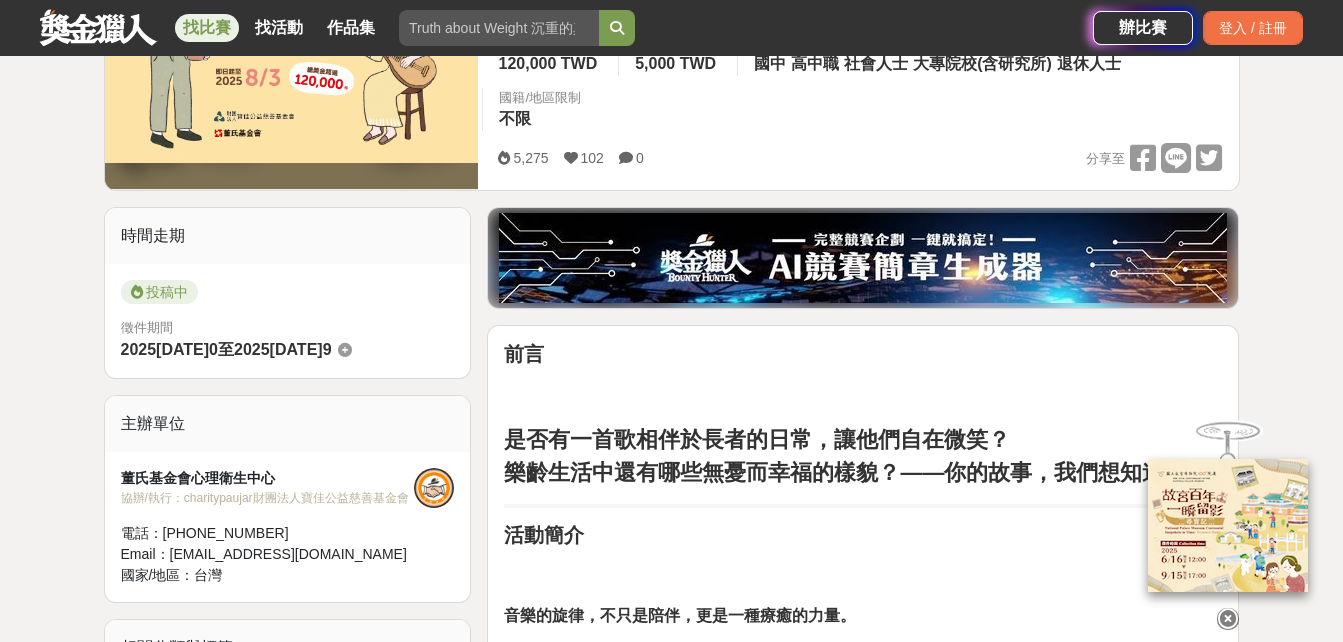scroll, scrollTop: 100, scrollLeft: 0, axis: vertical 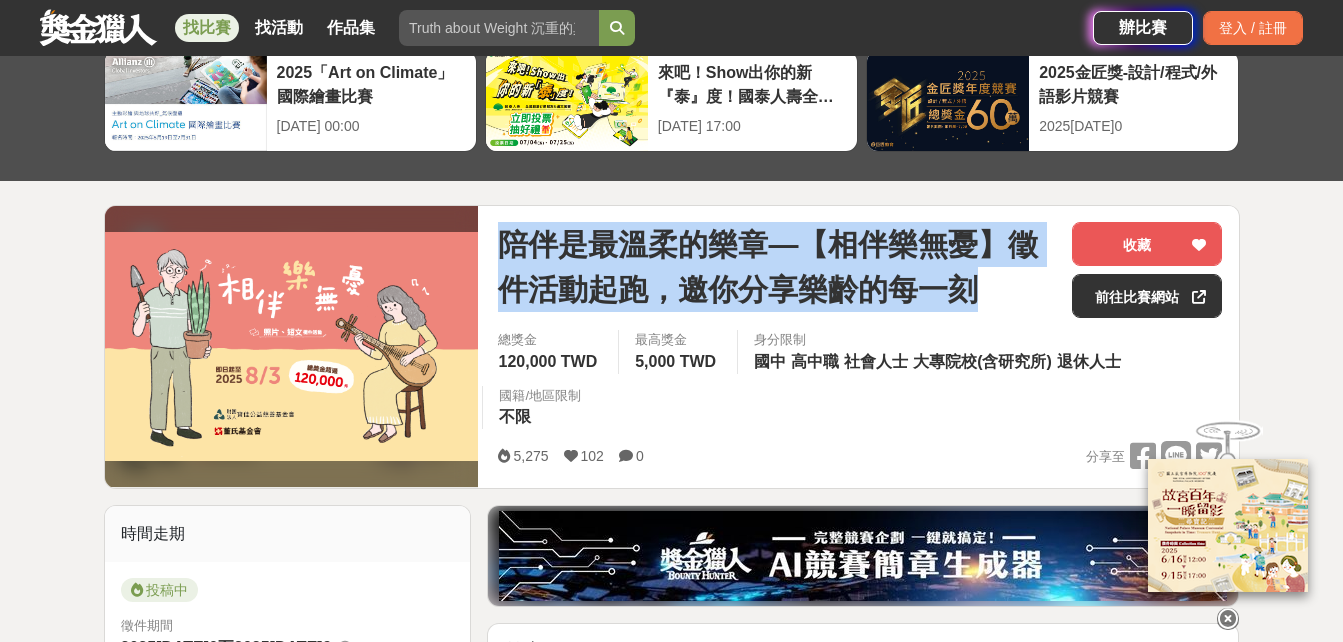 drag, startPoint x: 513, startPoint y: 223, endPoint x: 1048, endPoint y: 289, distance: 539.05566 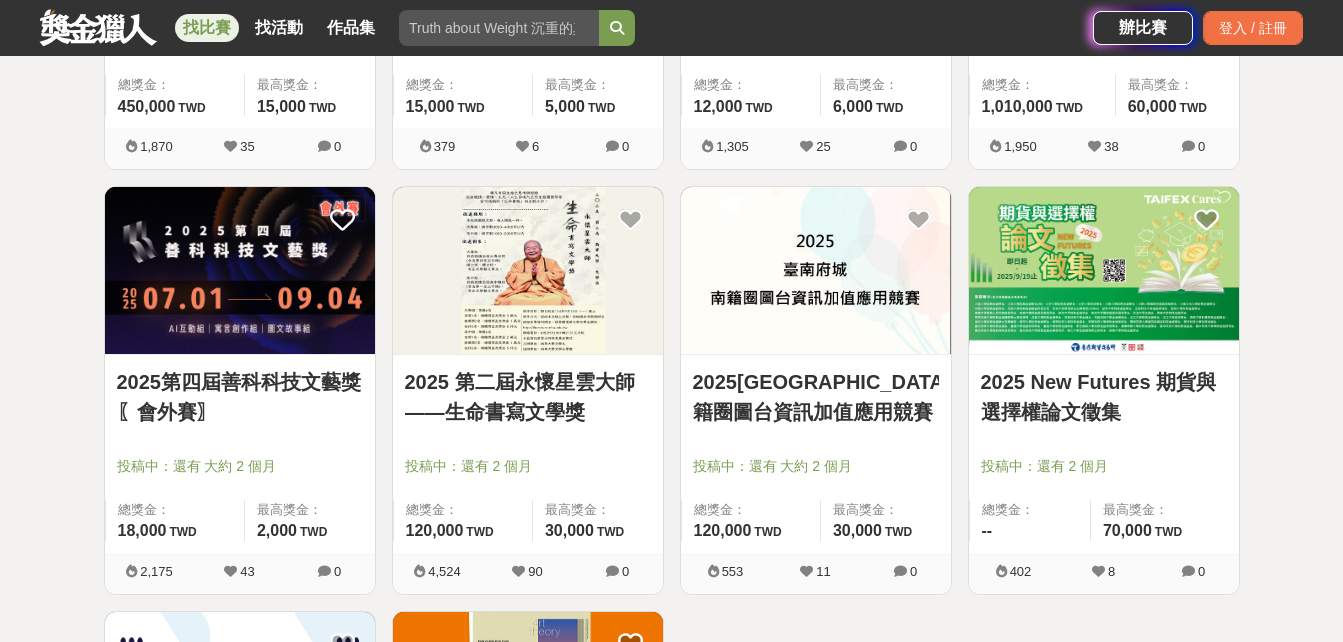 scroll, scrollTop: 1400, scrollLeft: 0, axis: vertical 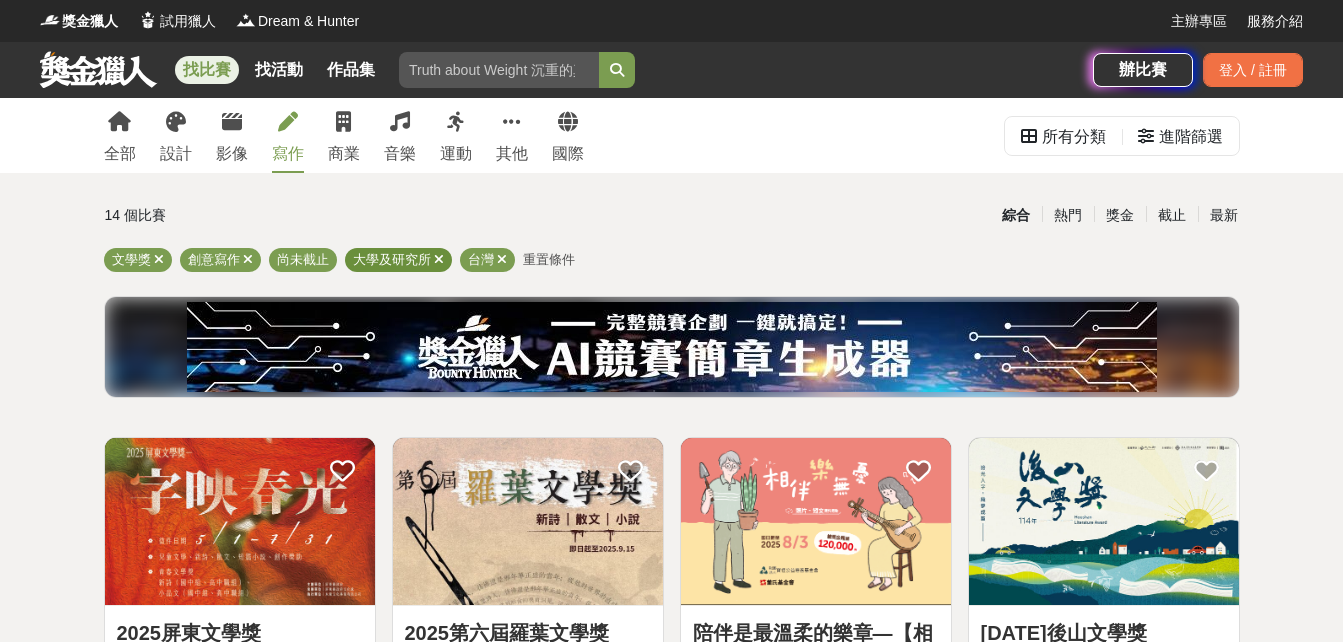 click at bounding box center (439, 259) 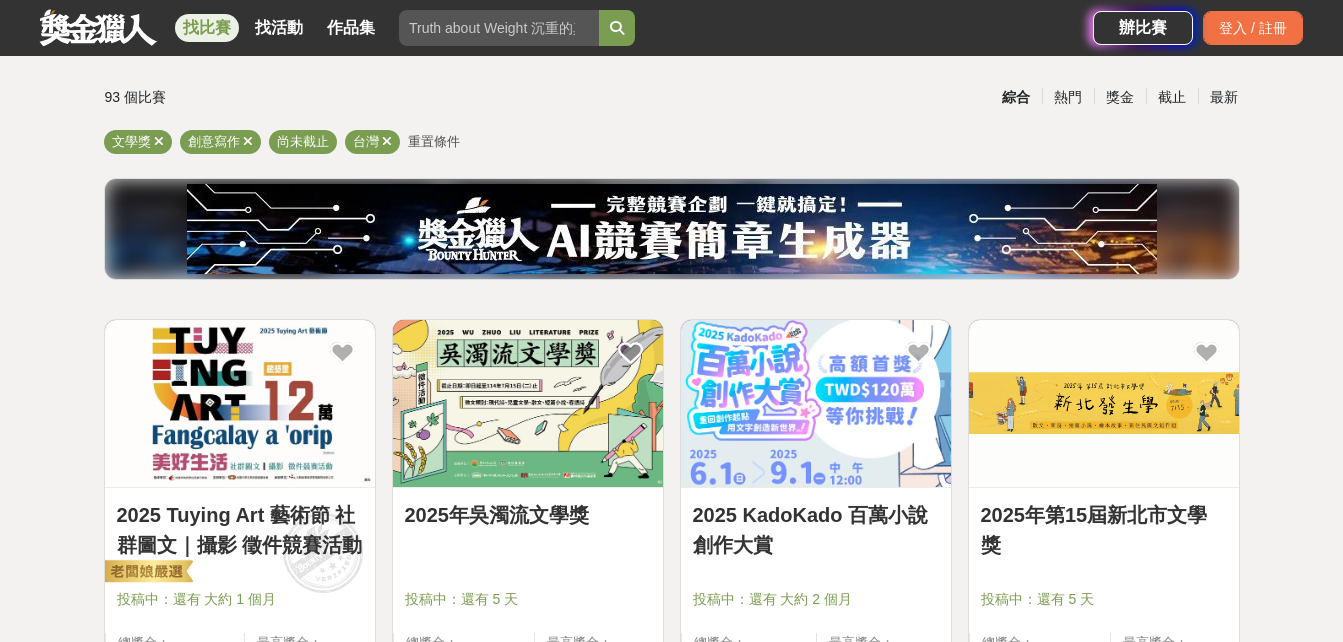 scroll, scrollTop: 200, scrollLeft: 0, axis: vertical 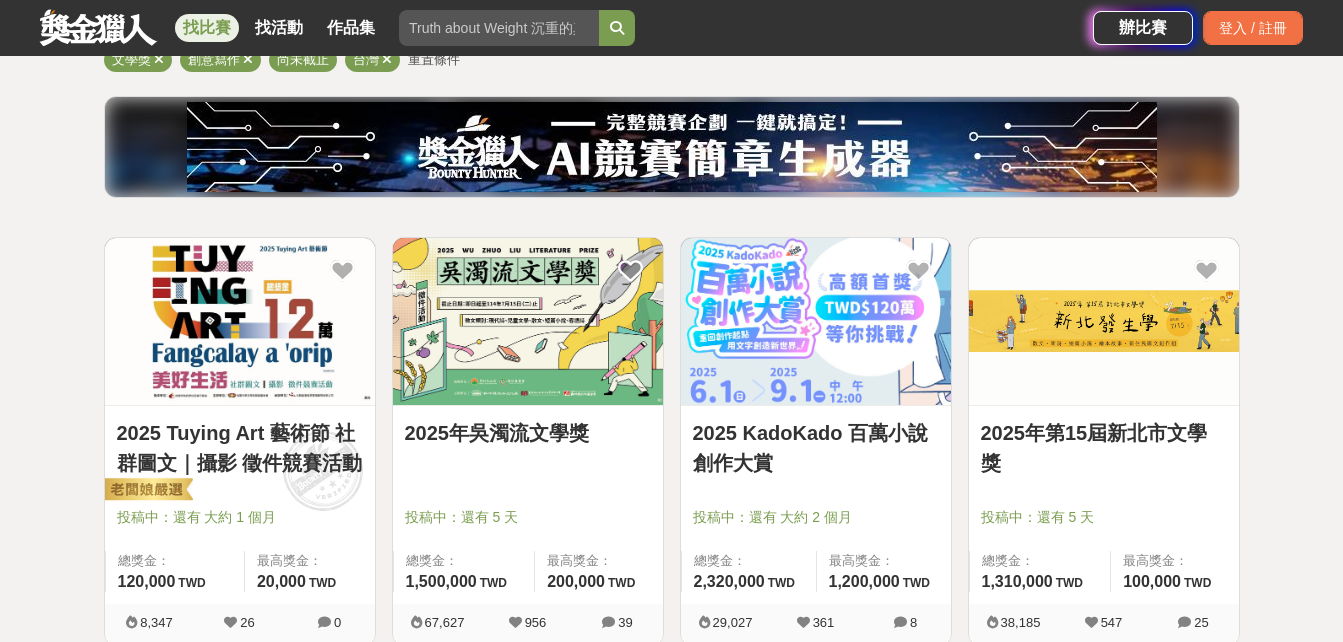 click on "2025年第15屆新北市文學獎" at bounding box center (1104, 448) 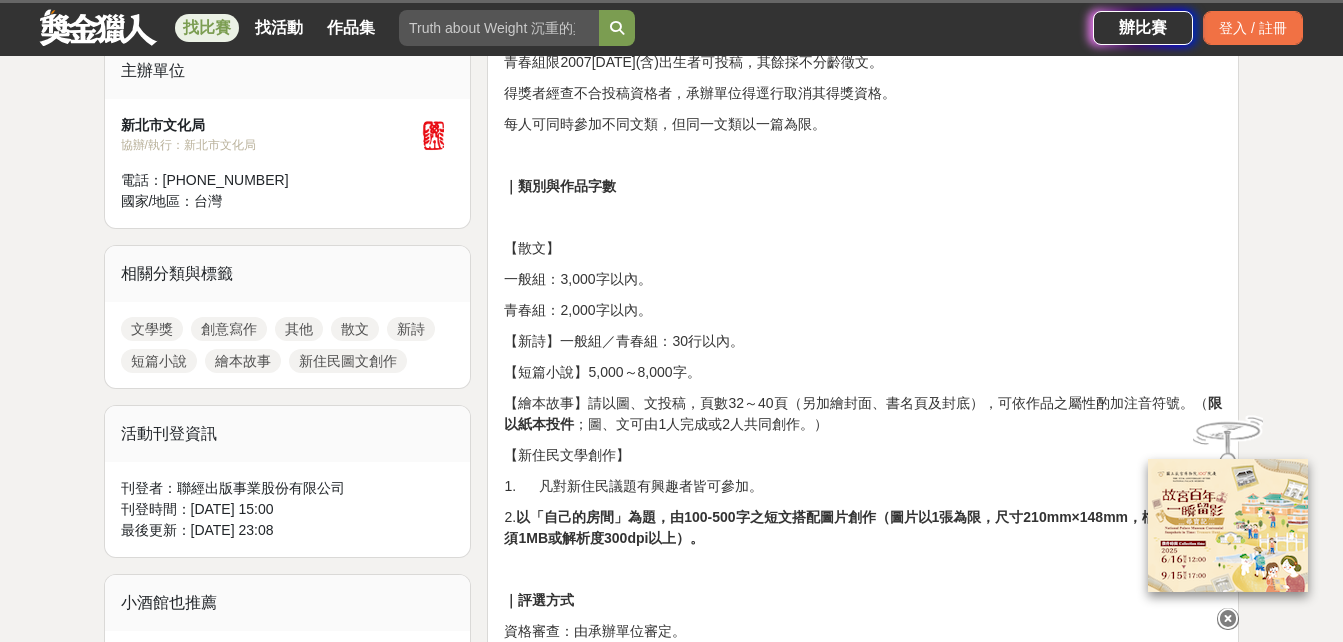 scroll, scrollTop: 500, scrollLeft: 0, axis: vertical 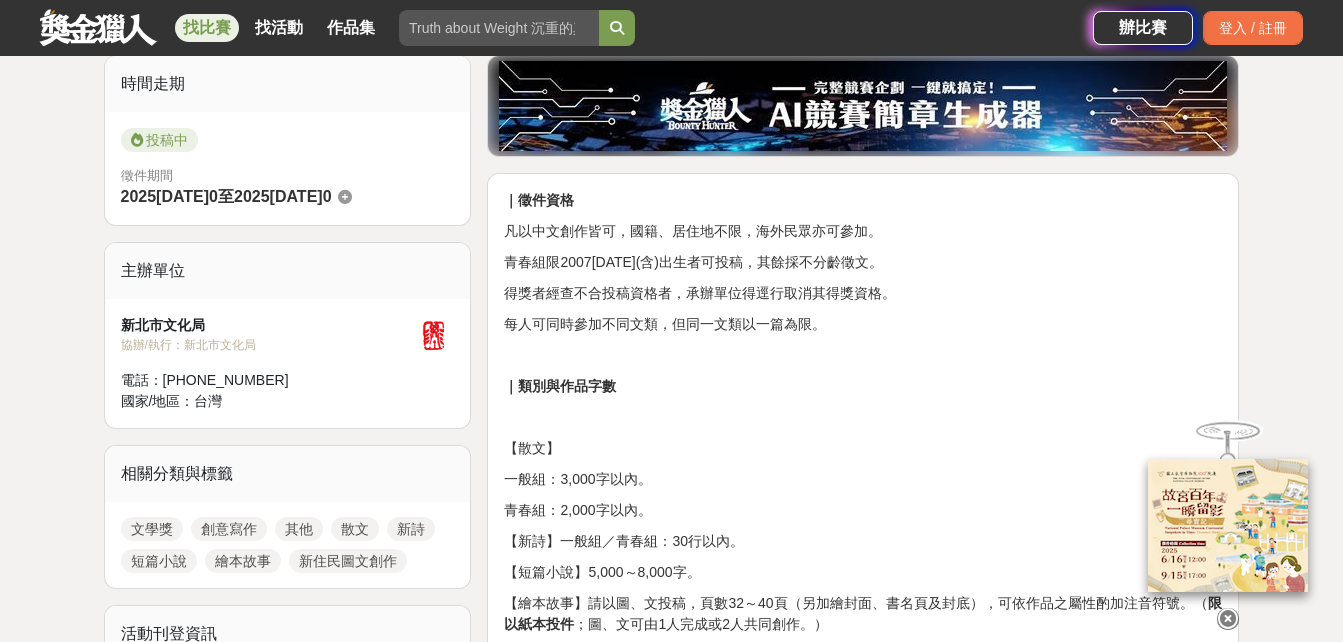 drag, startPoint x: 609, startPoint y: 548, endPoint x: 758, endPoint y: 553, distance: 149.08386 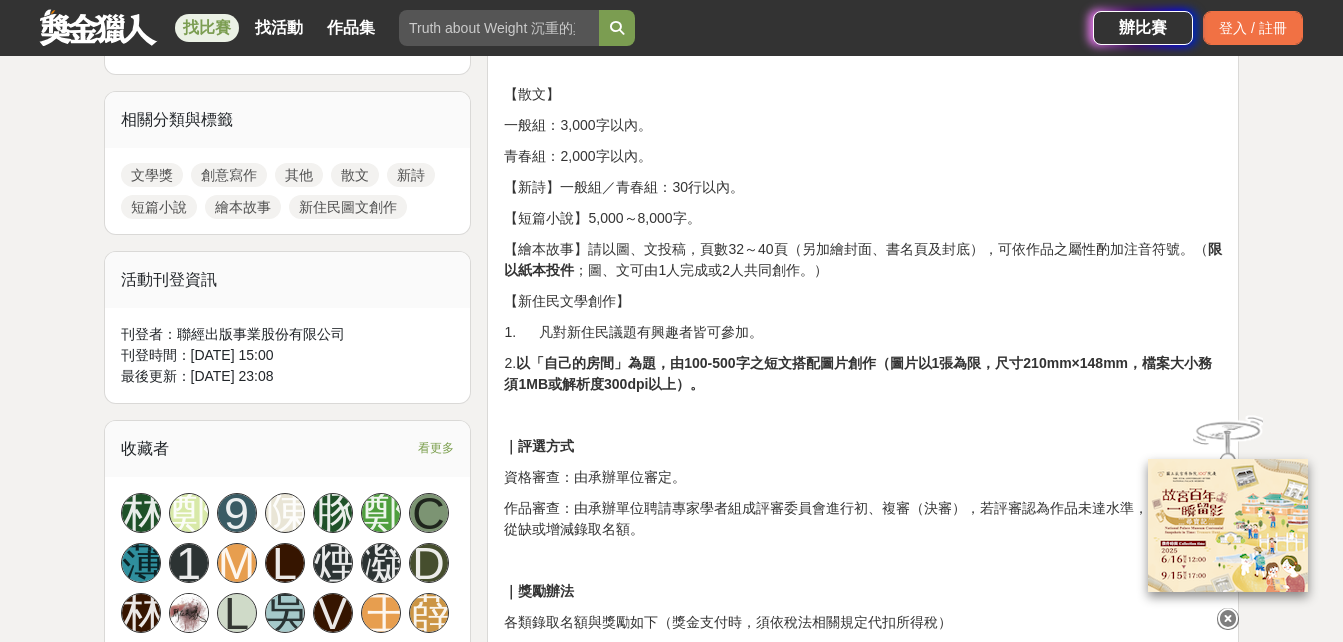 scroll, scrollTop: 400, scrollLeft: 0, axis: vertical 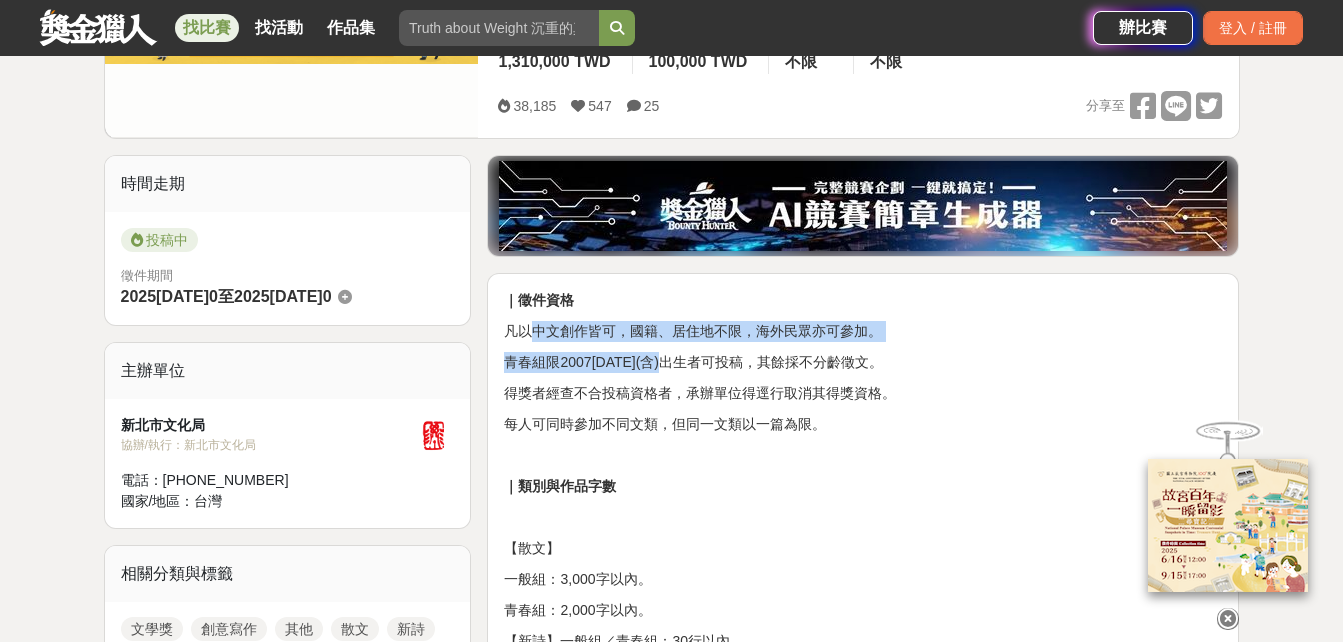 drag, startPoint x: 530, startPoint y: 328, endPoint x: 693, endPoint y: 346, distance: 163.99086 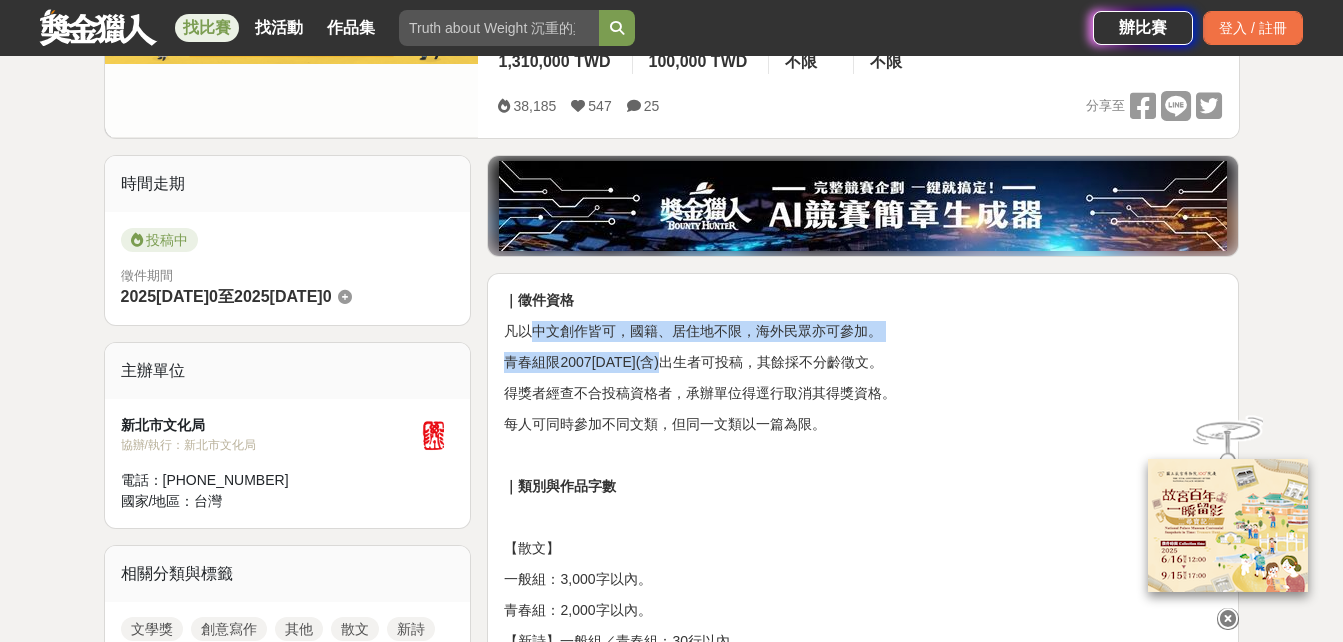 click on "｜徵件資格 凡以中文創作皆可，國籍、居住地不限，海外民眾亦可參加。 青春組限[DATE]以後(含)出生者可投稿，其餘採不分齡徵文。 得獎者經查不合投稿資格者，承辦單位得逕行取消其得獎資格。 每人可同時參加不同文類，但同一文類以一篇為限。   ｜類別與作品字數   【散文】 一般組：3,000字以內。 青春組：2,000字以內。  【新詩】一般組／青春組：30行以內。  【短篇小說】5,000～8,000字。  【繪本故事】請以圖、文投稿，頁數32～40頁（另加繪封面、書名頁及封底），可依作品之屬性酌加注音符號。（ 限以紙本投件 ；圖、文可由1人完成或2人共同創作。）  【新住民文學創作】 1.      凡對新住民議題有興趣者皆可參加。 2.         ｜評選方式 資格審查：由承辦單位審定。   ｜獎勵辦法 類別 組別 獎項 獎金 獎座 【散文】 一般組 首獎1名 獎座1座" at bounding box center [863, 1790] 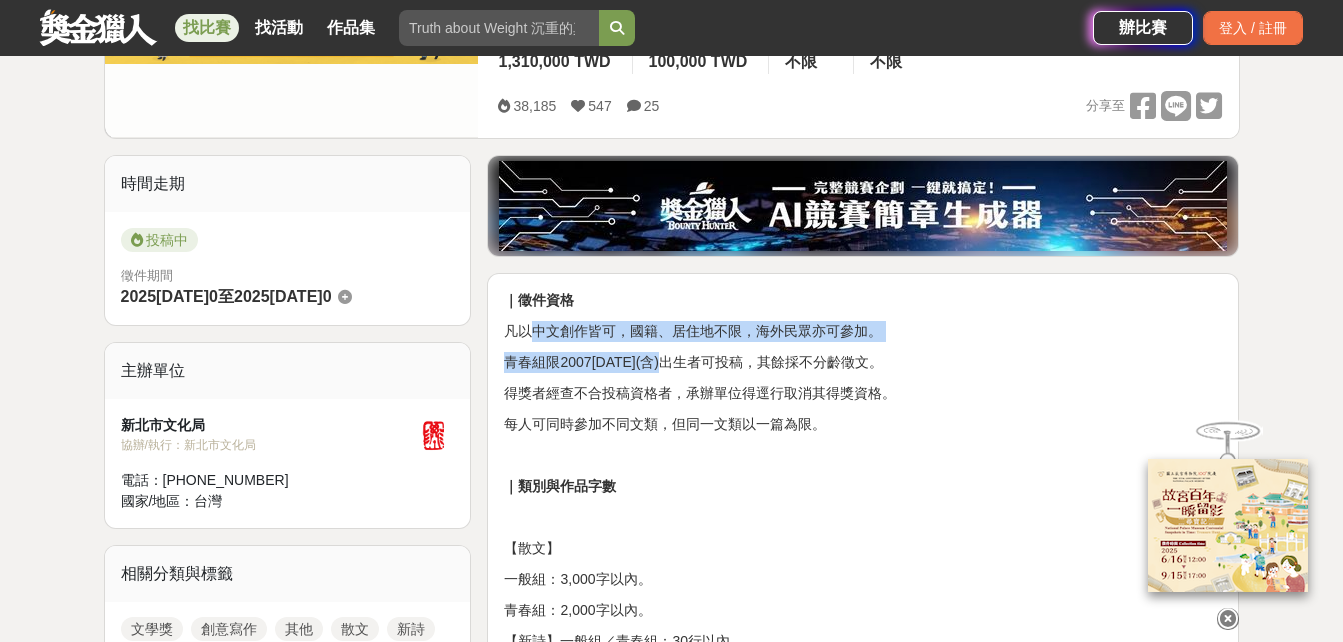 click on "青春組限2007[DATE](含)出生者可投稿，其餘採不分齡徵文。" at bounding box center [863, 362] 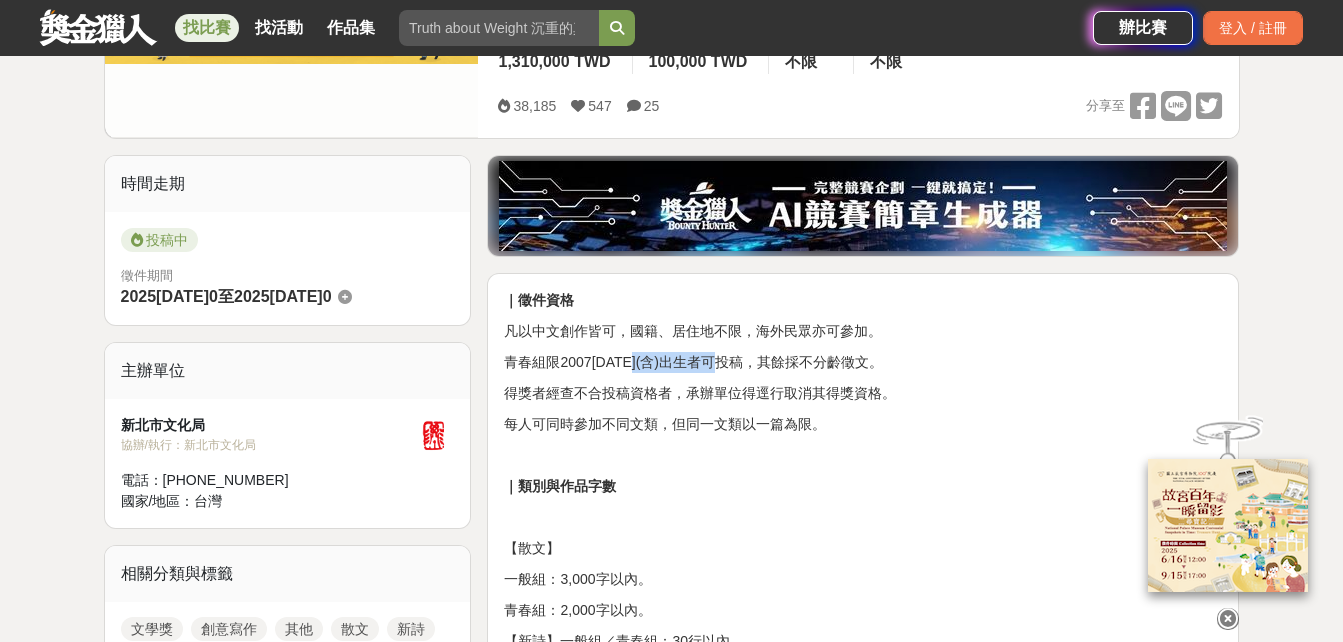drag, startPoint x: 655, startPoint y: 367, endPoint x: 747, endPoint y: 369, distance: 92.021736 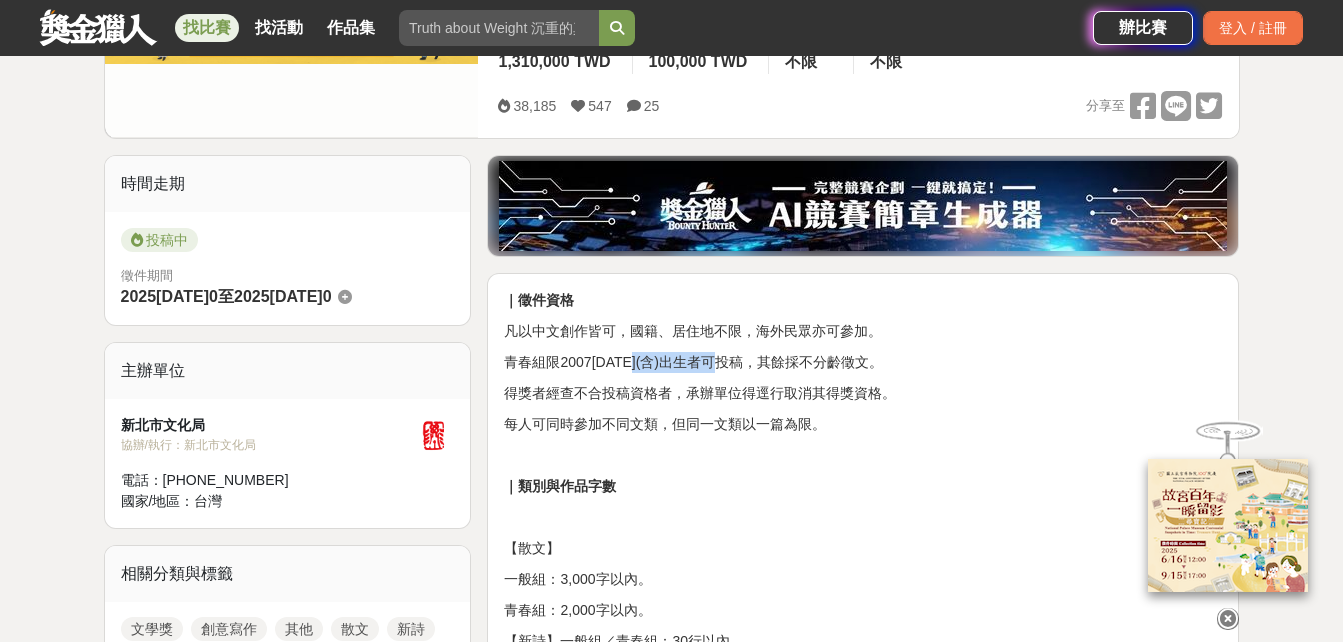 click on "青春組限2007[DATE](含)出生者可投稿，其餘採不分齡徵文。" at bounding box center (863, 362) 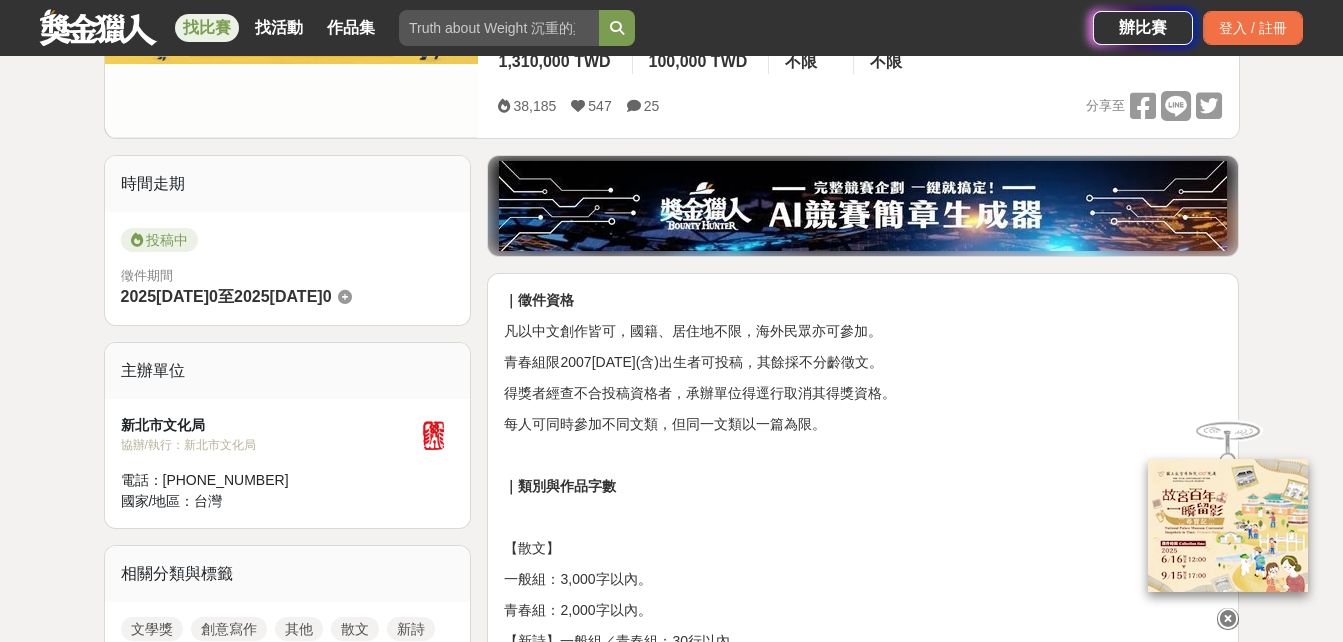 drag, startPoint x: 747, startPoint y: 369, endPoint x: 692, endPoint y: 388, distance: 58.189346 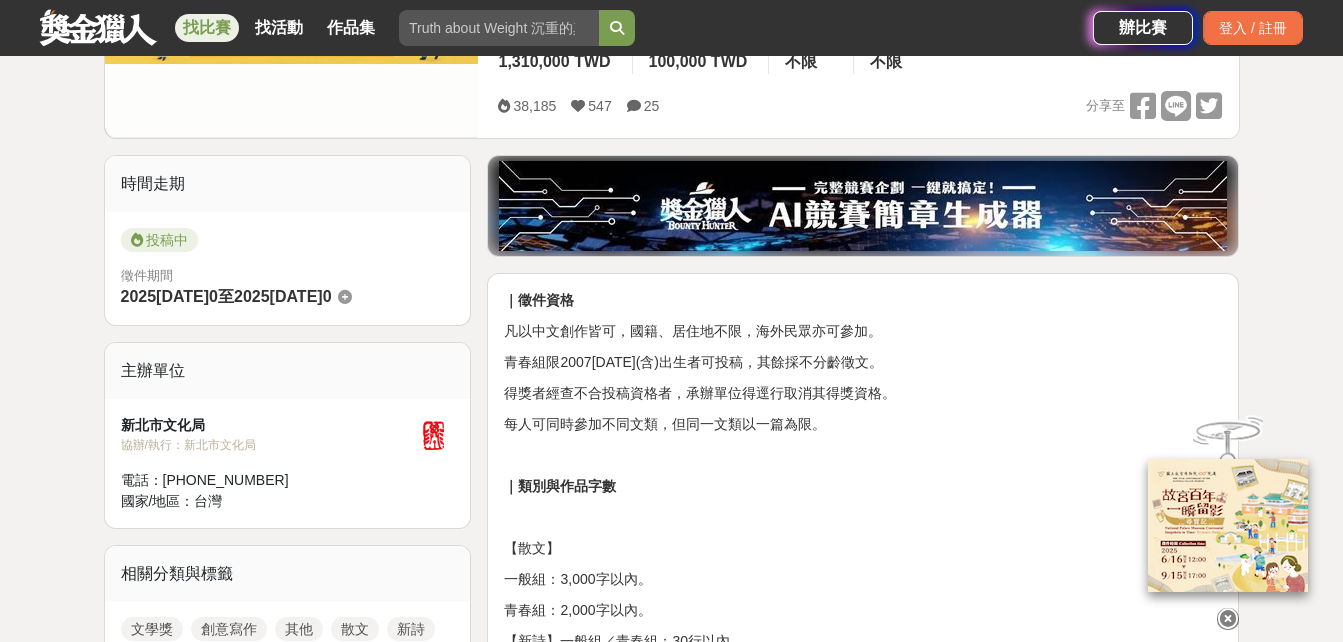 click on "得獎者經查不合投稿資格者，承辦單位得逕行取消其得獎資格。" at bounding box center (863, 393) 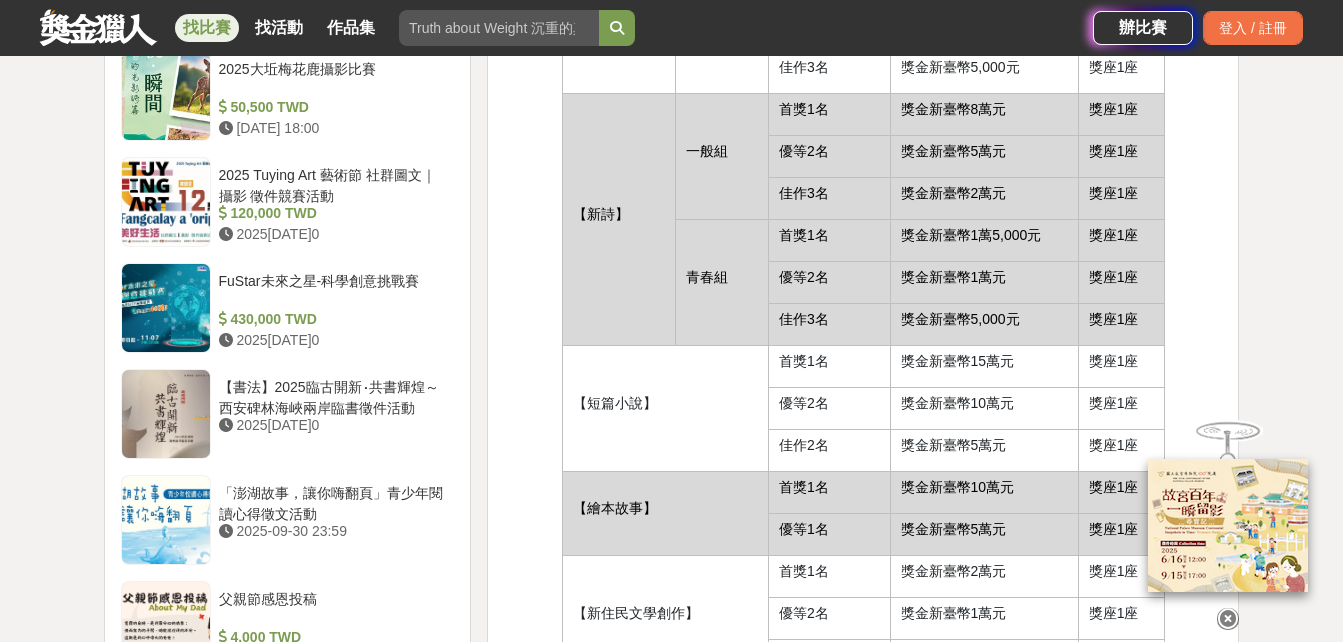 scroll, scrollTop: 900, scrollLeft: 0, axis: vertical 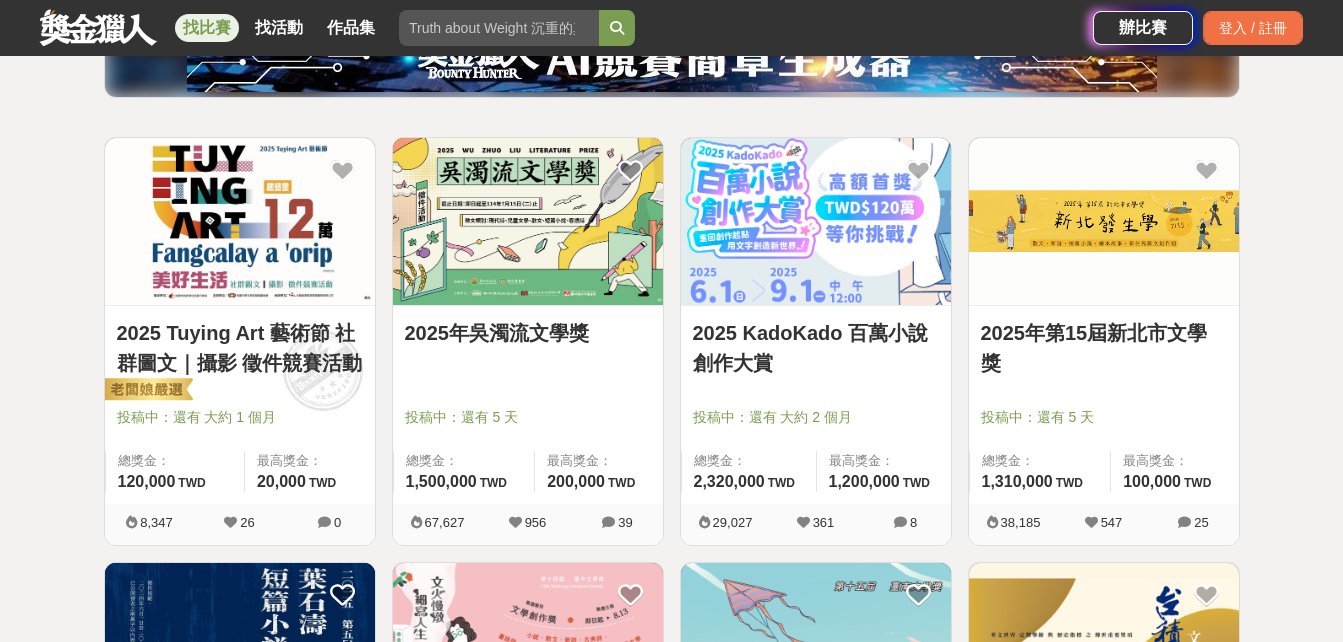 click on "2025 KadoKado 百萬小說創作大賞" at bounding box center [816, 348] 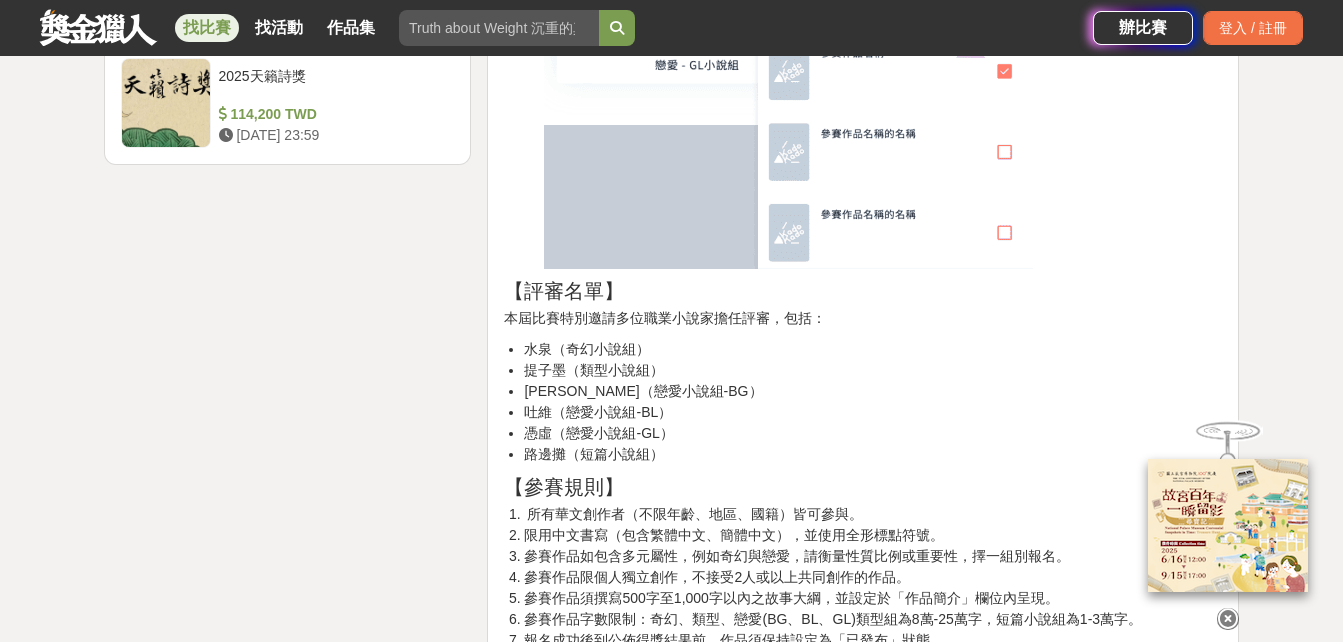 scroll, scrollTop: 3000, scrollLeft: 0, axis: vertical 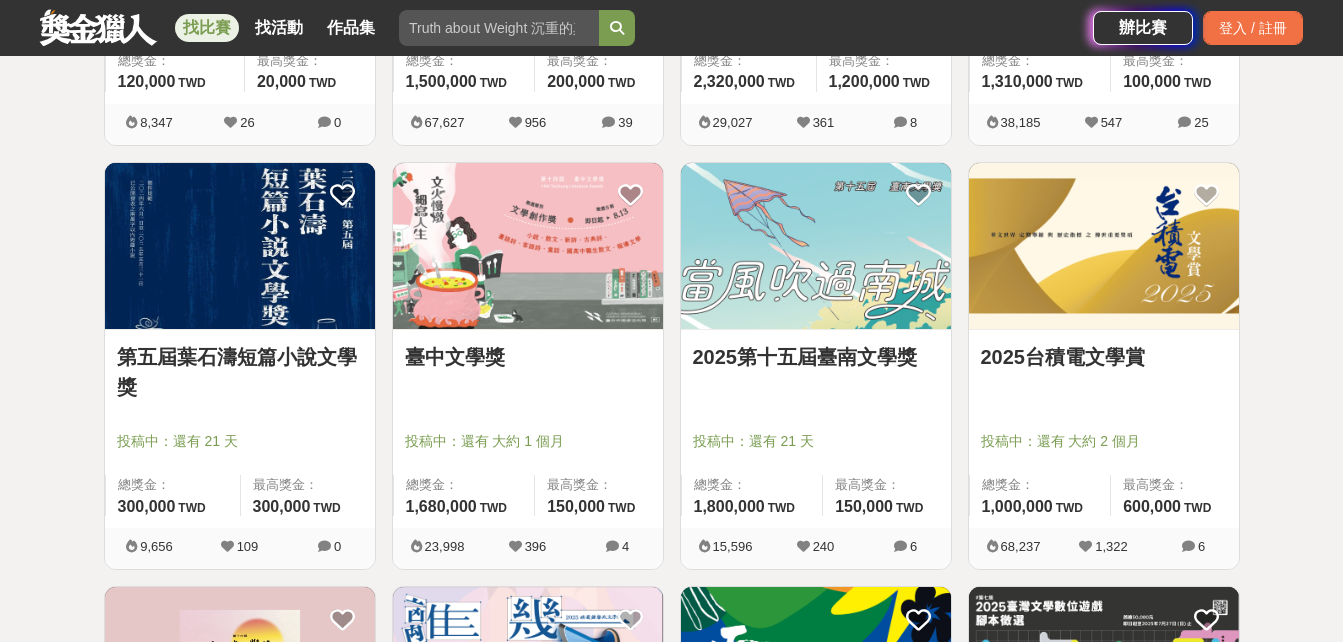 click on "2025第十五屆臺南文學獎" at bounding box center [816, 357] 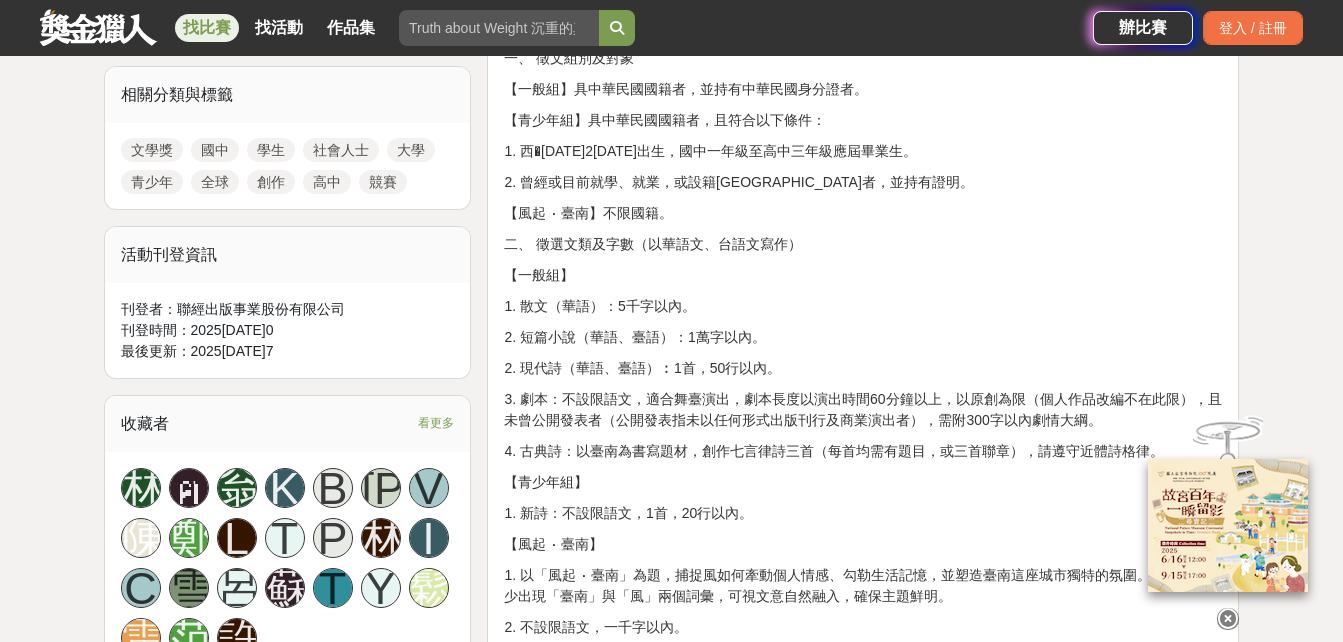 scroll, scrollTop: 1100, scrollLeft: 0, axis: vertical 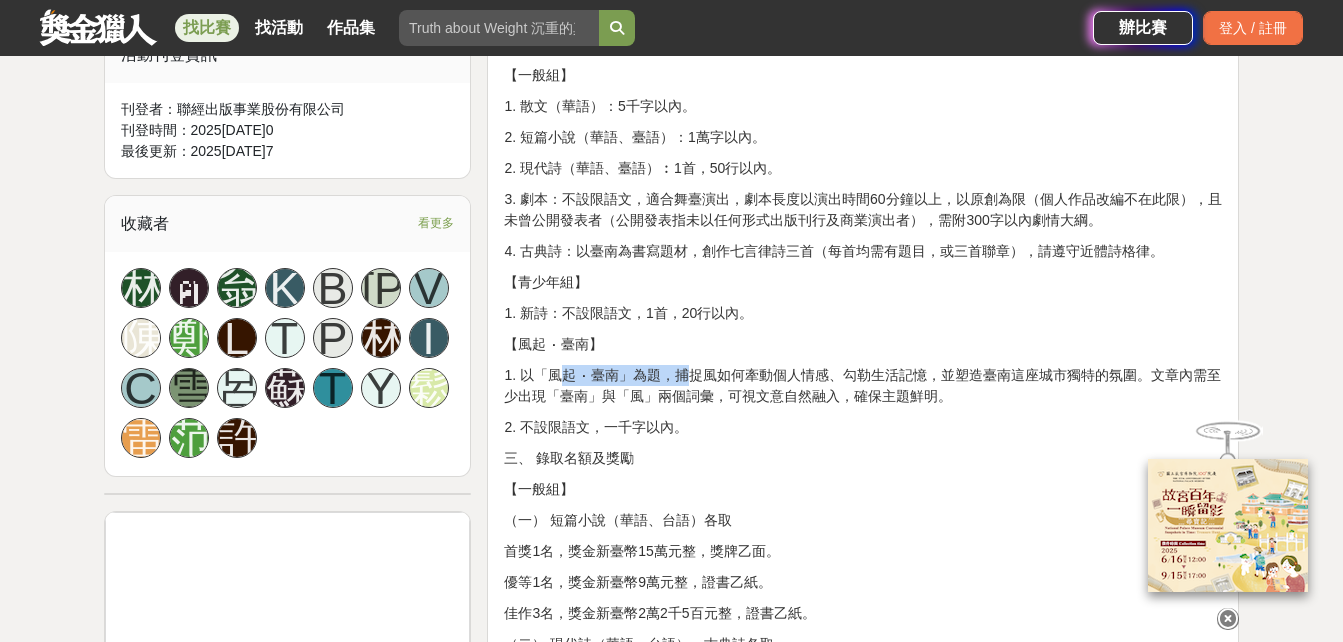 drag, startPoint x: 556, startPoint y: 384, endPoint x: 693, endPoint y: 380, distance: 137.05838 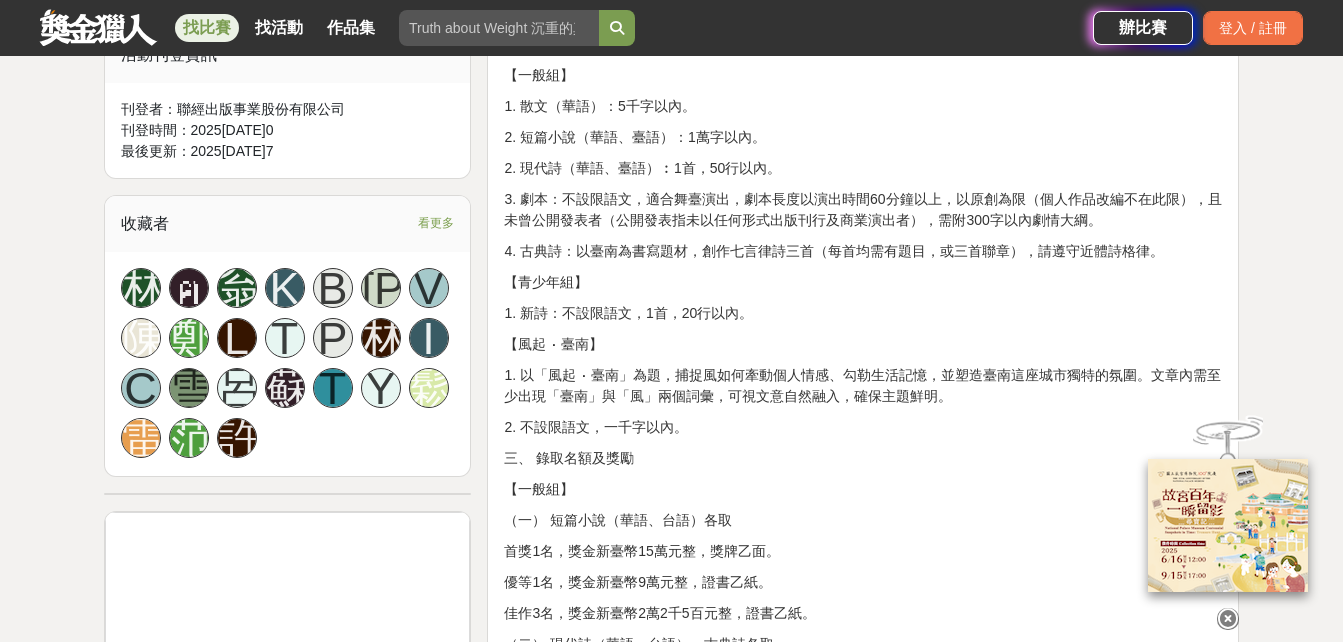 drag, startPoint x: 693, startPoint y: 380, endPoint x: 698, endPoint y: 420, distance: 40.311287 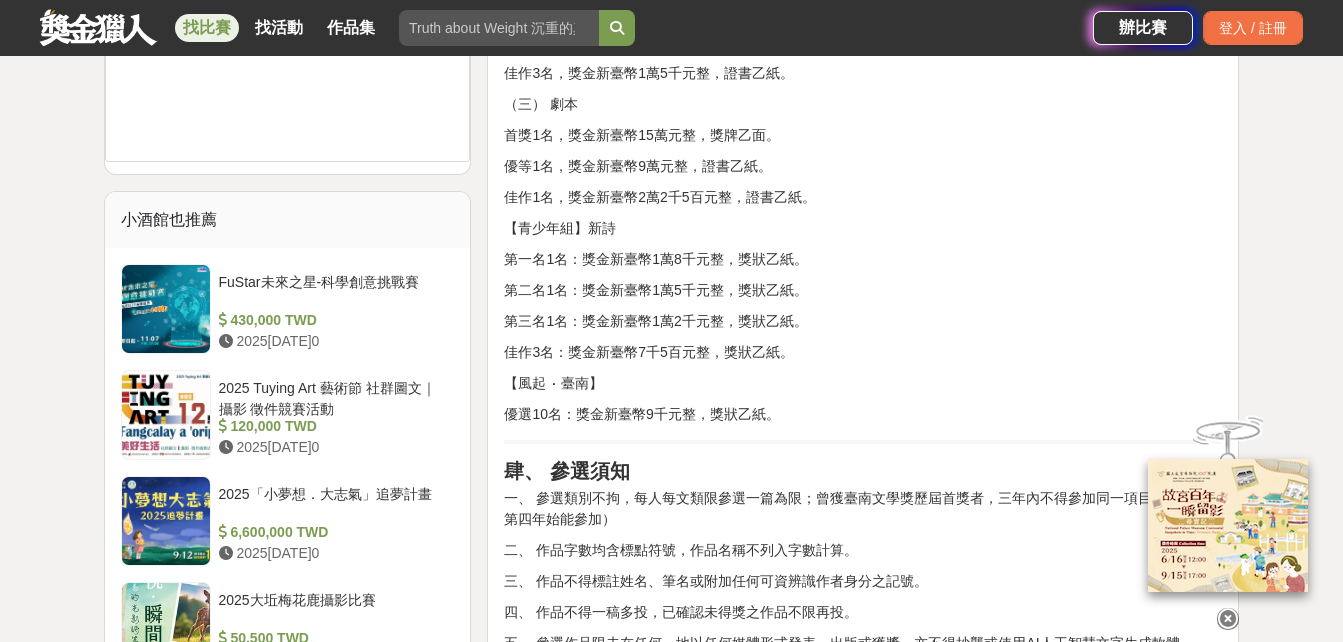 scroll, scrollTop: 1900, scrollLeft: 0, axis: vertical 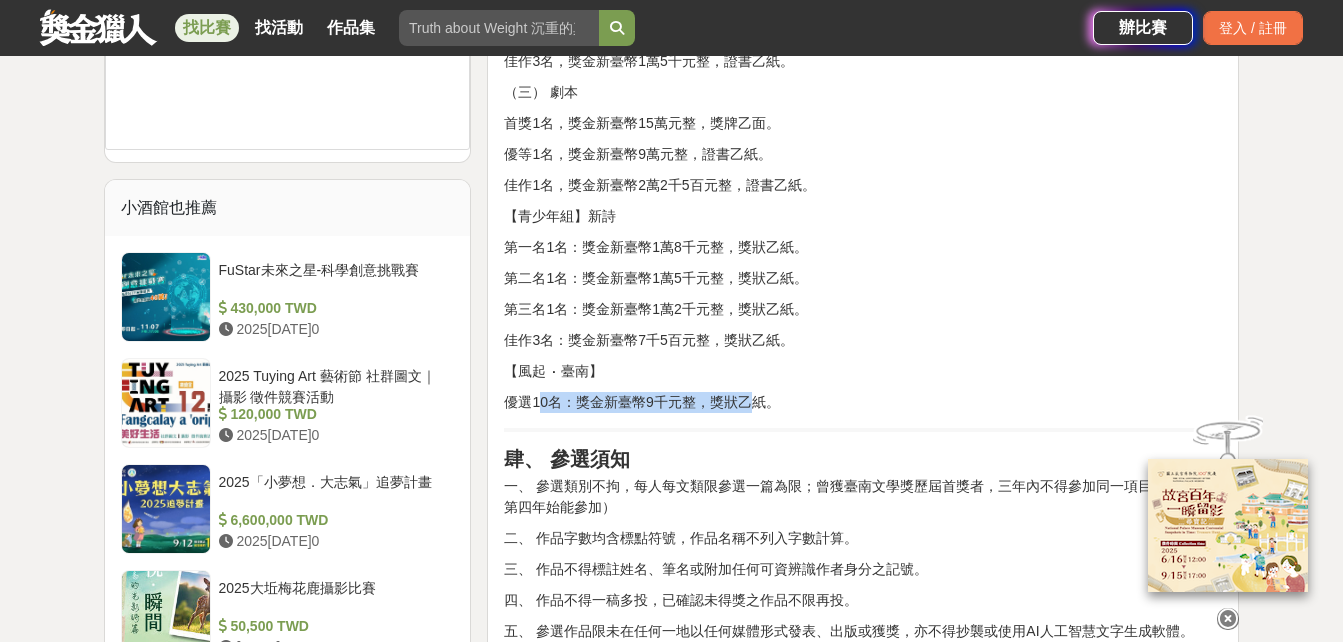 drag, startPoint x: 516, startPoint y: 396, endPoint x: 699, endPoint y: 393, distance: 183.02458 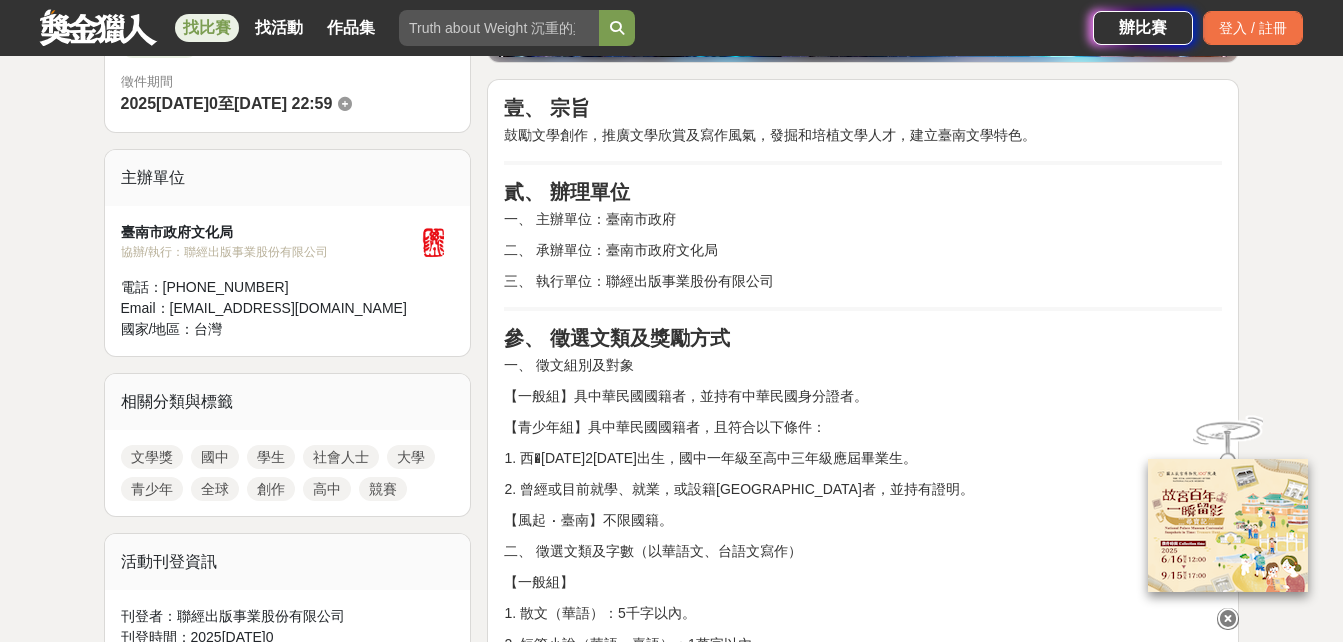scroll, scrollTop: 600, scrollLeft: 0, axis: vertical 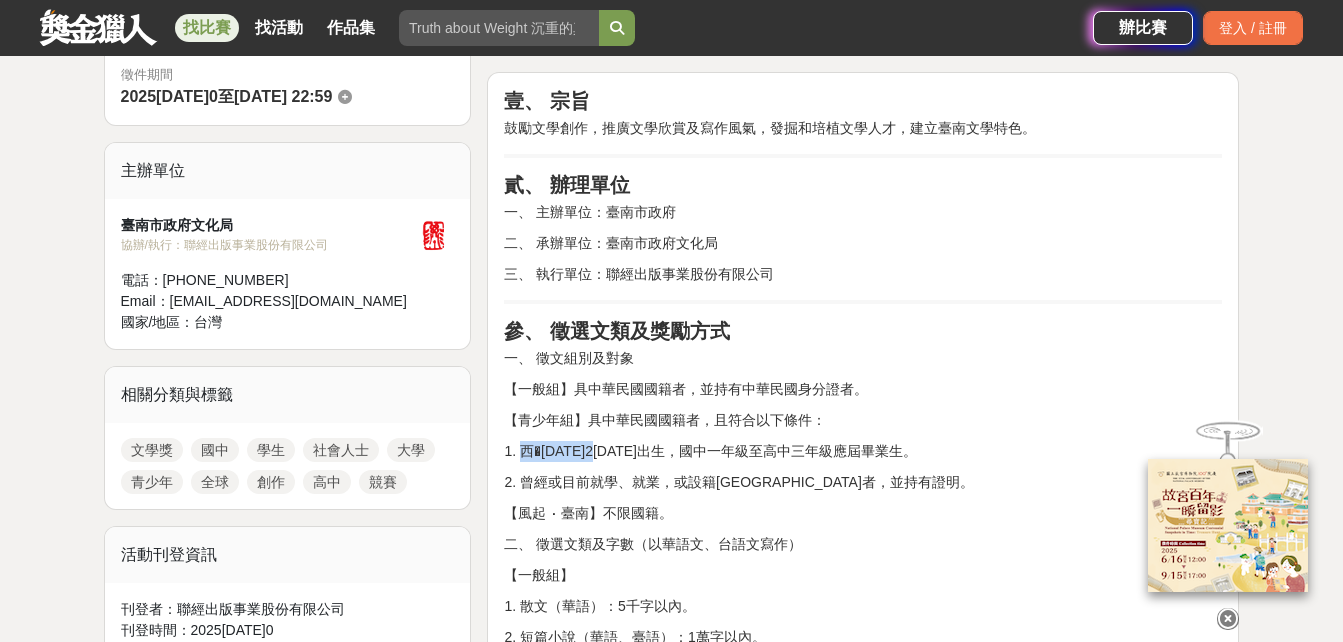 drag, startPoint x: 526, startPoint y: 459, endPoint x: 610, endPoint y: 446, distance: 85 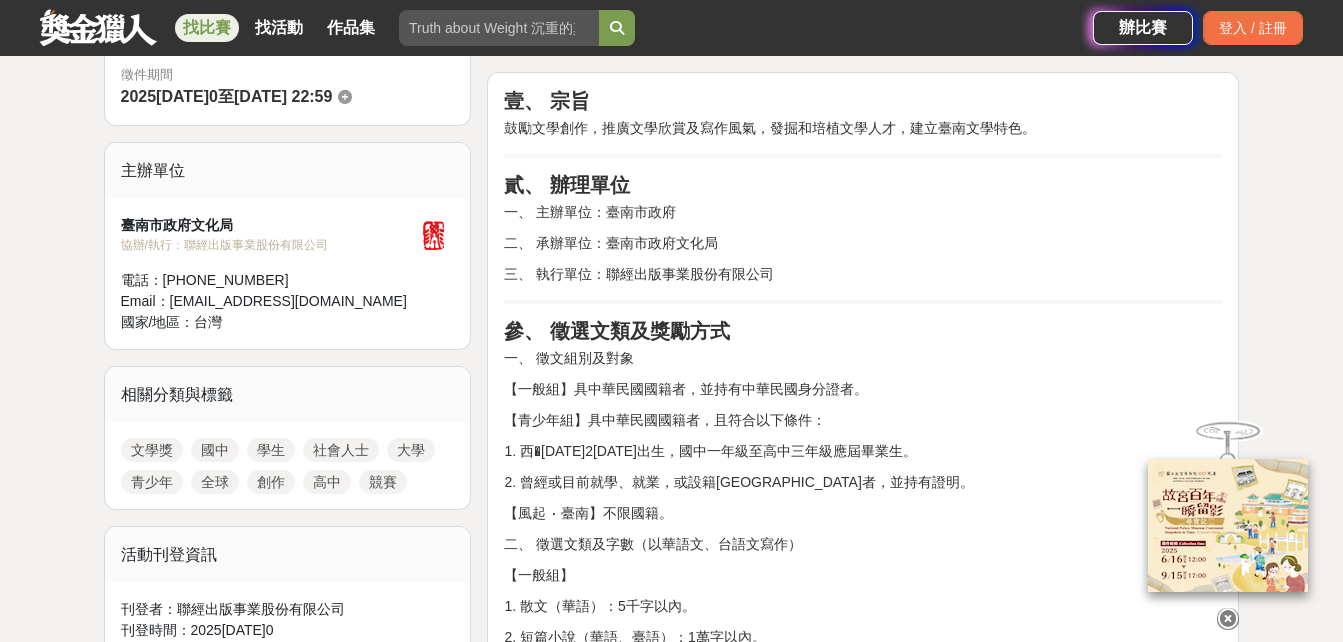 drag, startPoint x: 610, startPoint y: 446, endPoint x: 630, endPoint y: 475, distance: 35.22783 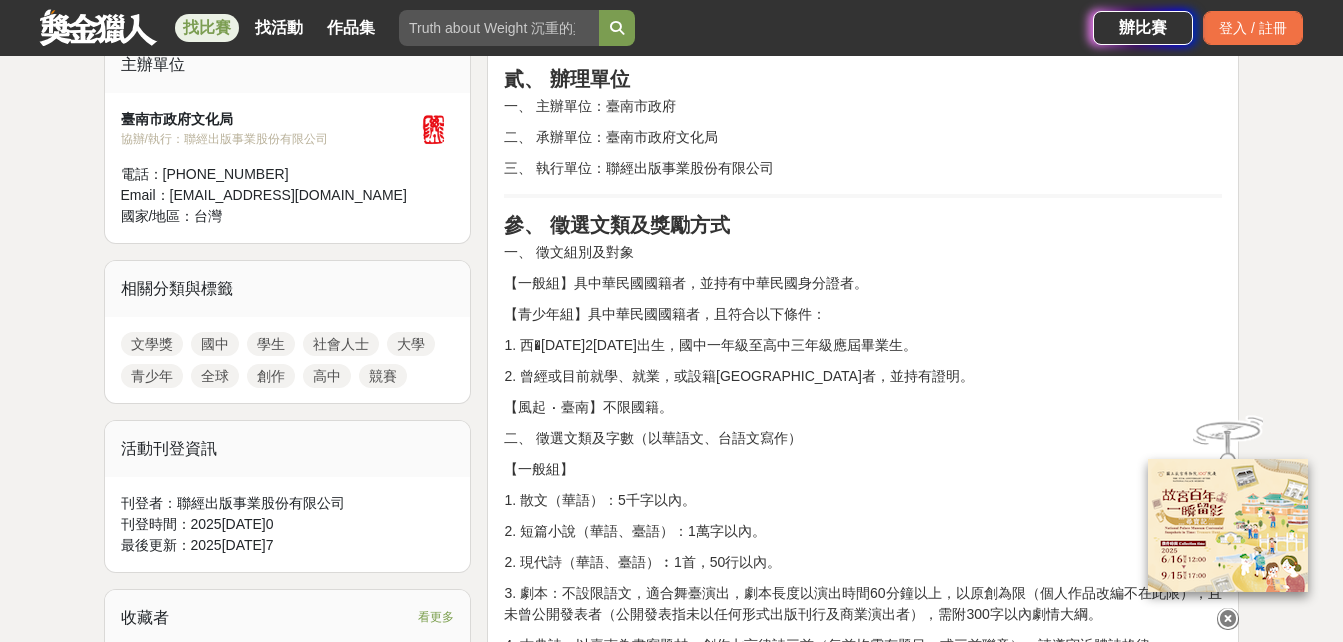 scroll, scrollTop: 800, scrollLeft: 0, axis: vertical 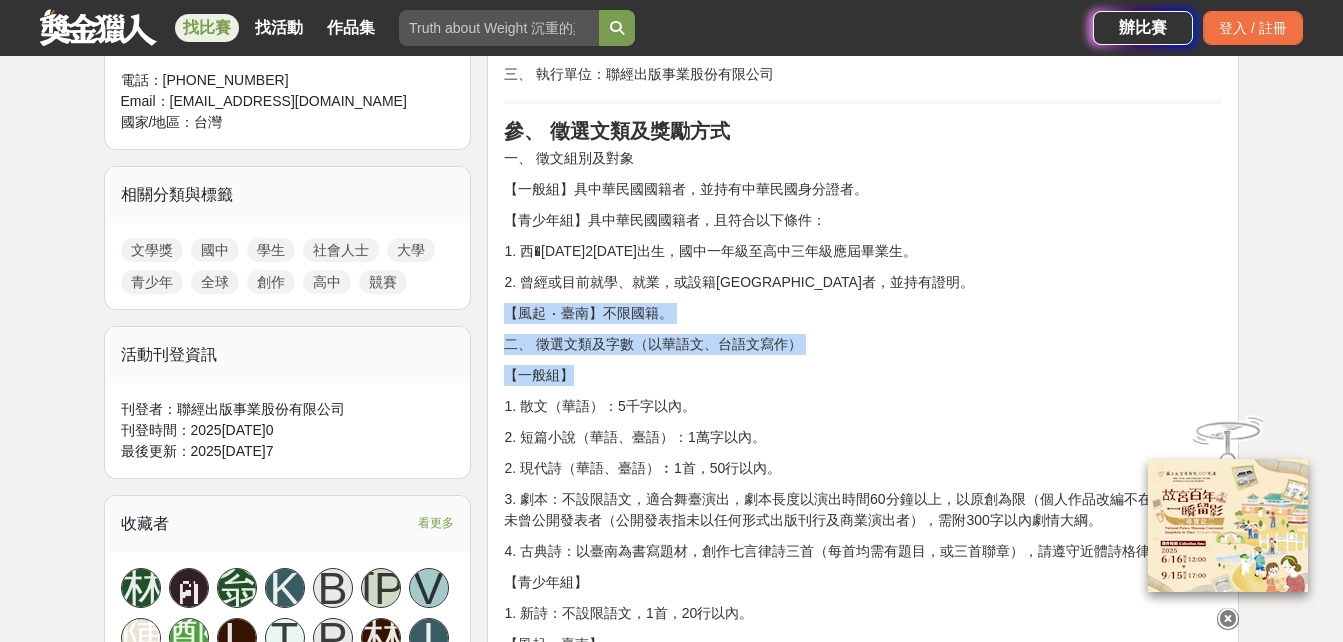 drag, startPoint x: 507, startPoint y: 322, endPoint x: 658, endPoint y: 356, distance: 154.78049 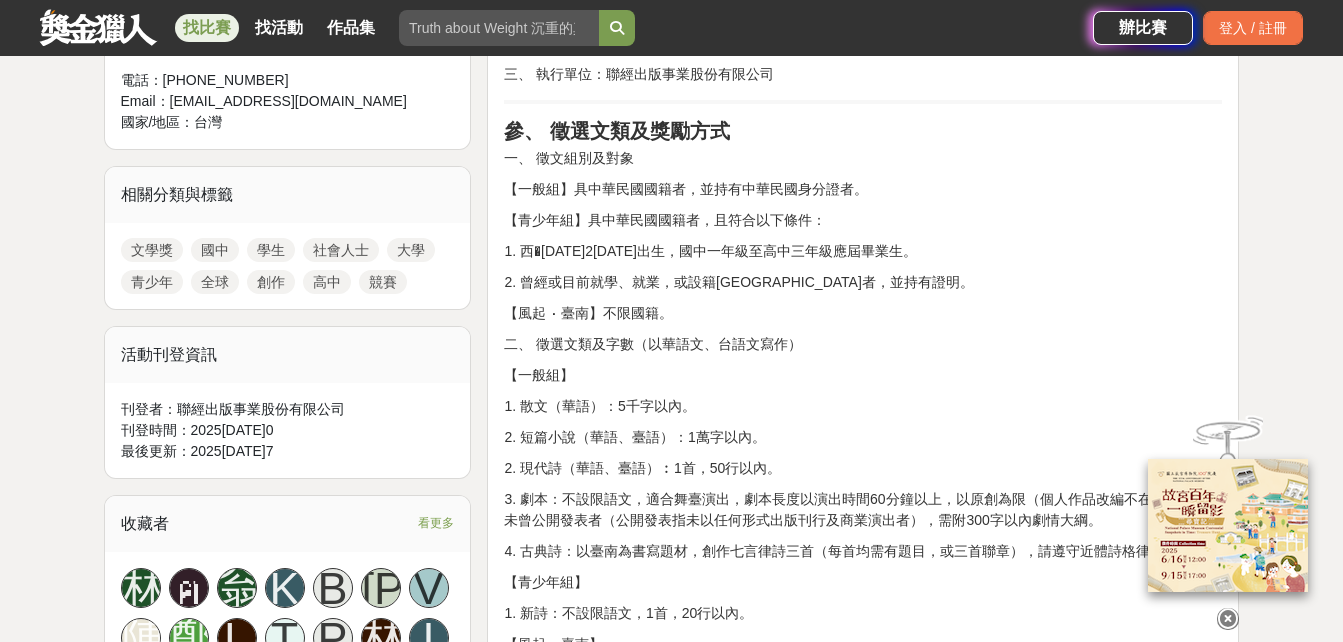 drag, startPoint x: 658, startPoint y: 356, endPoint x: 600, endPoint y: 450, distance: 110.45361 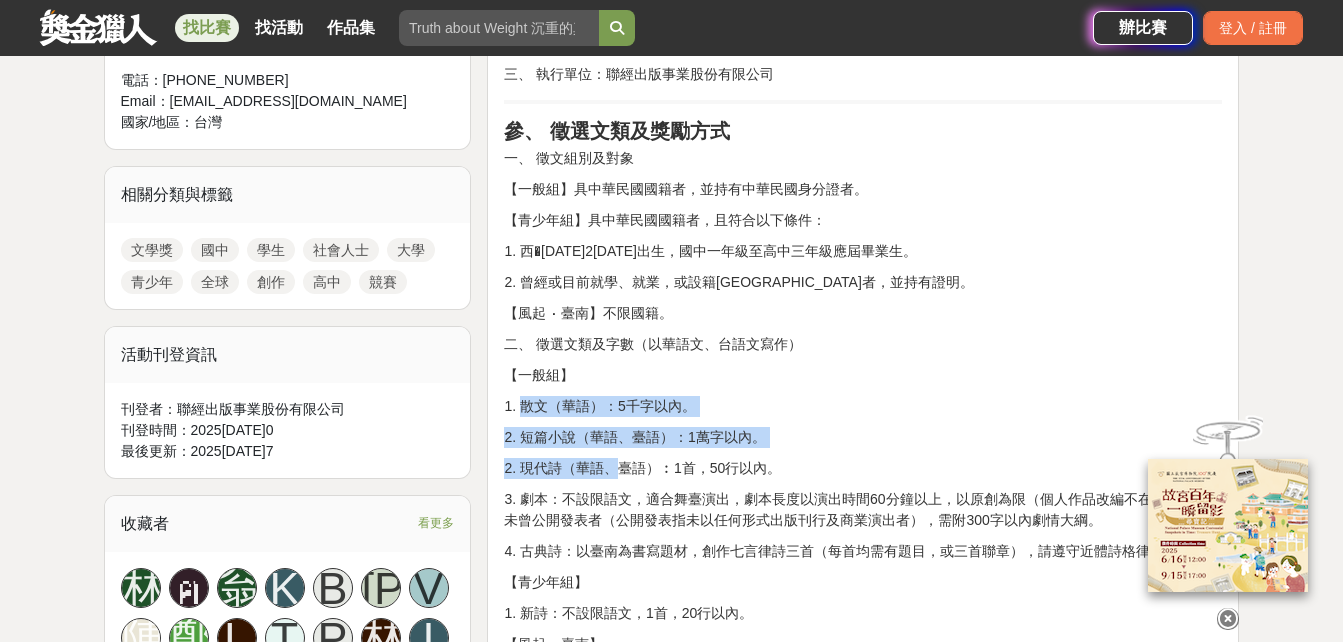 drag, startPoint x: 525, startPoint y: 414, endPoint x: 637, endPoint y: 459, distance: 120.70211 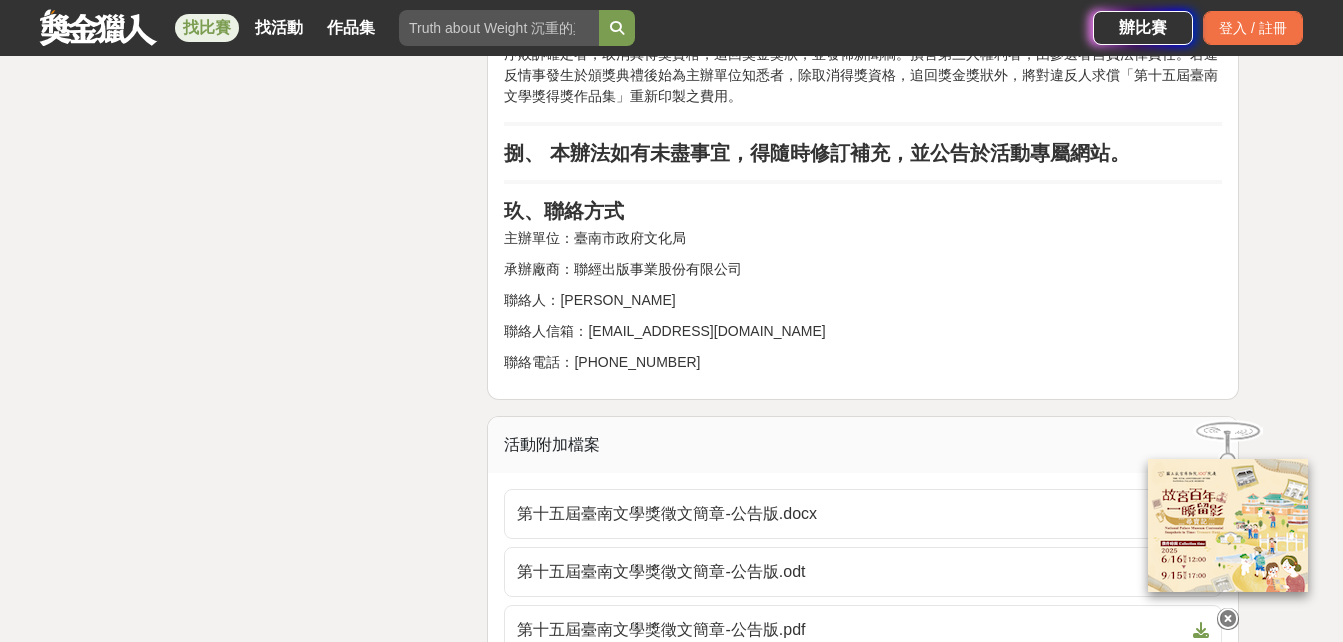 scroll, scrollTop: 4000, scrollLeft: 0, axis: vertical 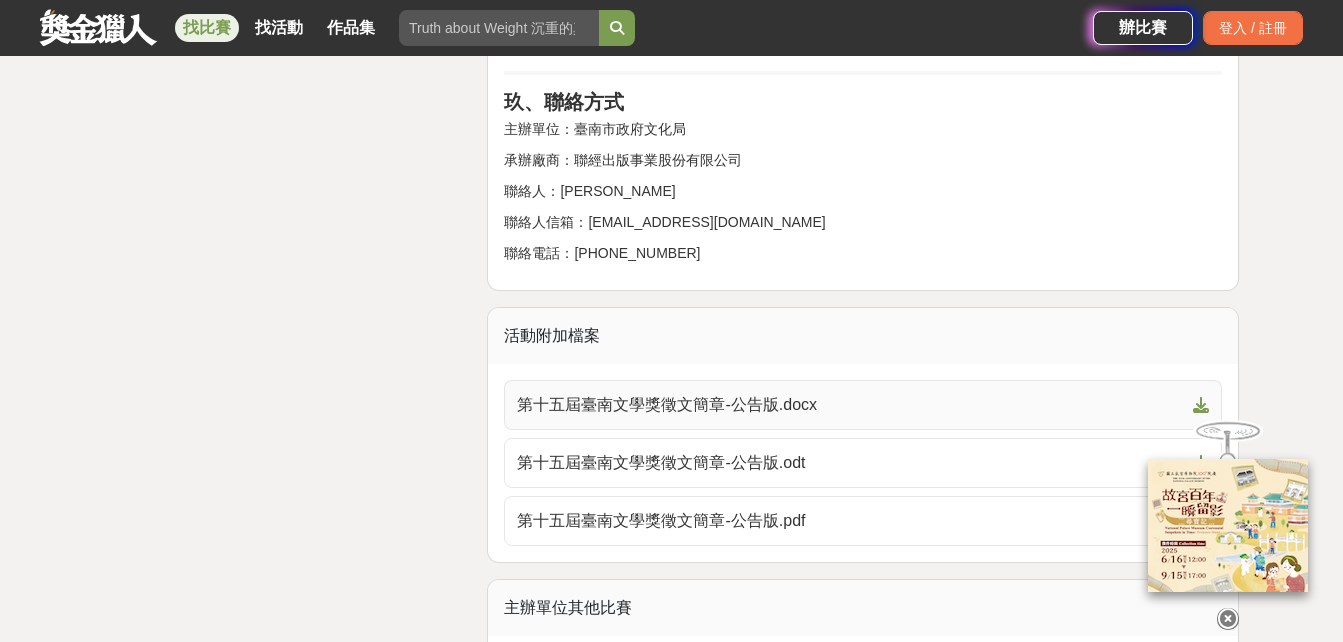 click on "第十五屆臺南文學獎徵文簡章-公告版.docx" at bounding box center [851, 405] 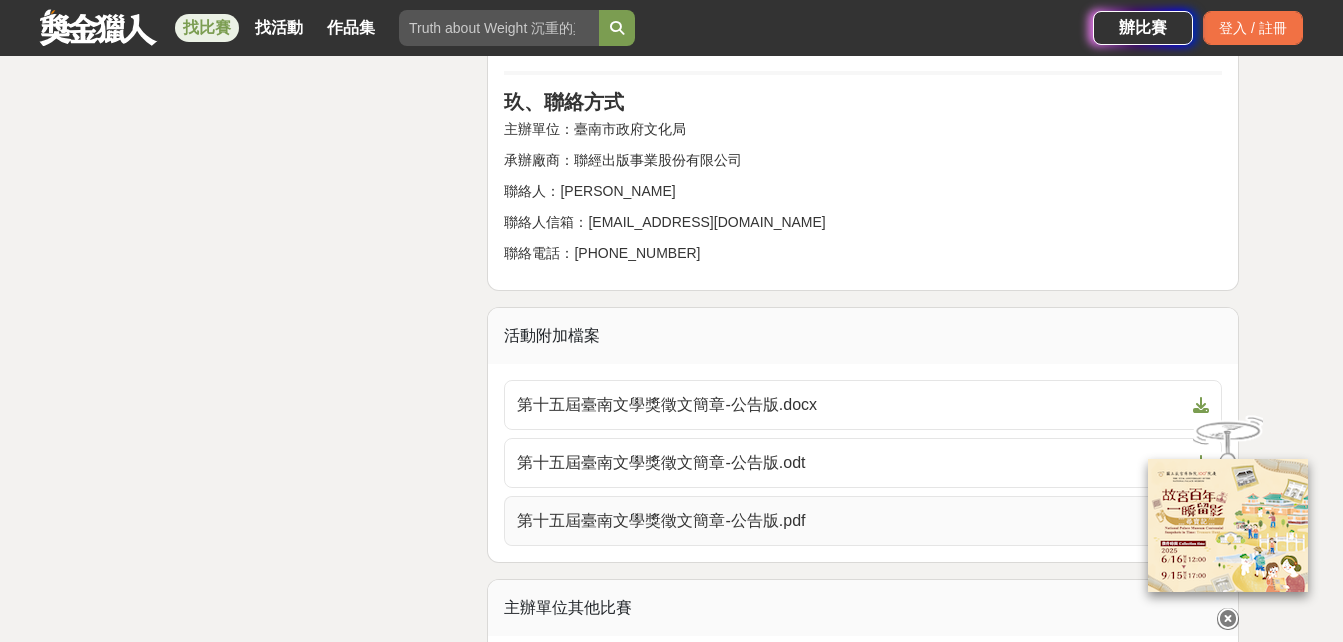 click on "第十五屆臺南文學獎徵文簡章-公告版.pdf" at bounding box center (851, 521) 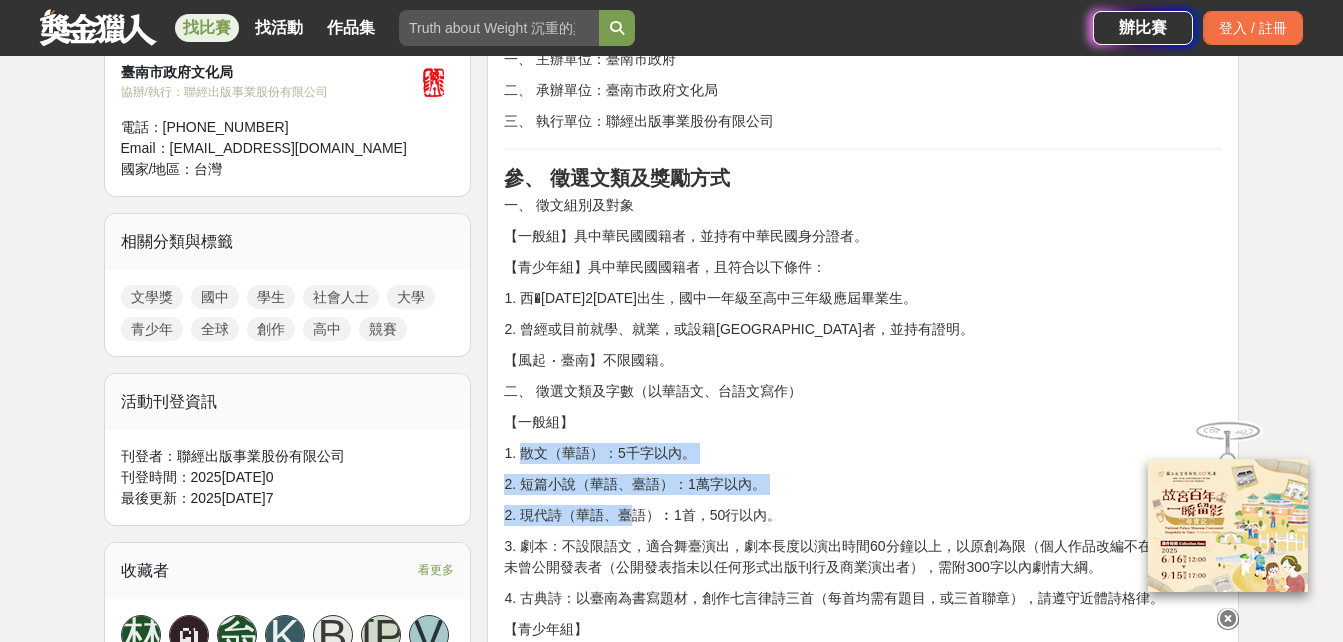 scroll, scrollTop: 200, scrollLeft: 0, axis: vertical 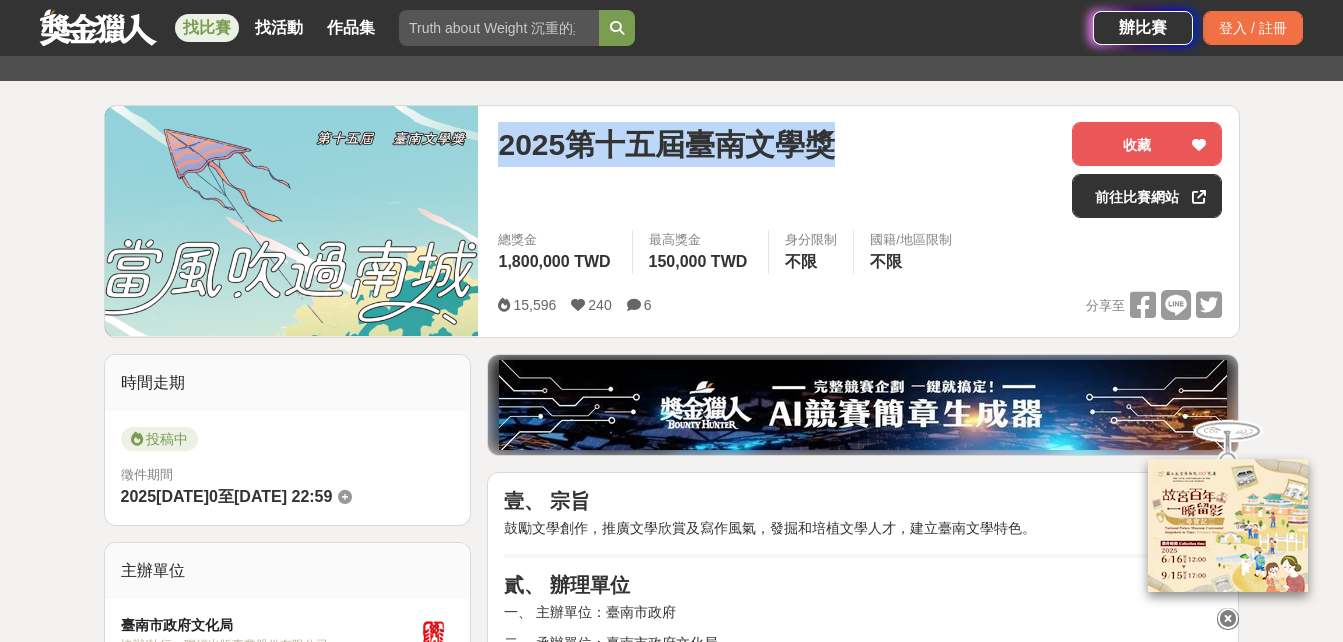 drag, startPoint x: 493, startPoint y: 141, endPoint x: 912, endPoint y: 134, distance: 419.05847 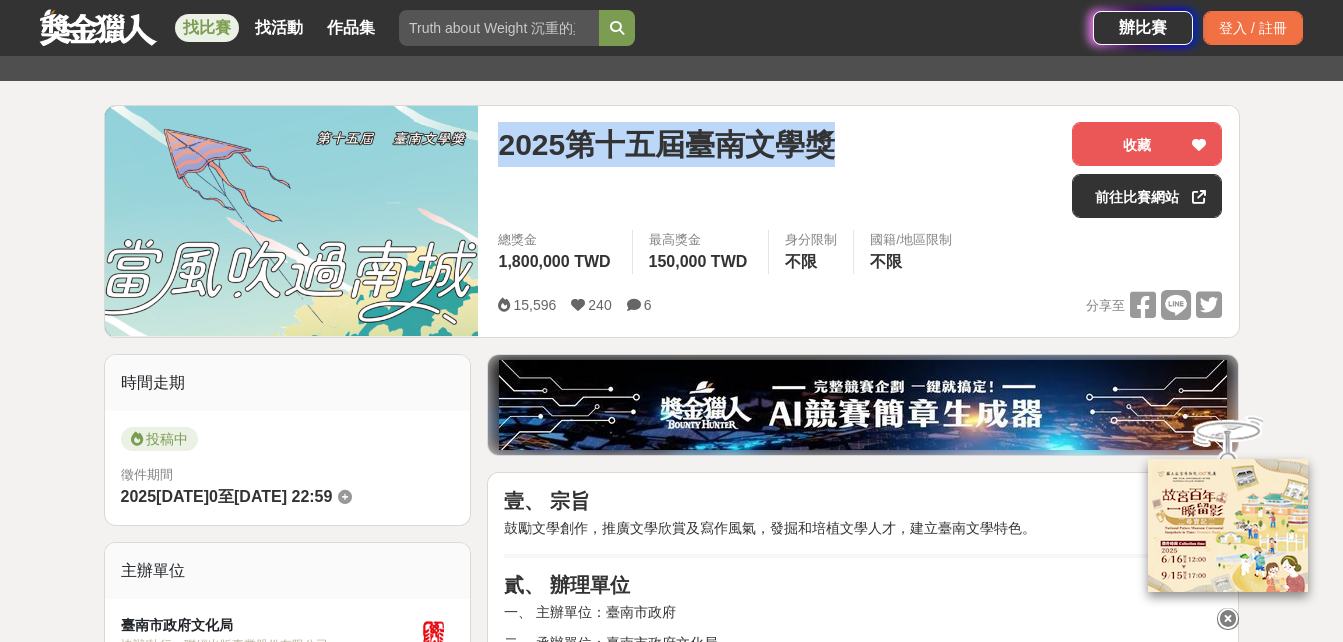click on "2025第十五屆臺南文學獎 收藏 前往比賽網站 總獎金 1,800,000   TWD 最高獎金 150,000   TWD 身分限制 不限 國籍/地區限制 不限 15,596 240 6 分享至 收藏 前往比賽網站" at bounding box center [860, 221] 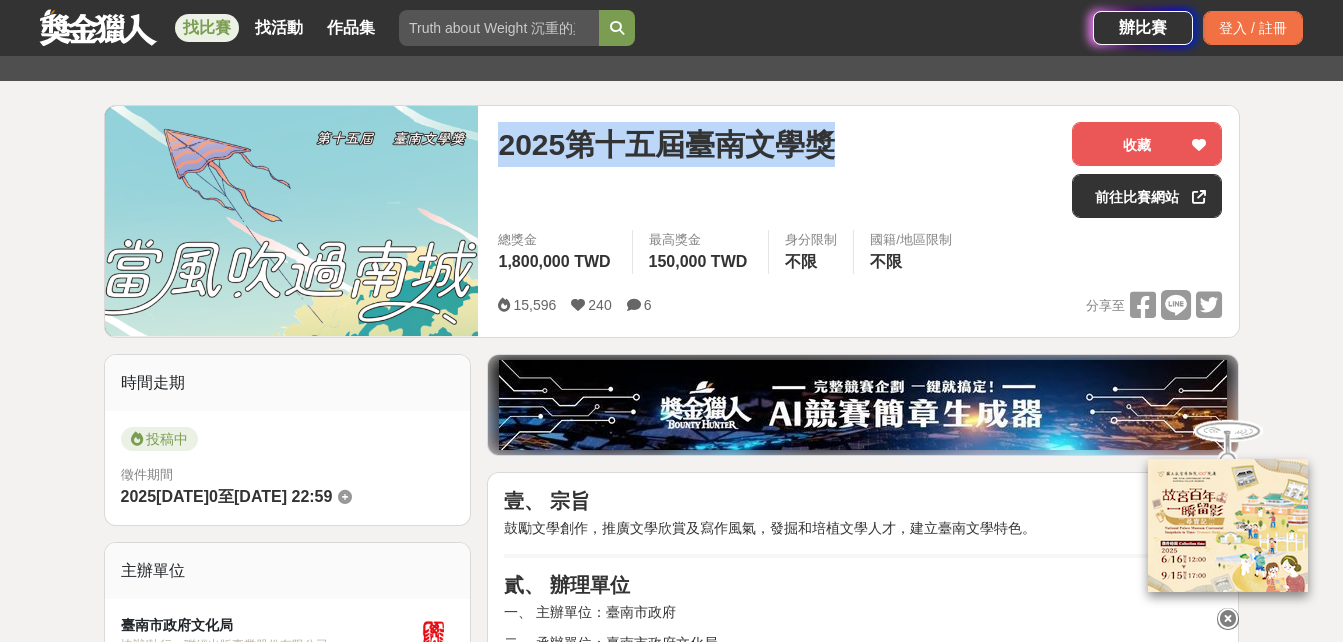 copy on "2025第十五屆臺南文學獎" 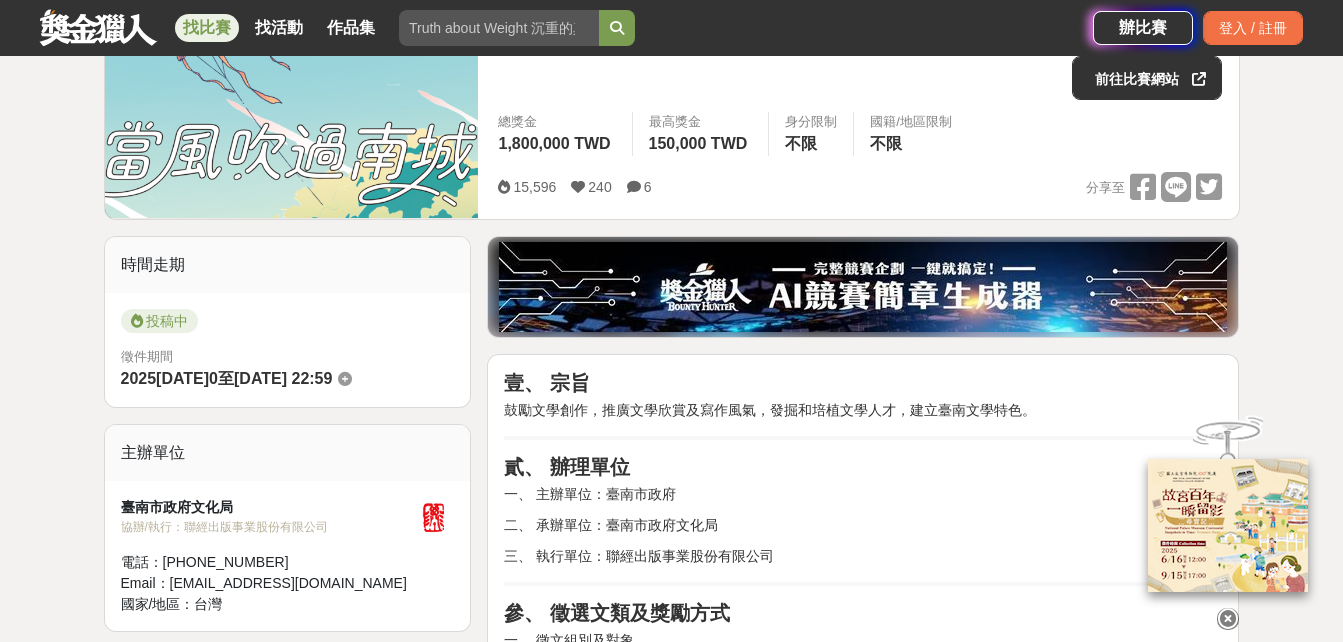 scroll, scrollTop: 500, scrollLeft: 0, axis: vertical 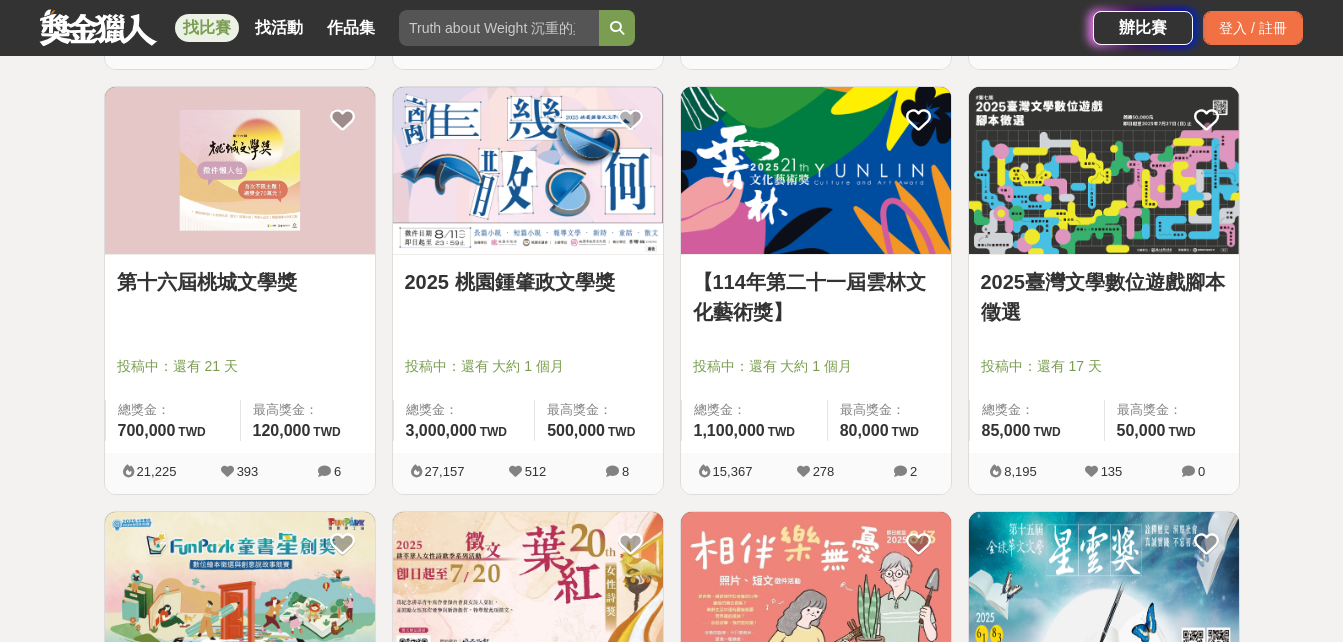 click on "第十六屆桃城文學獎" at bounding box center [240, 282] 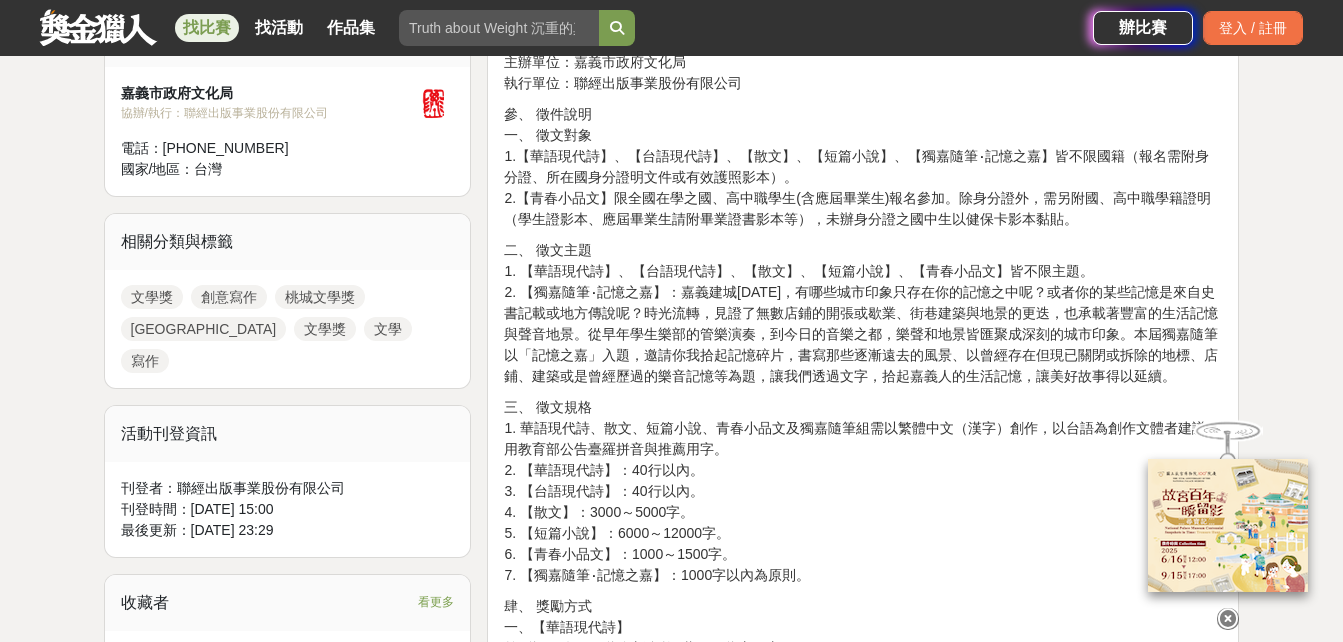 scroll, scrollTop: 500, scrollLeft: 0, axis: vertical 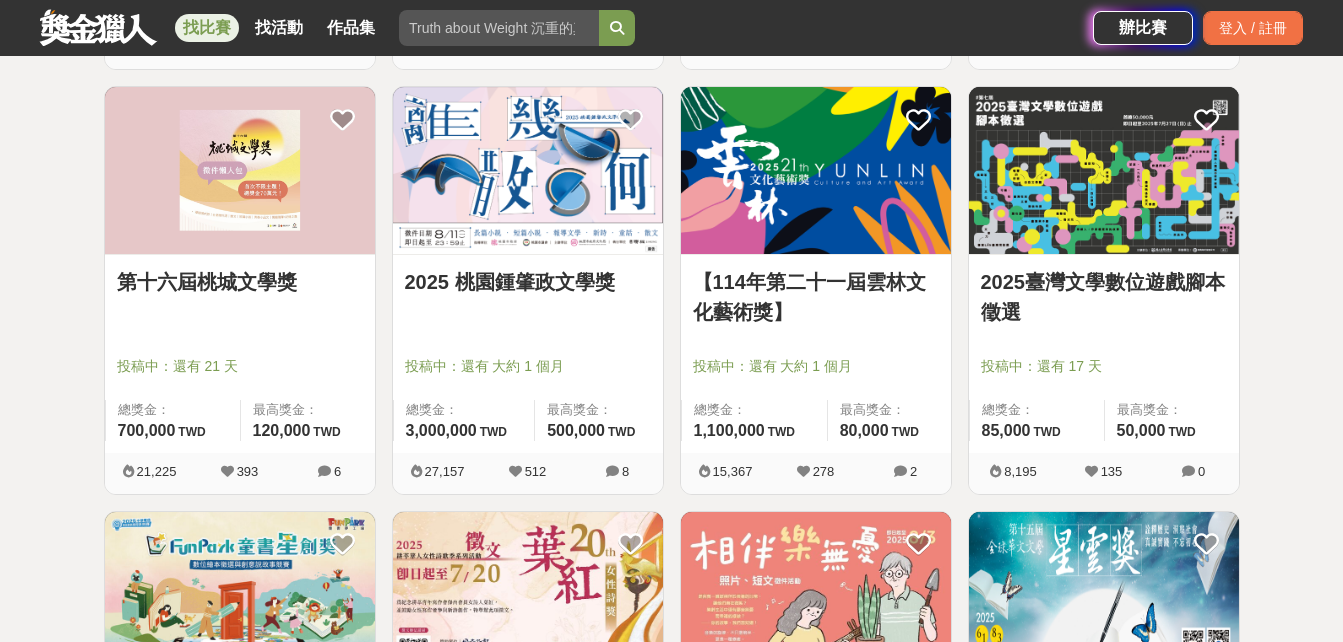 click on "2025 桃園鍾肇政文學獎" at bounding box center (528, 282) 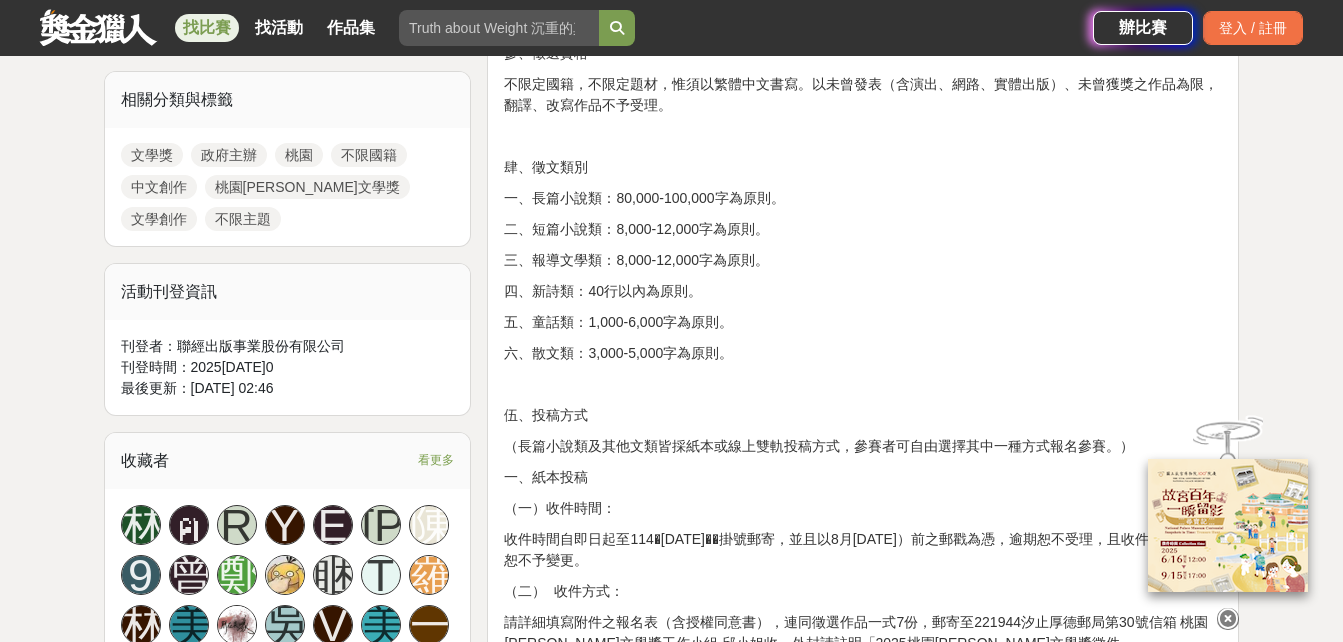 scroll, scrollTop: 900, scrollLeft: 0, axis: vertical 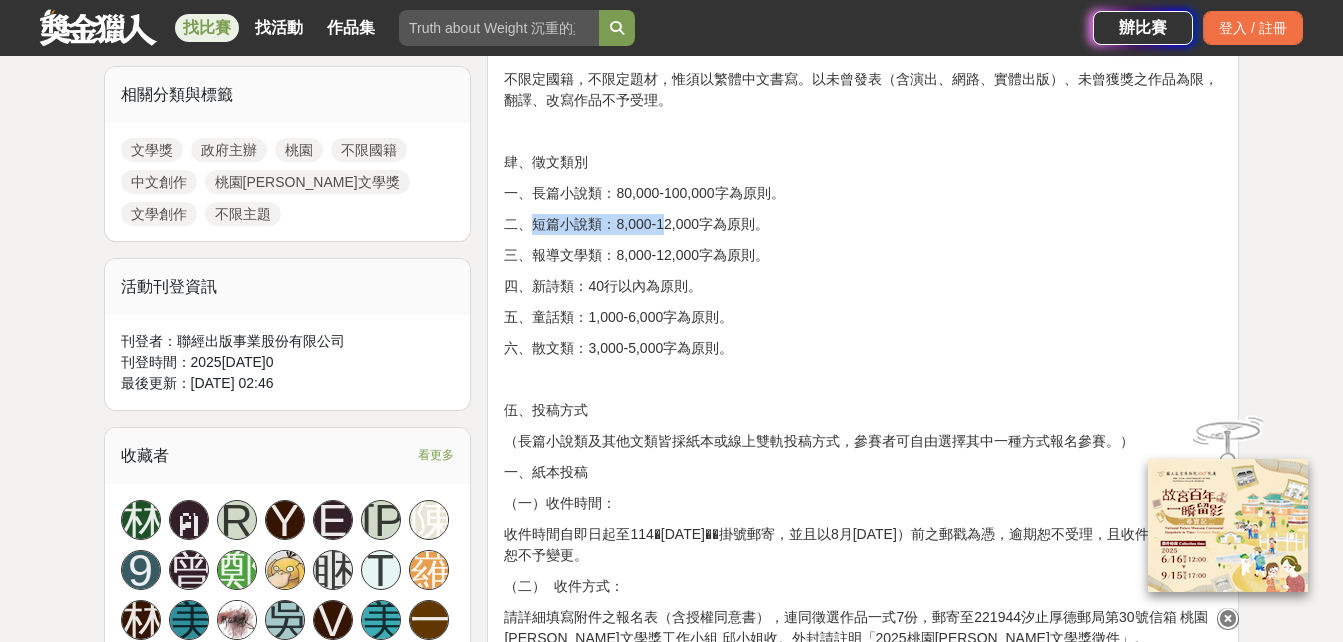drag, startPoint x: 536, startPoint y: 223, endPoint x: 665, endPoint y: 223, distance: 129 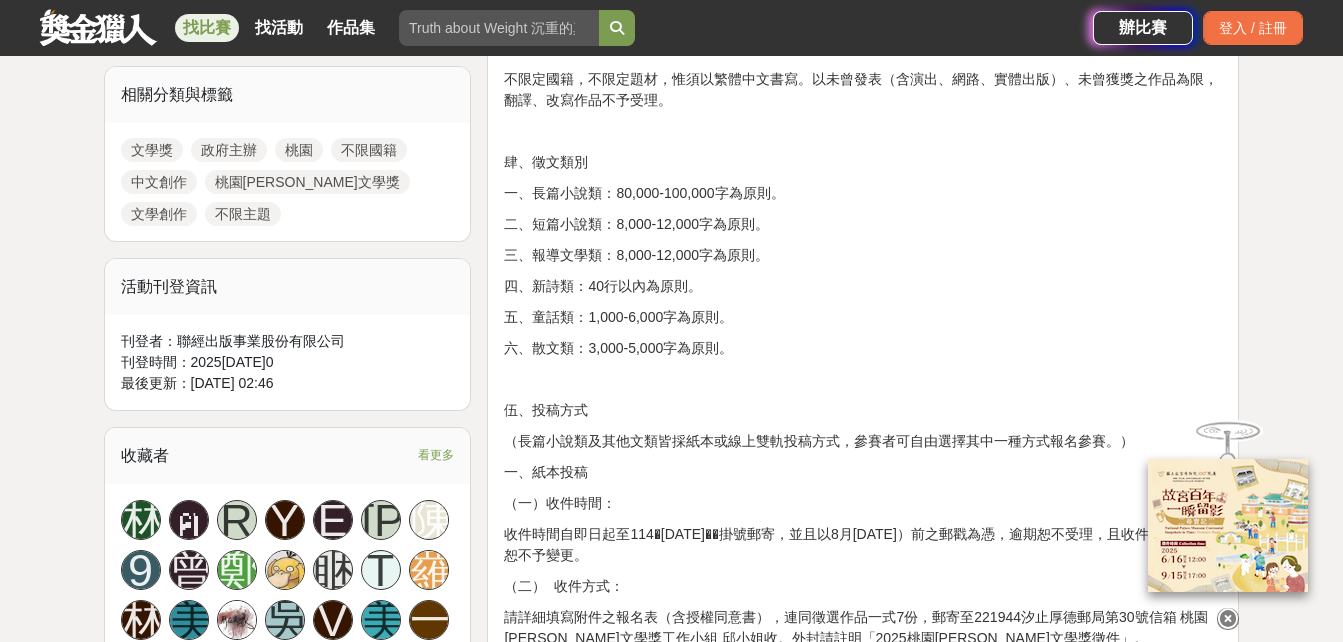 drag, startPoint x: 665, startPoint y: 223, endPoint x: 663, endPoint y: 326, distance: 103.01942 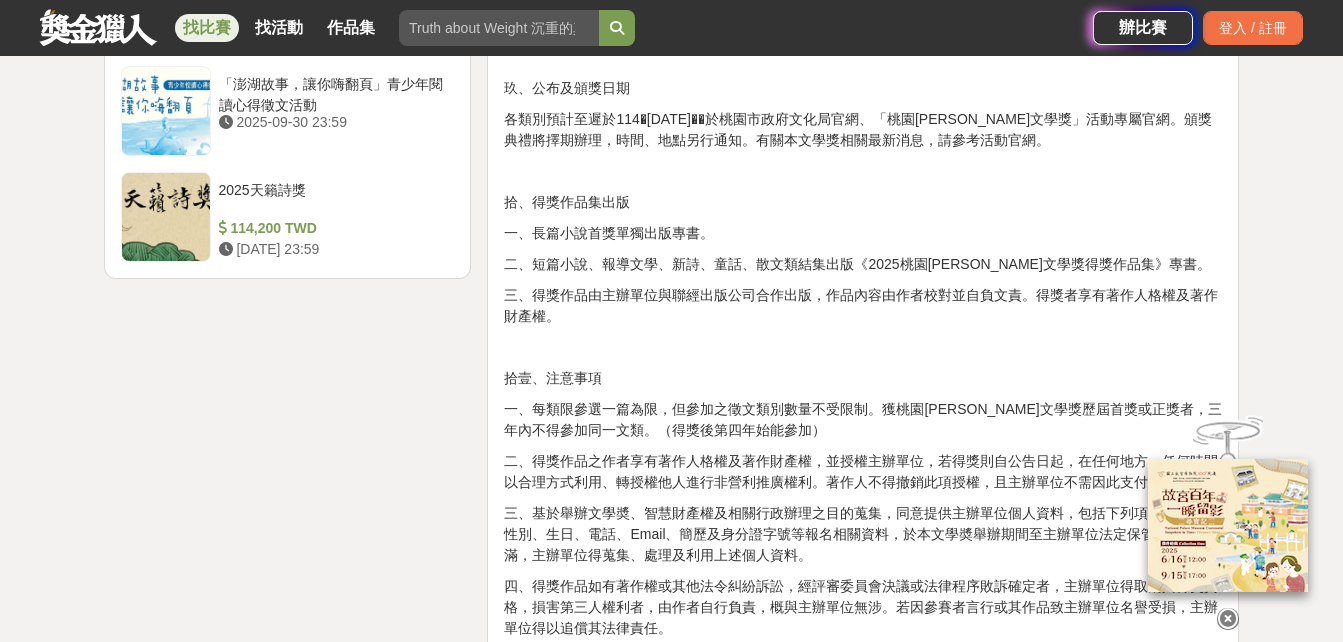 scroll, scrollTop: 3000, scrollLeft: 0, axis: vertical 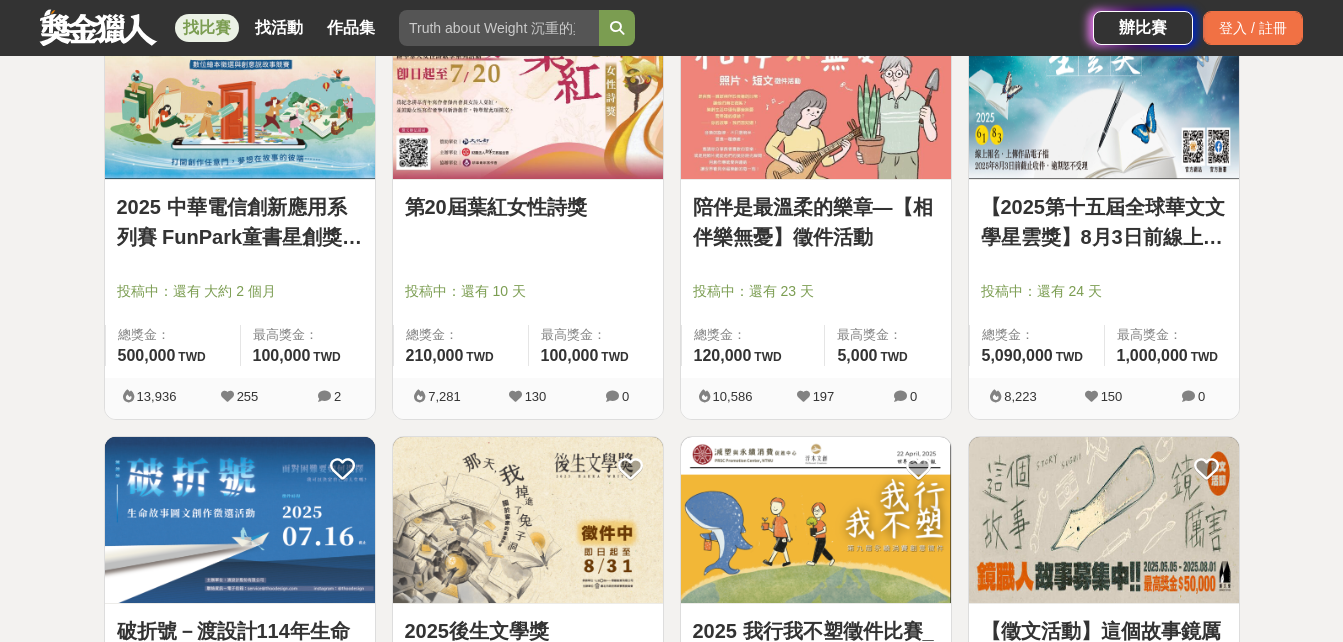 click on "第20屆葉紅女性詩獎" at bounding box center [528, 207] 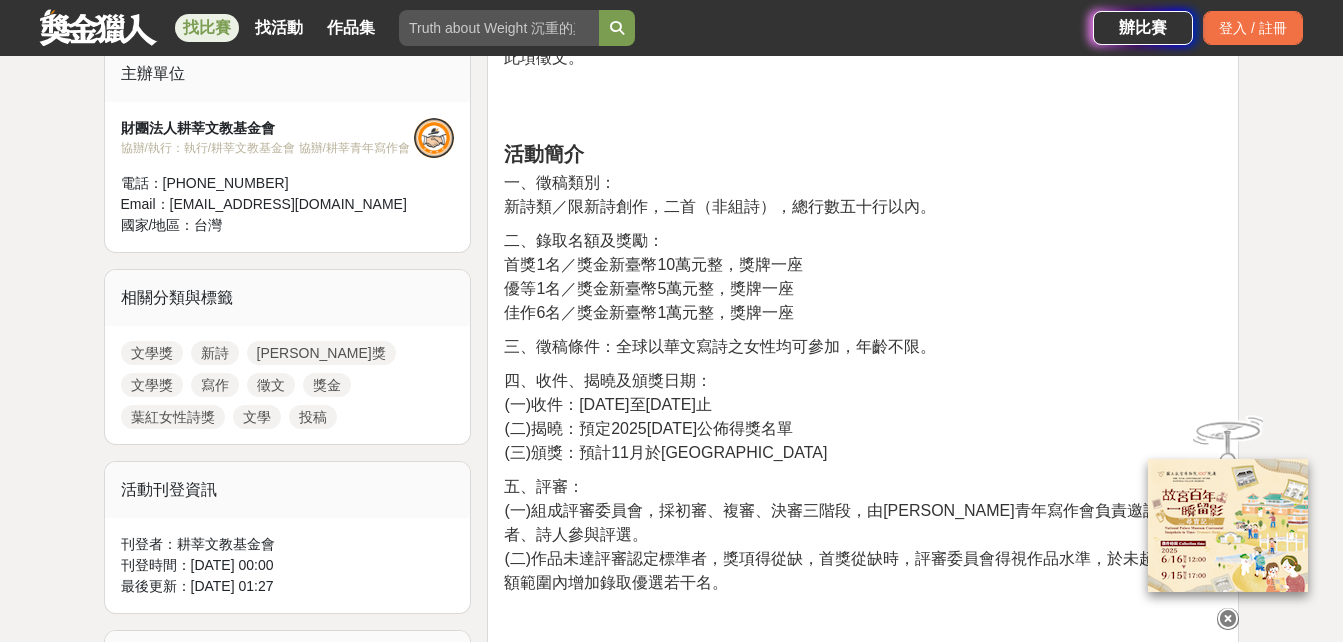 scroll, scrollTop: 600, scrollLeft: 0, axis: vertical 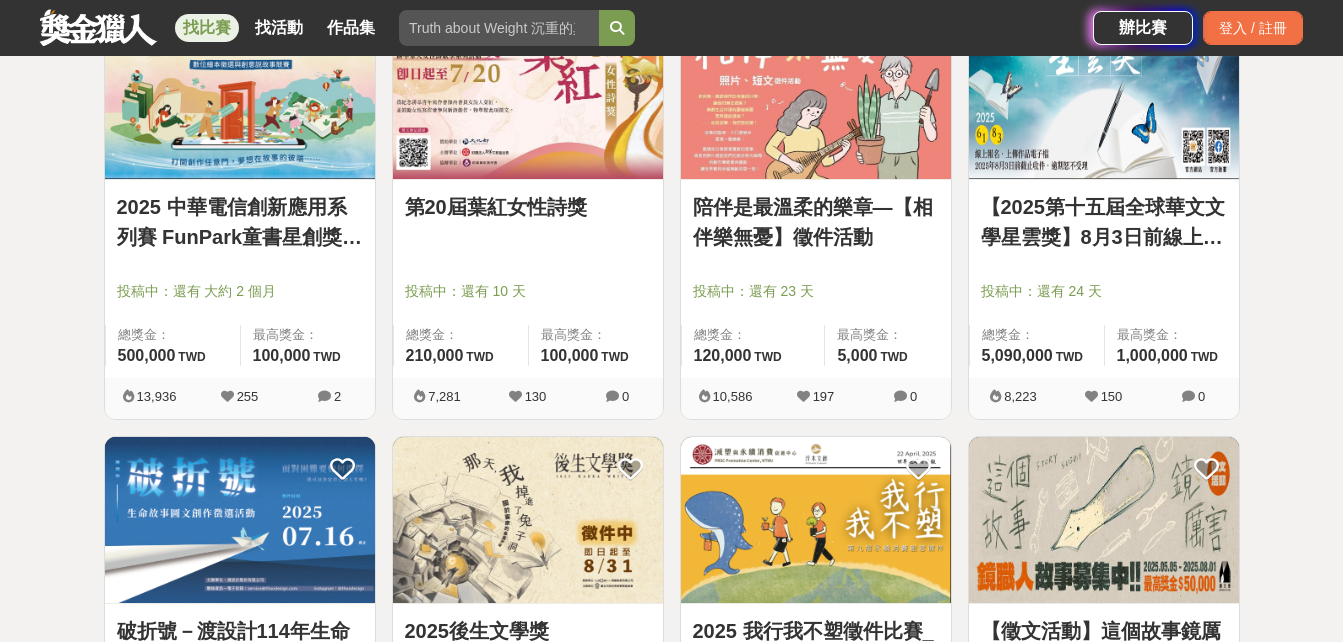 click on "【2025第十五屆全球華文文學星雲獎】8月3日前線上報名即完成" at bounding box center [1104, 222] 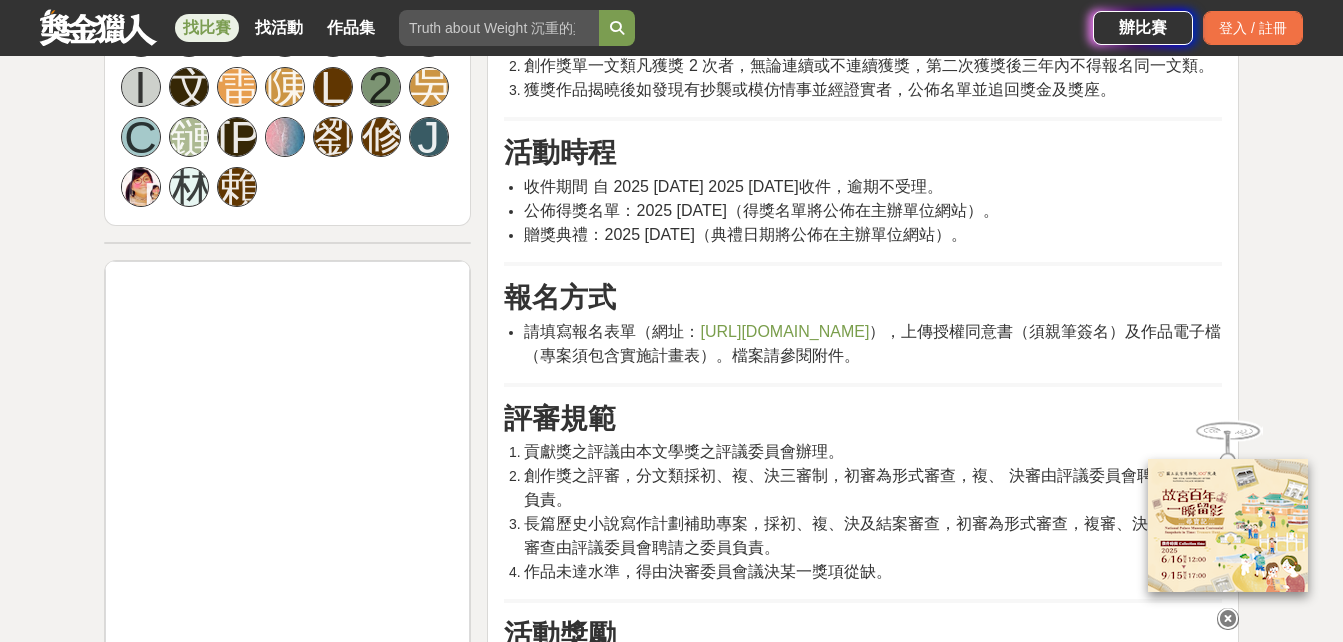 scroll, scrollTop: 1500, scrollLeft: 0, axis: vertical 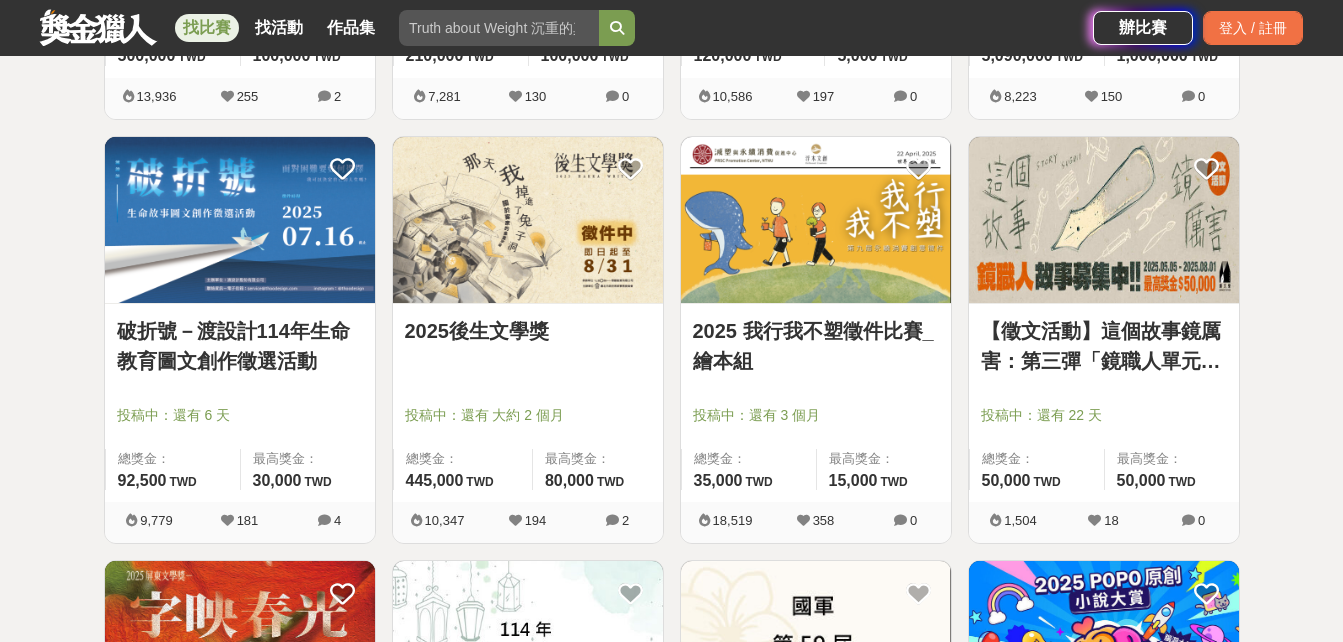 click on "破折號－渡設計114年生命教育圖文創作徵選活動" at bounding box center (240, 346) 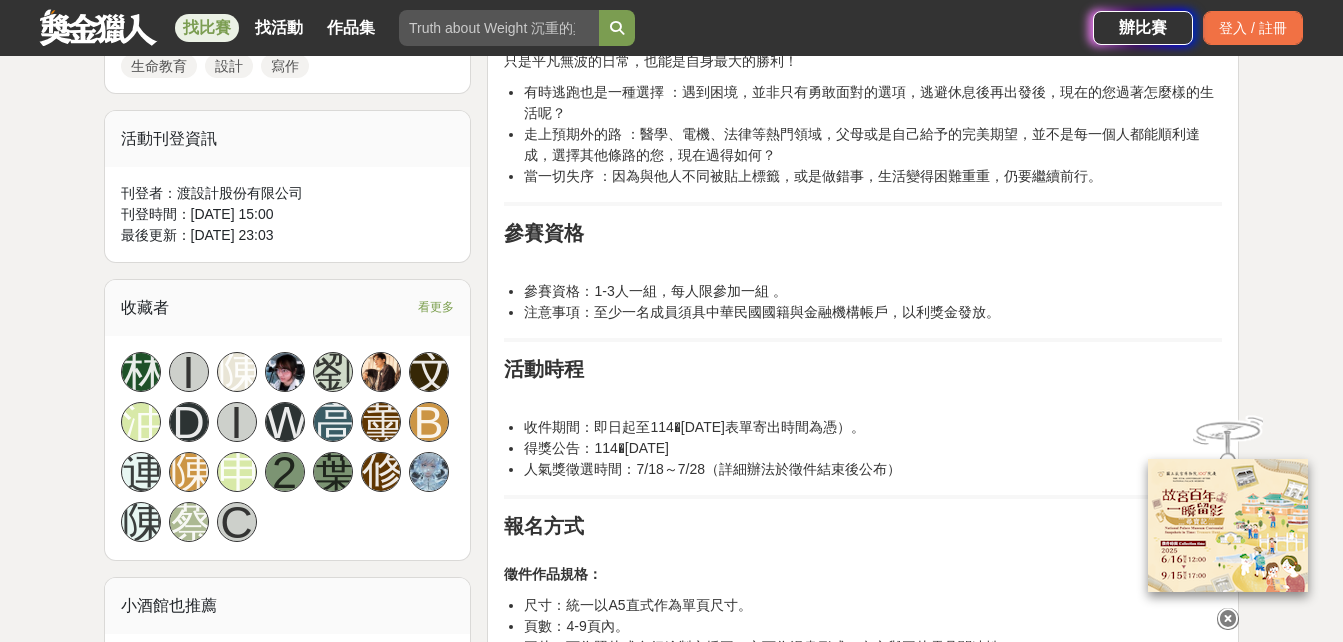 scroll, scrollTop: 1100, scrollLeft: 0, axis: vertical 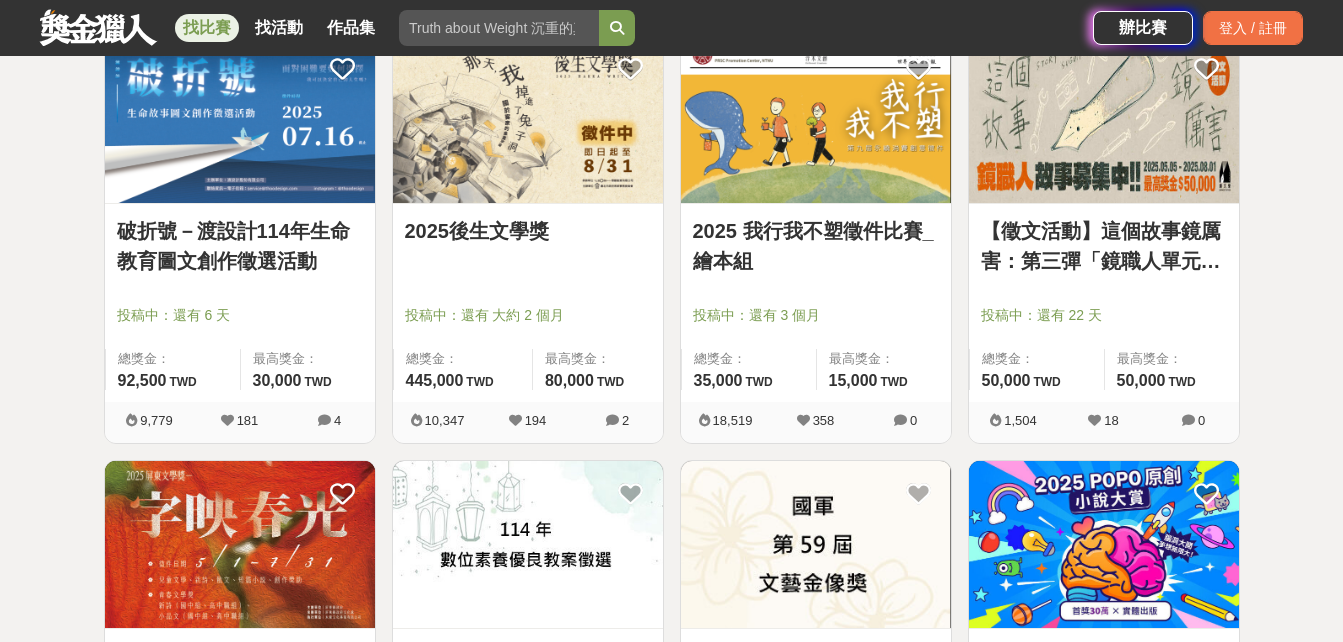 click on "【徵文活動】這個故事鏡厲害：第三彈「鏡職人單元」徵件開跑！" at bounding box center (1104, 246) 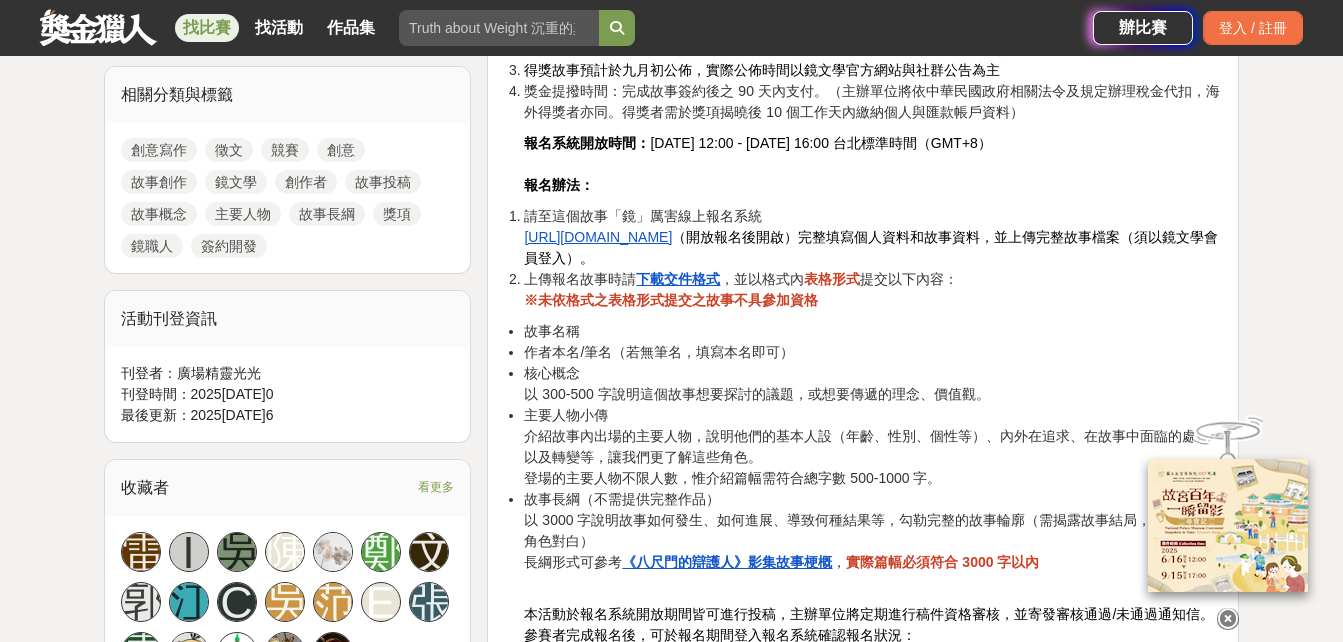 scroll, scrollTop: 1000, scrollLeft: 0, axis: vertical 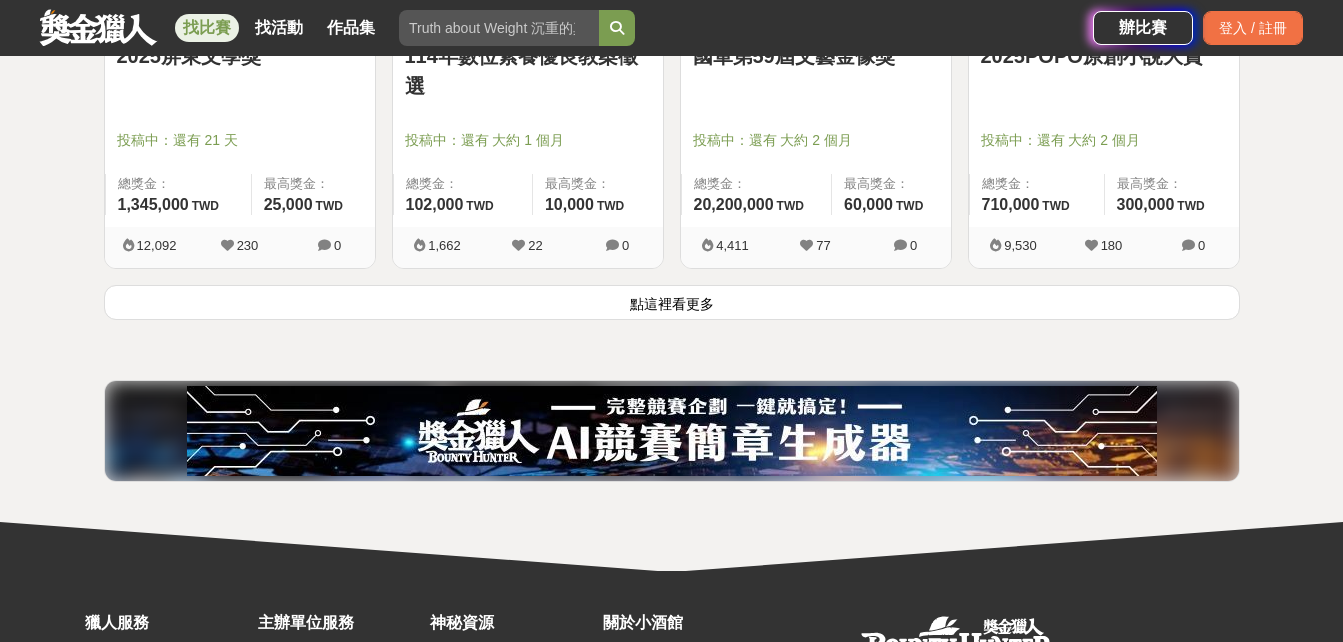 click on "114�[DATE]��優良教案徵選 投稿中：還有 大約 1 個月 總獎金： 102,000 102,000 TWD 最高獎金： 10,000 TWD 1,662 22 0" at bounding box center [528, 72] 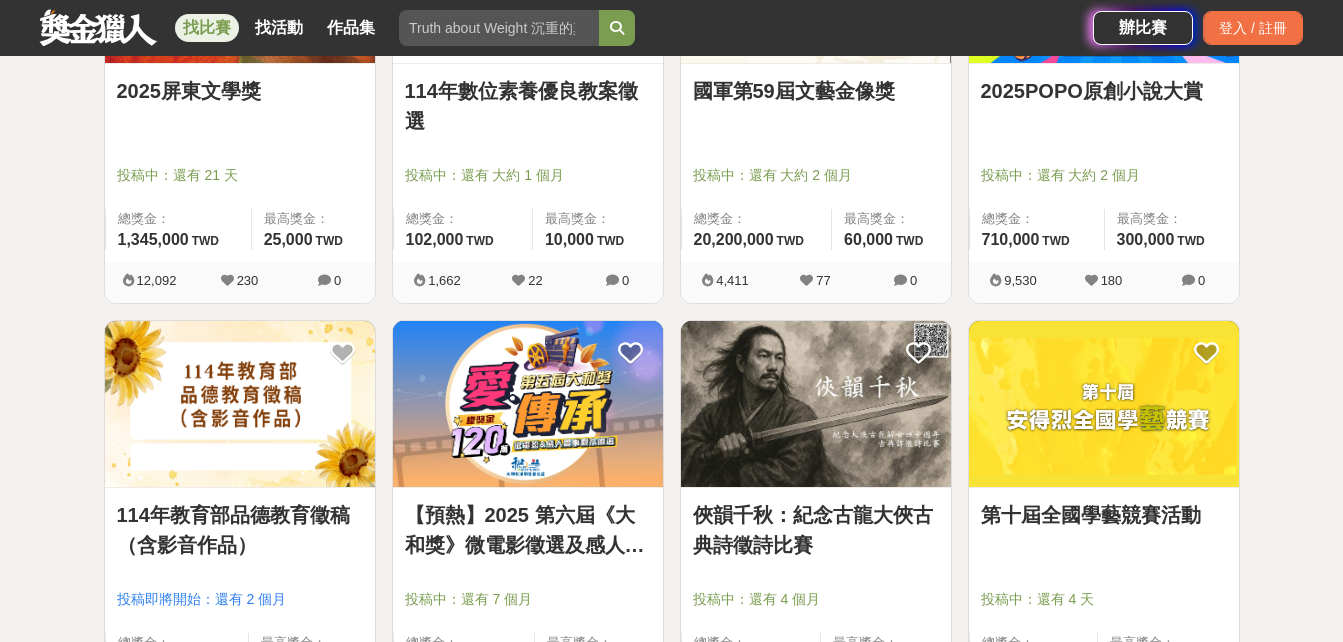 scroll, scrollTop: 2700, scrollLeft: 0, axis: vertical 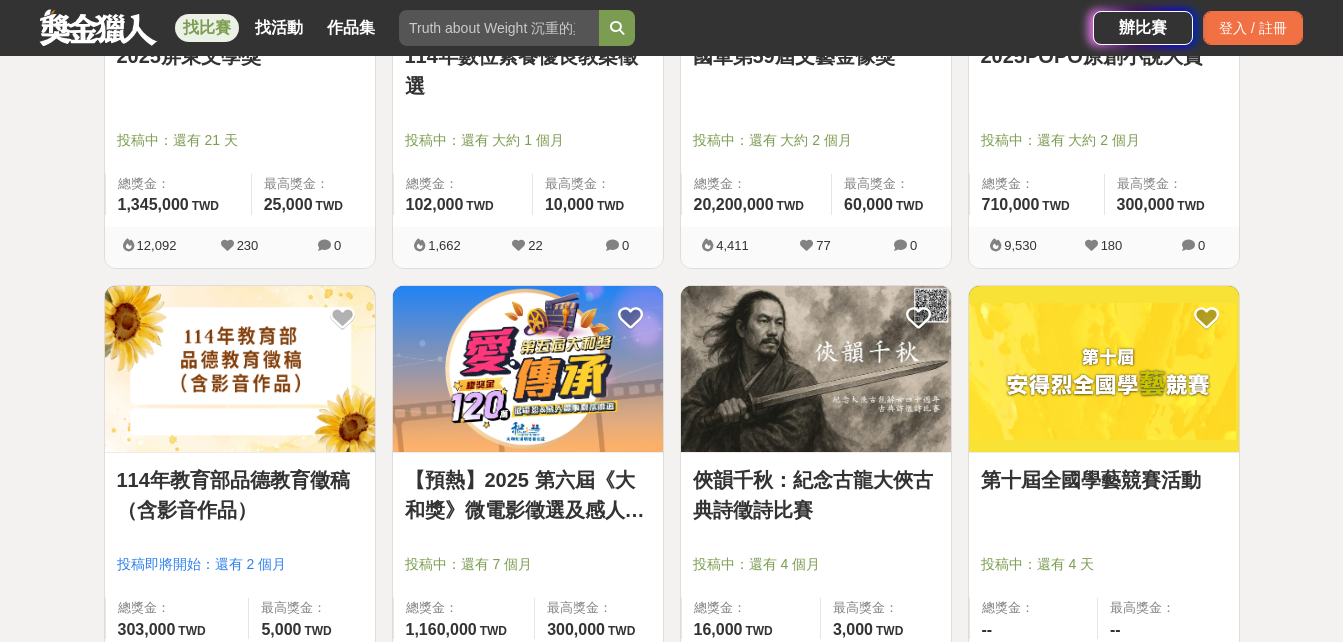 click on "第十屆全國學藝競賽活動 投稿中：還有 4 天 總獎金： -- 最高獎金： --" at bounding box center [1104, 552] 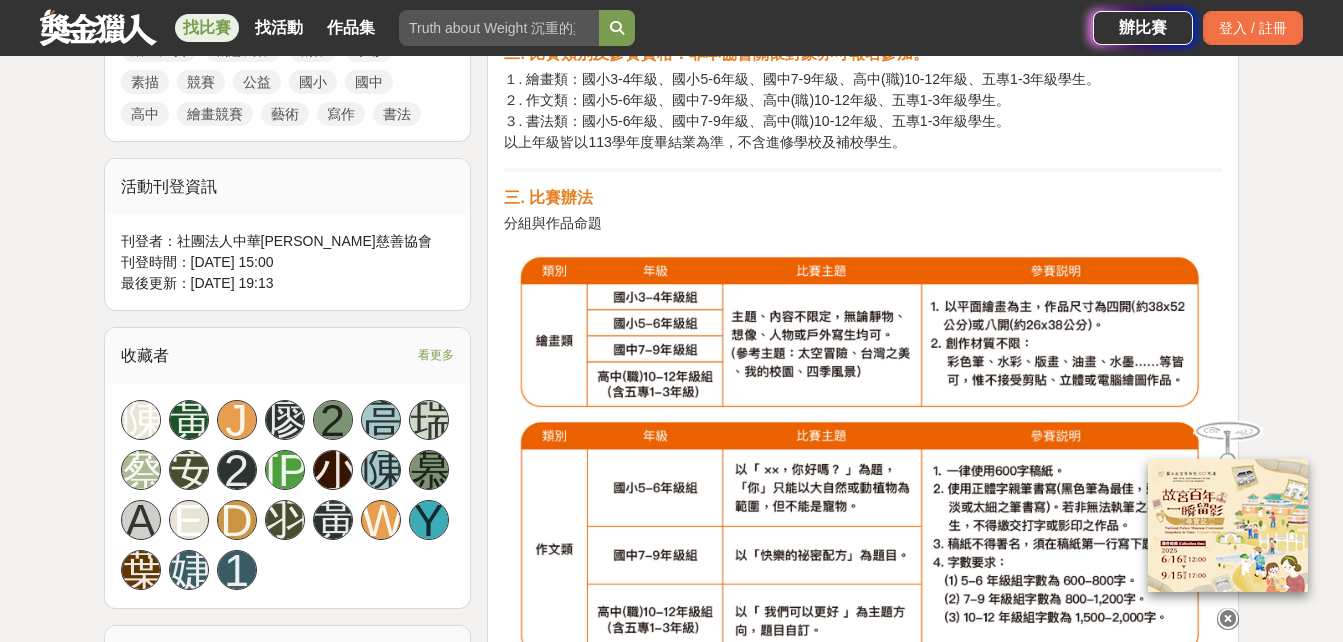 scroll, scrollTop: 1100, scrollLeft: 0, axis: vertical 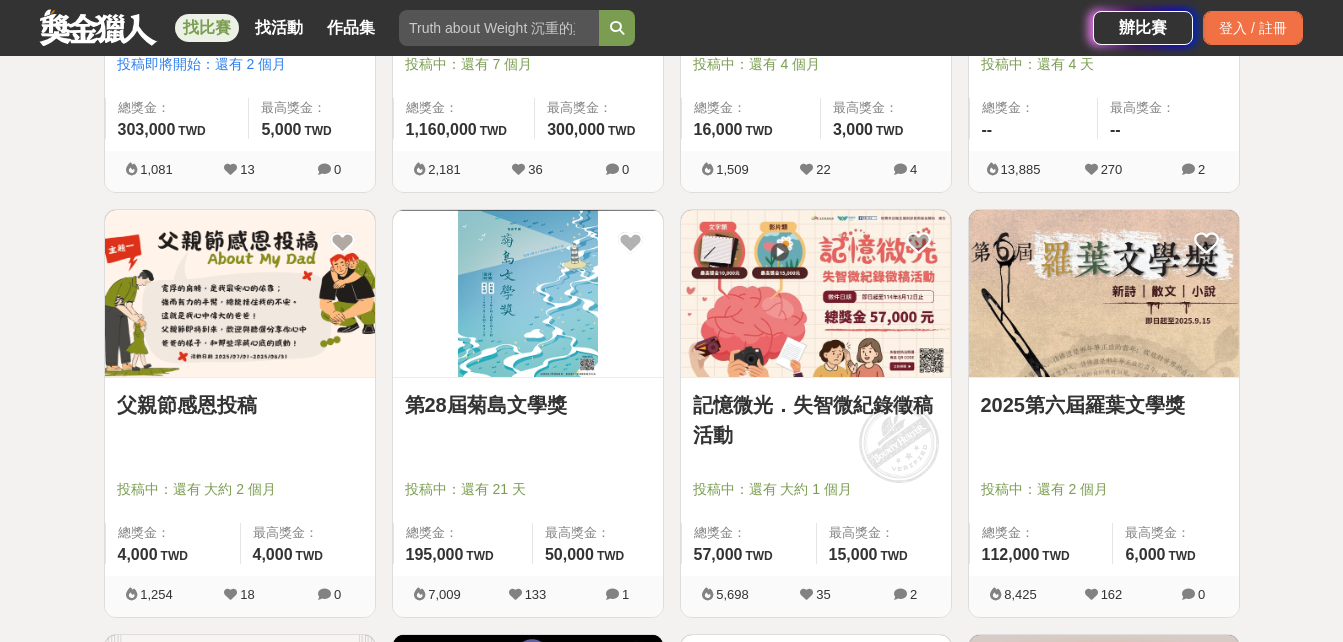 click on "第28屆菊島文學獎" at bounding box center [528, 405] 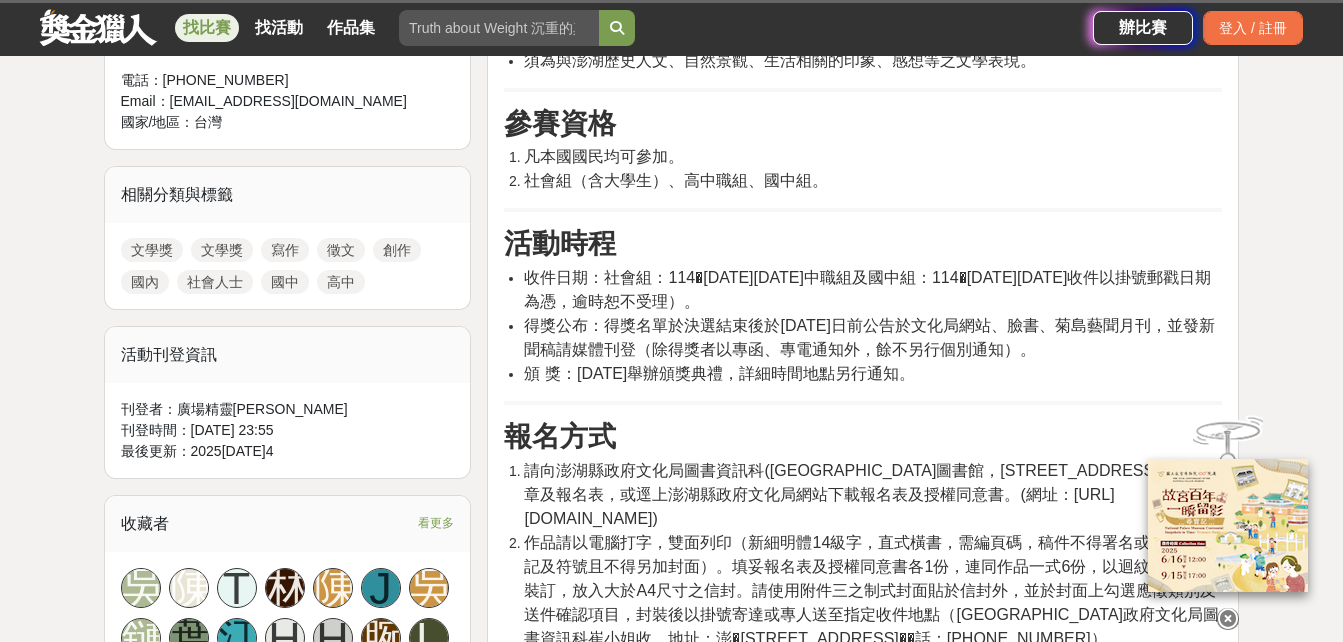 scroll, scrollTop: 900, scrollLeft: 0, axis: vertical 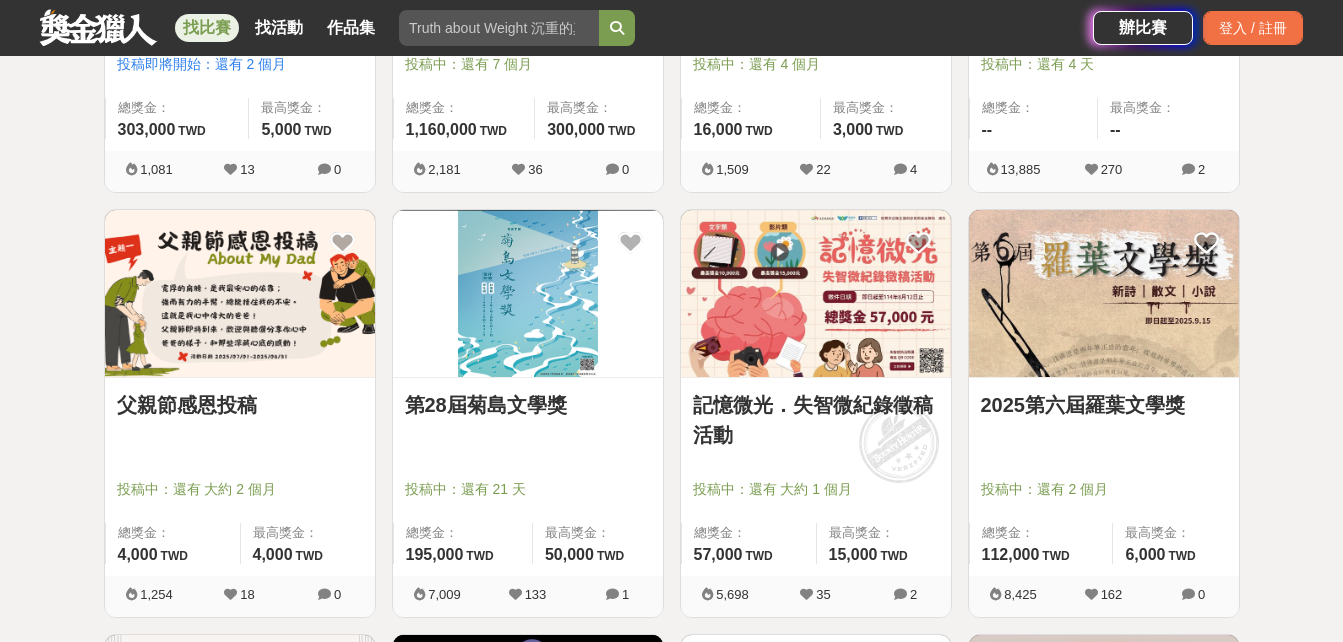 click on "記憶微光．失智微紀錄徵稿活動" at bounding box center [816, 420] 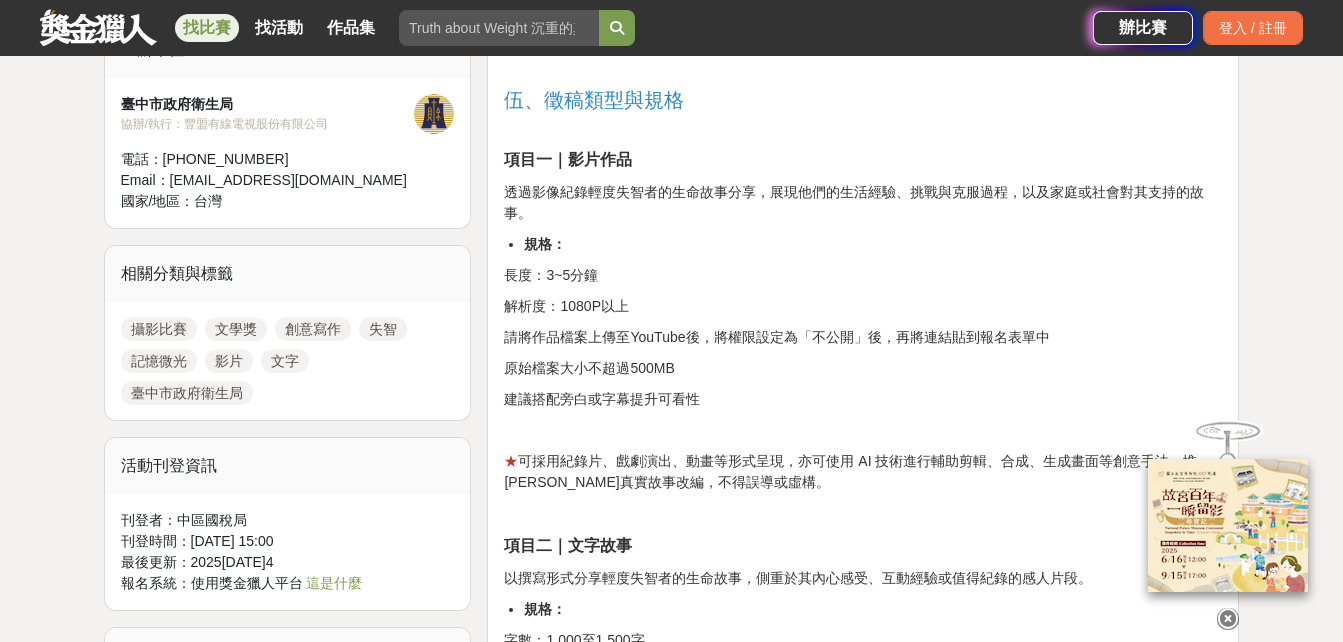 scroll, scrollTop: 1800, scrollLeft: 0, axis: vertical 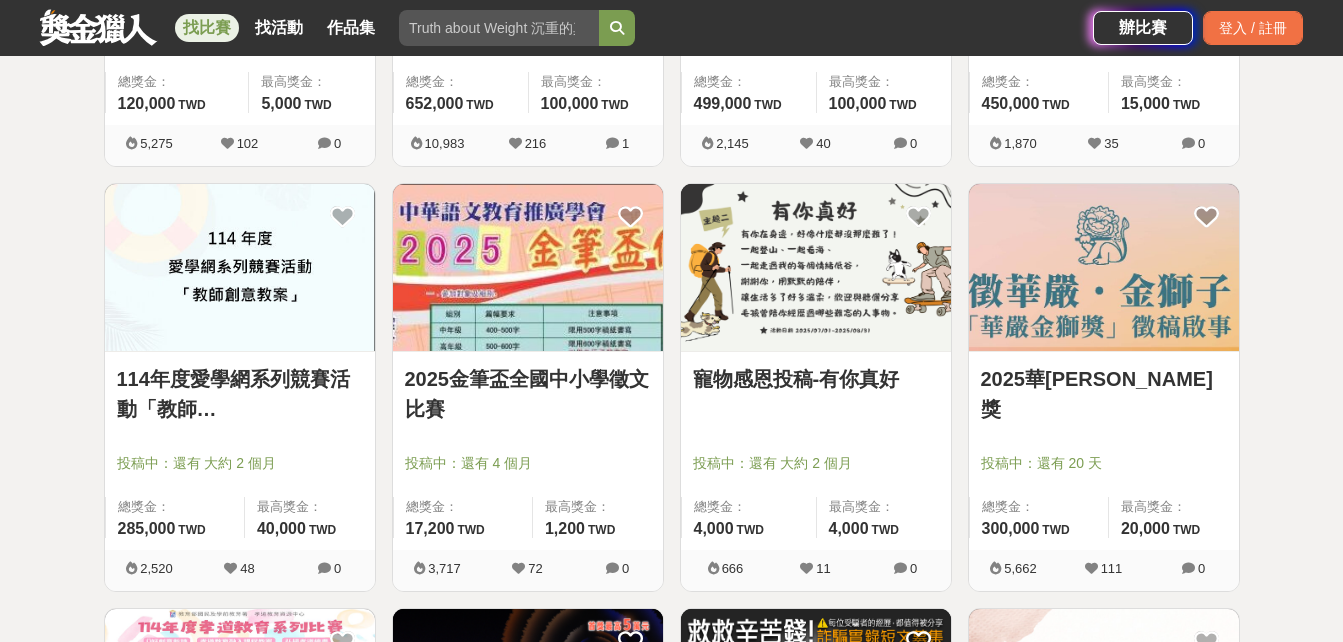 click on "2025華[PERSON_NAME]獎" at bounding box center (1104, 394) 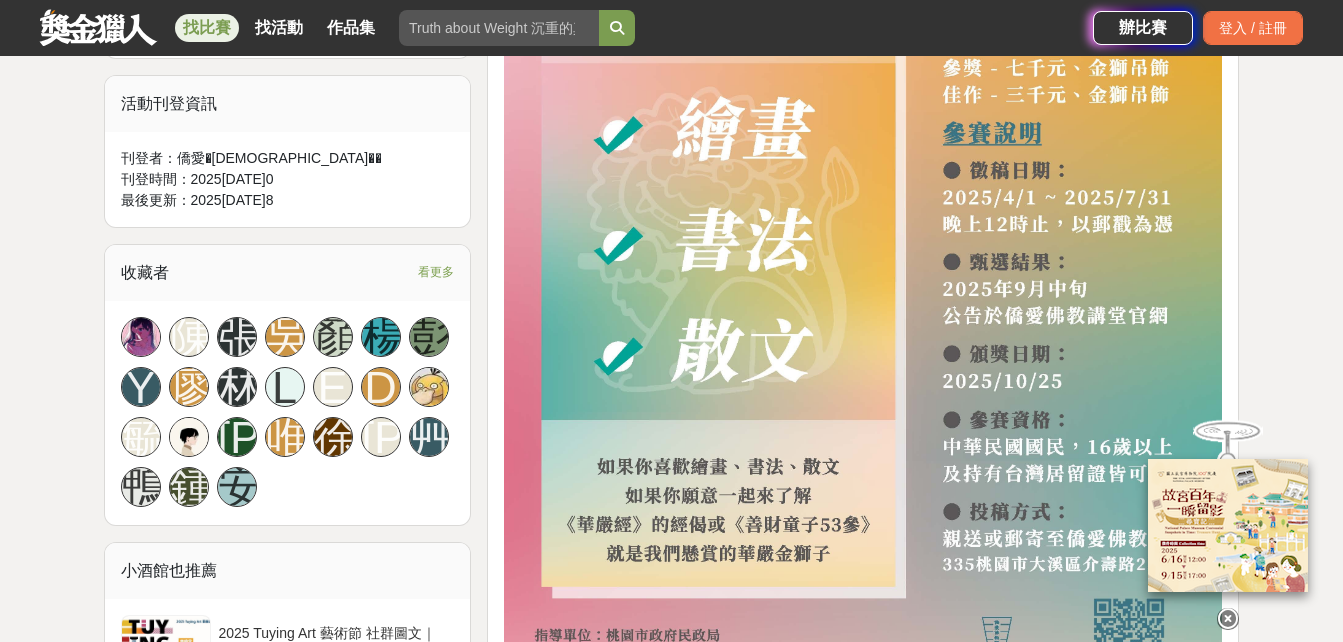 scroll, scrollTop: 1200, scrollLeft: 0, axis: vertical 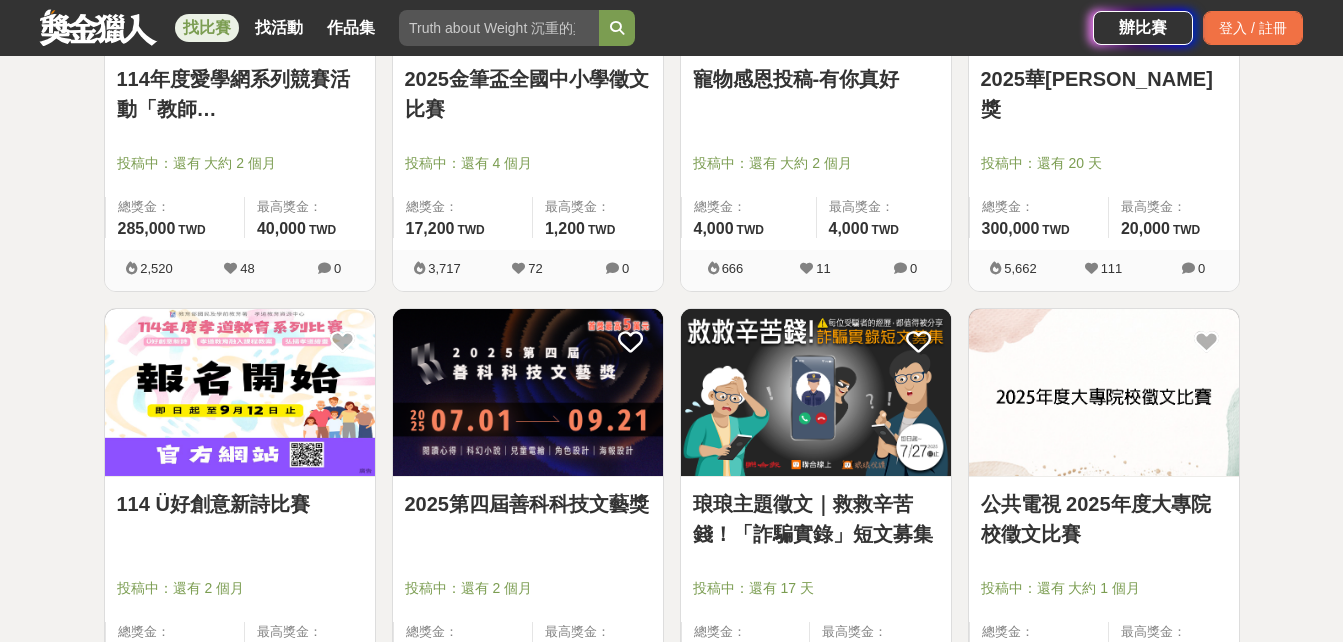 click on "琅琅主題徵文｜救救辛苦錢！「詐騙實錄」短文募集" at bounding box center (816, 519) 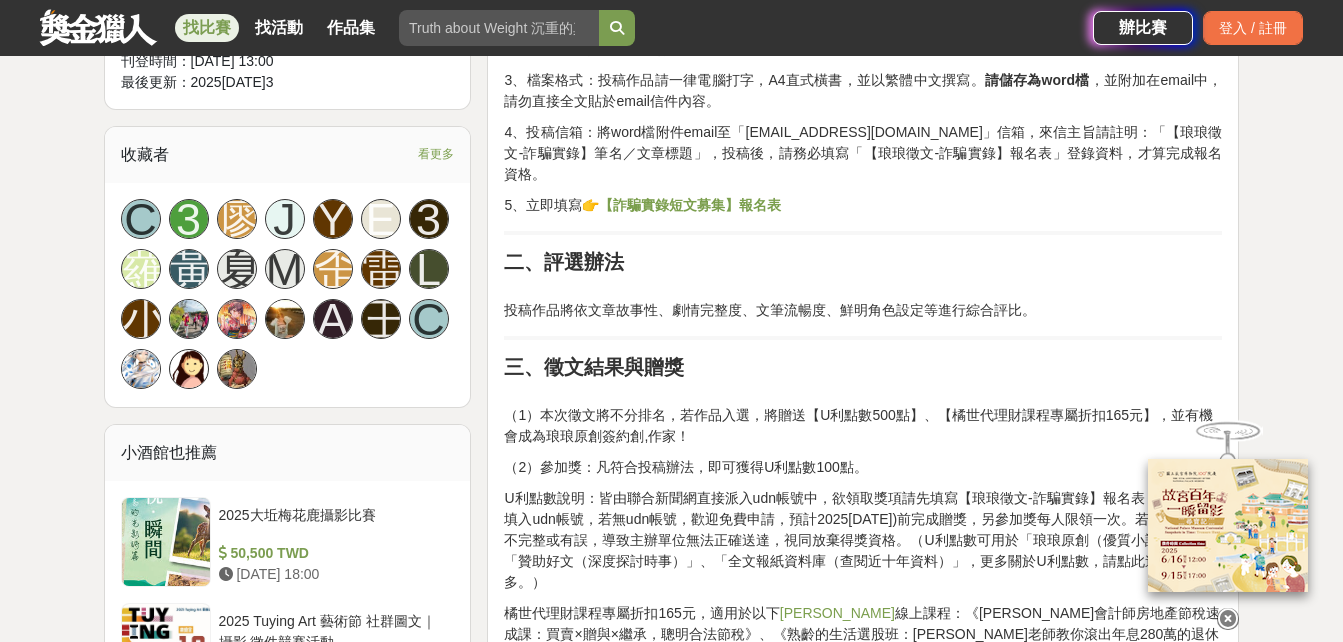 scroll, scrollTop: 1300, scrollLeft: 0, axis: vertical 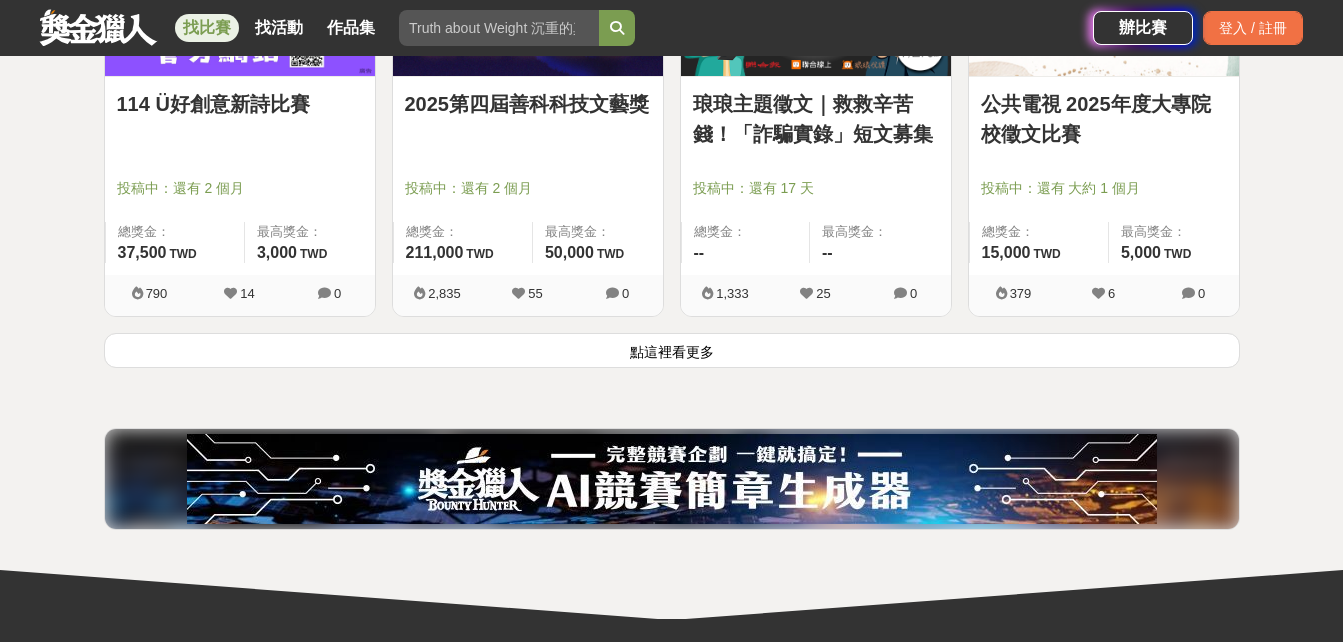 click on "點這裡看更多" at bounding box center (672, 350) 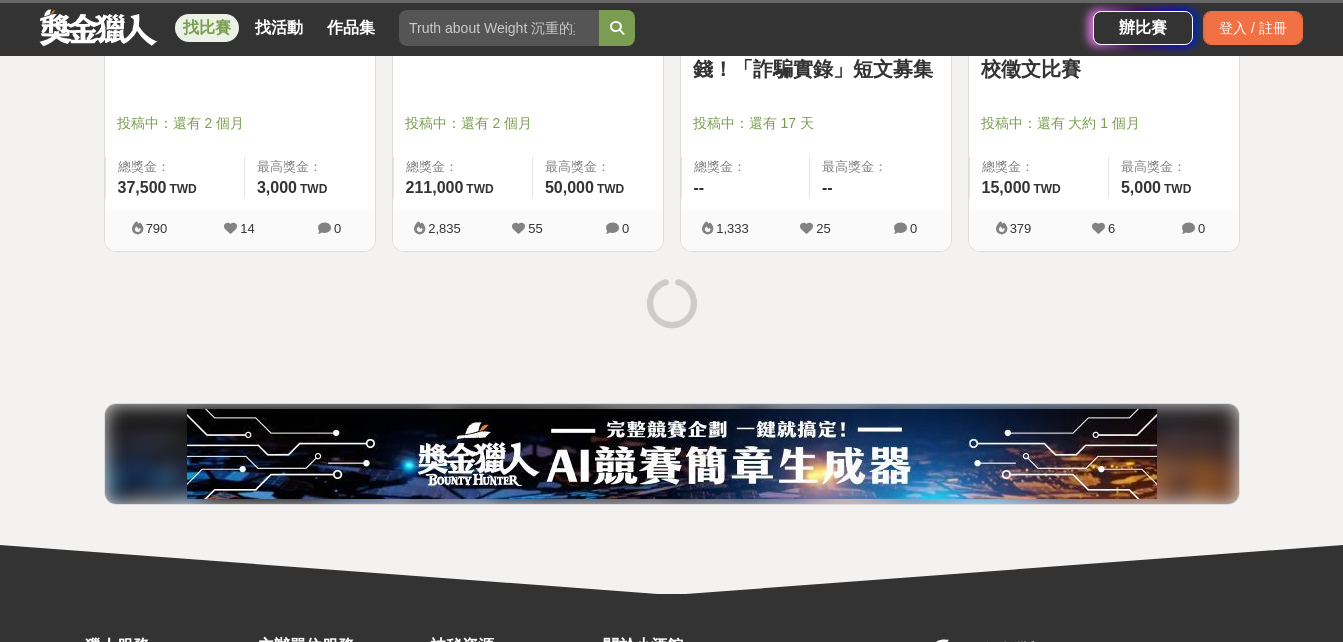 scroll, scrollTop: 5300, scrollLeft: 0, axis: vertical 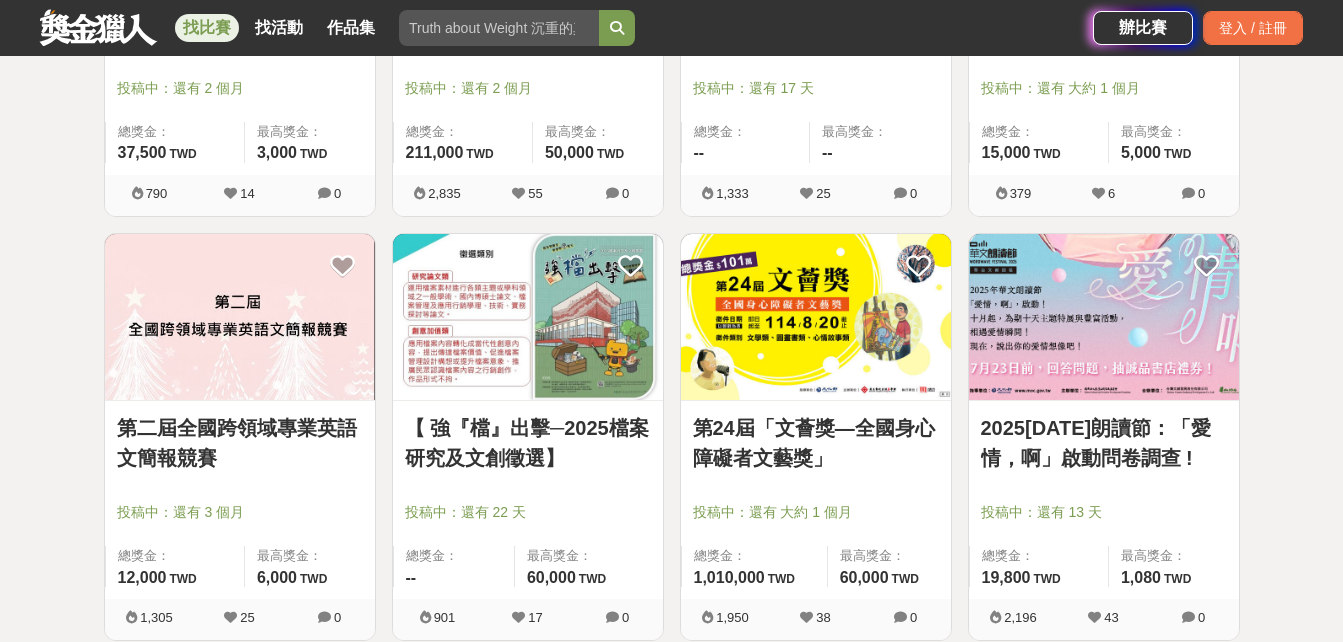 click on "2025[DATE]朗讀節：「愛情，啊」啟動問卷調查 !" at bounding box center (1104, 443) 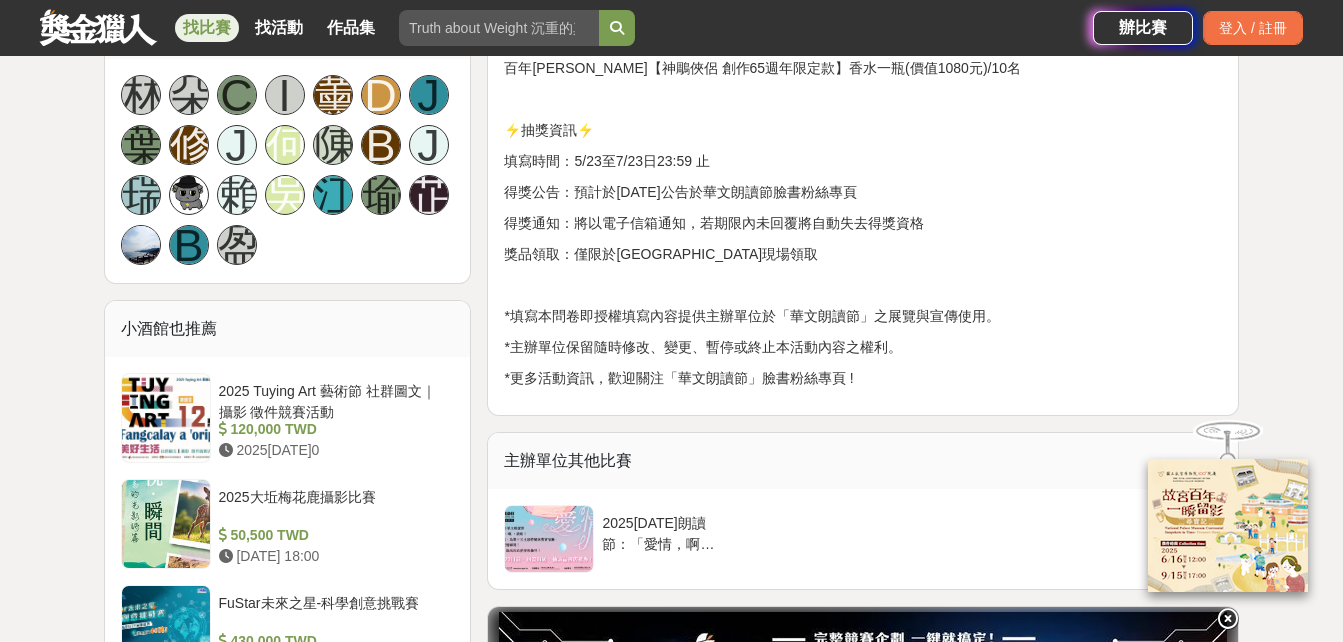 scroll, scrollTop: 1300, scrollLeft: 0, axis: vertical 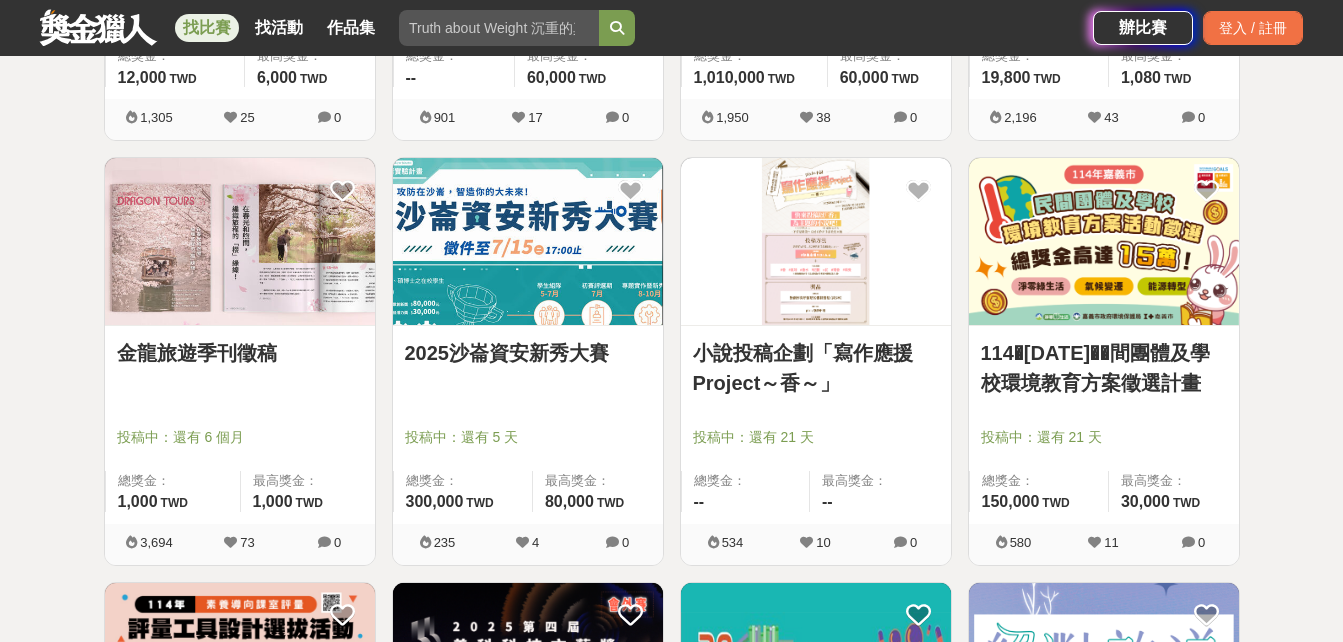 click on "2025沙崙資安新秀大賽" at bounding box center (528, 353) 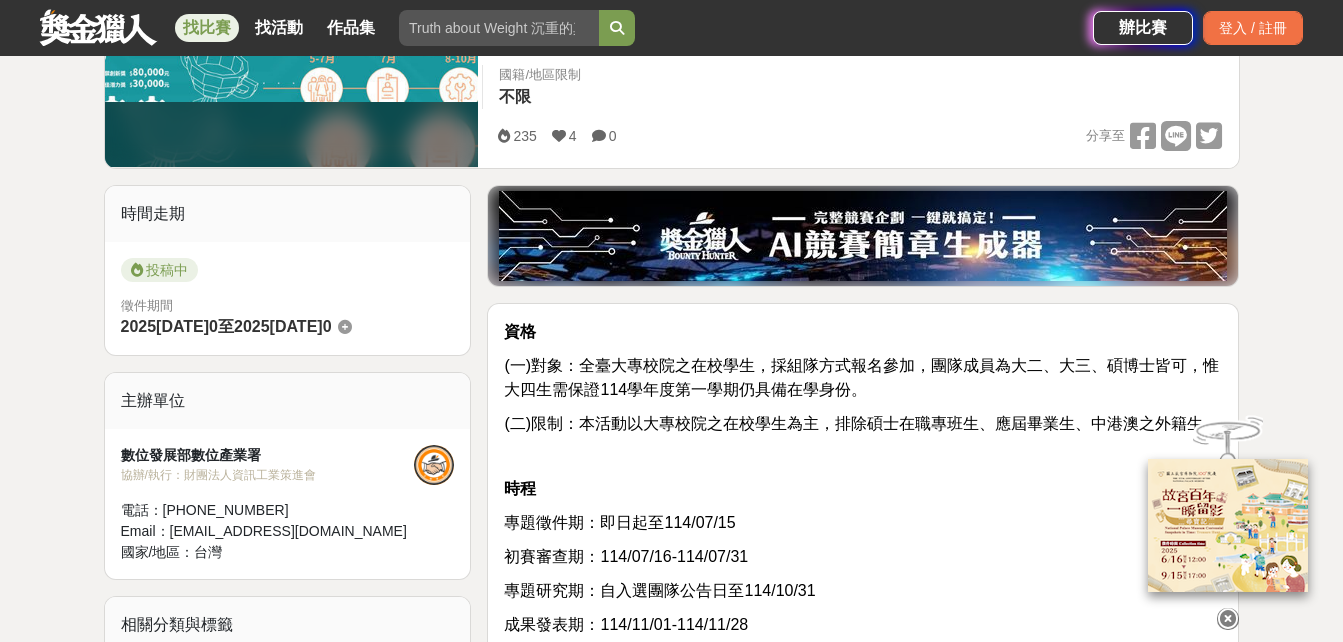 scroll, scrollTop: 900, scrollLeft: 0, axis: vertical 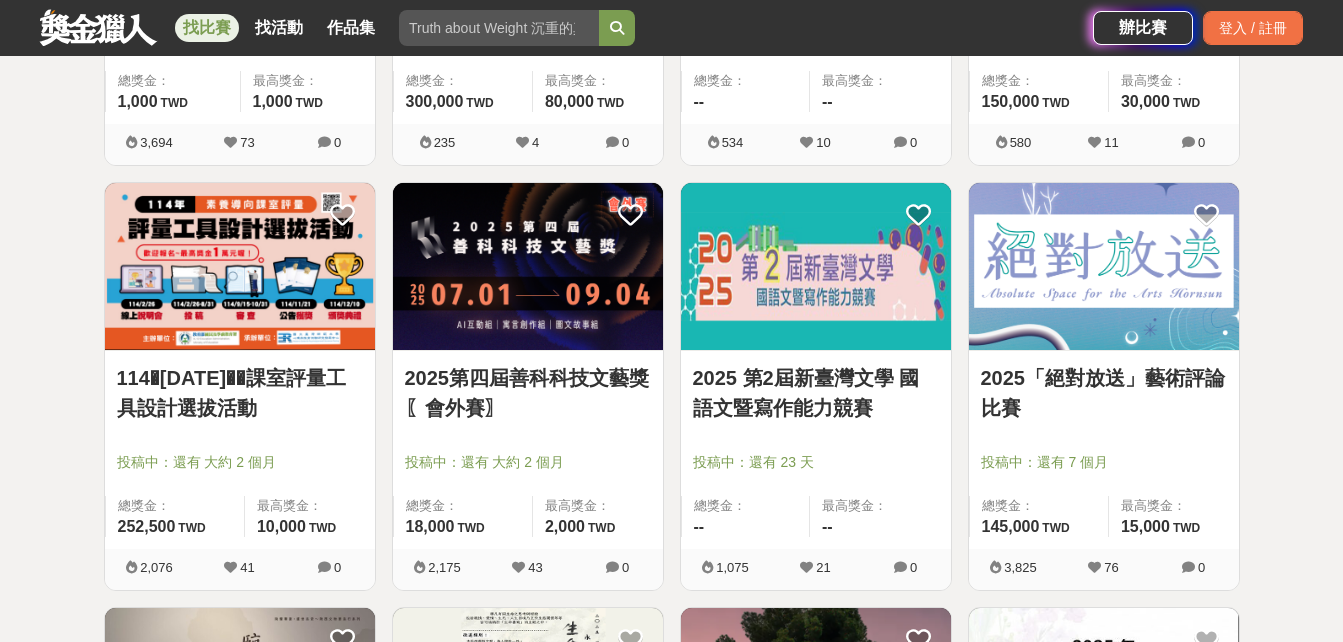 click on "2025 第2屆新臺灣文學 國語文暨寫作能力競賽" at bounding box center (816, 393) 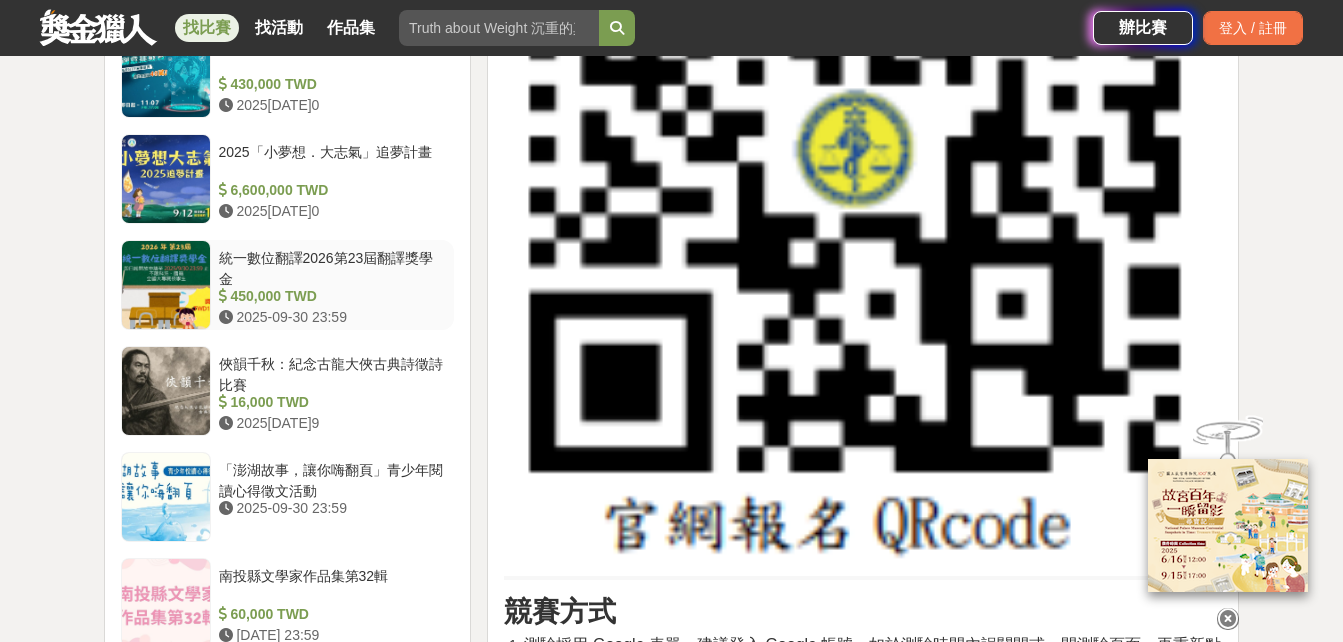 scroll, scrollTop: 2100, scrollLeft: 0, axis: vertical 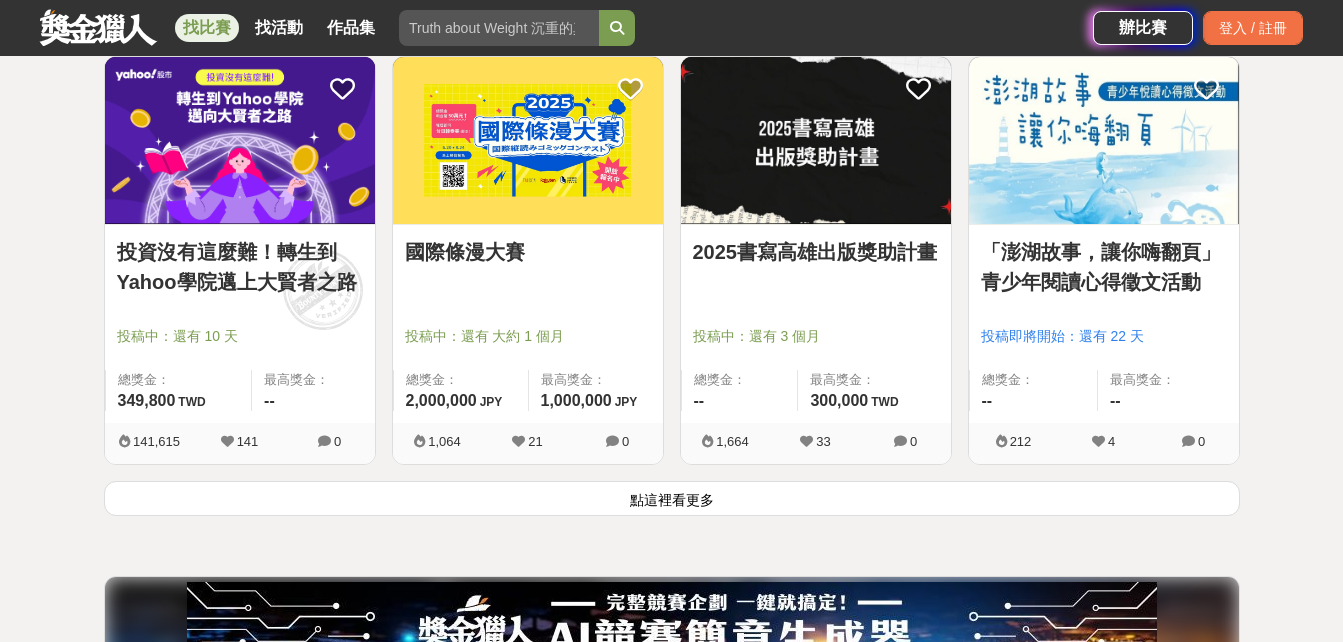 click on "點這裡看更多" at bounding box center [672, 498] 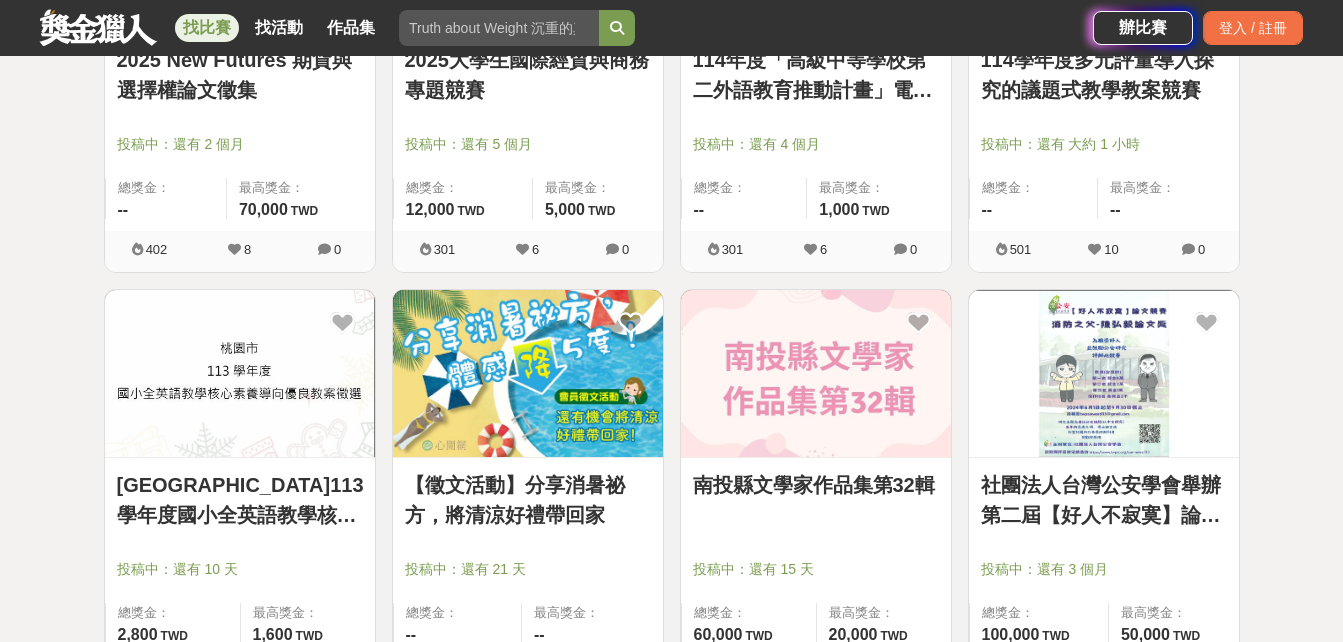 scroll, scrollTop: 9100, scrollLeft: 0, axis: vertical 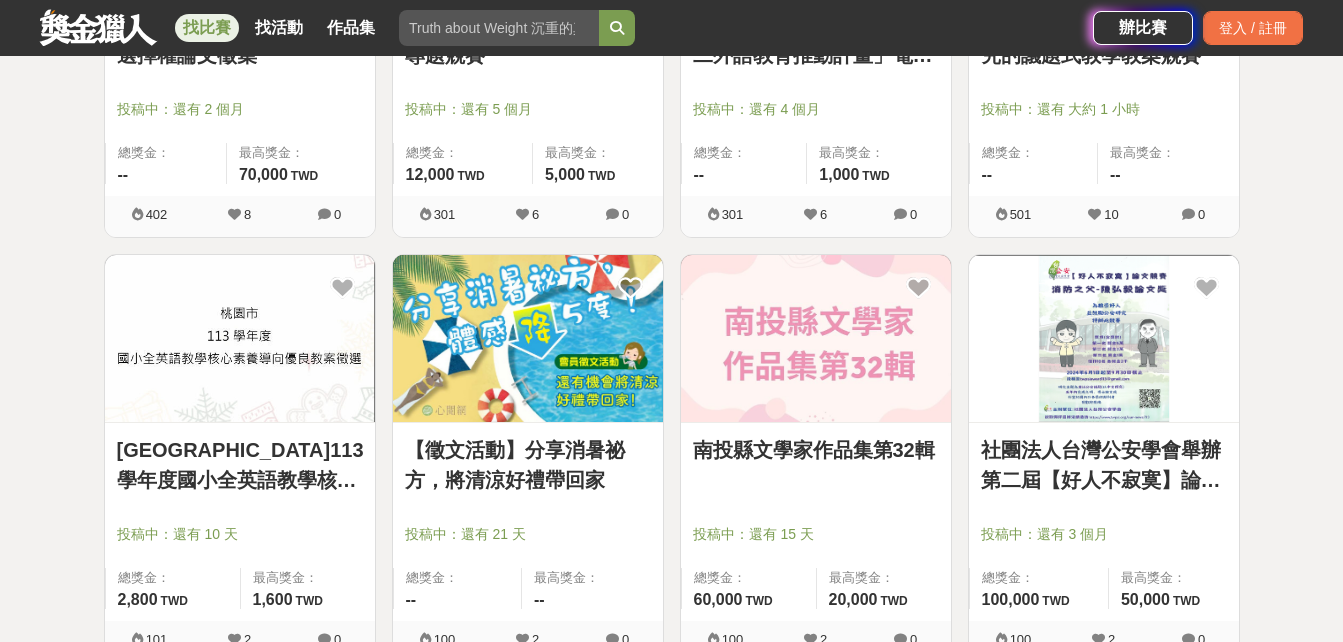 click on "【徵文活動】分享消暑祕方，將清涼好禮帶回家" at bounding box center (528, 465) 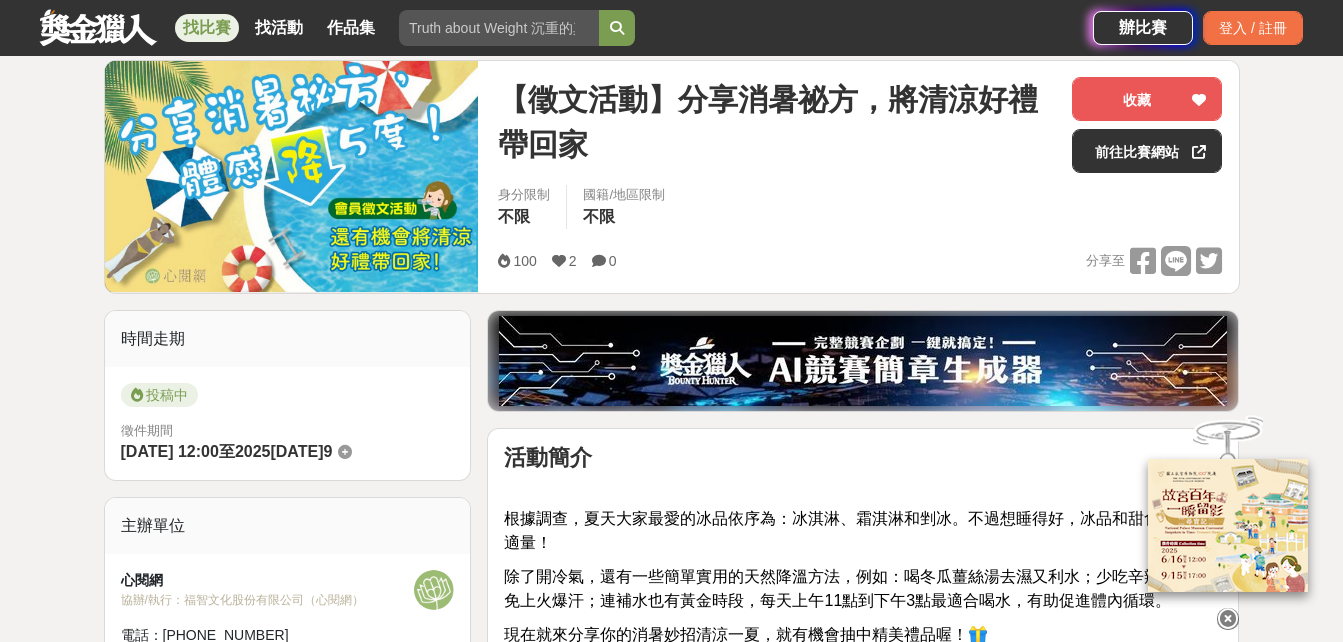 scroll, scrollTop: 0, scrollLeft: 0, axis: both 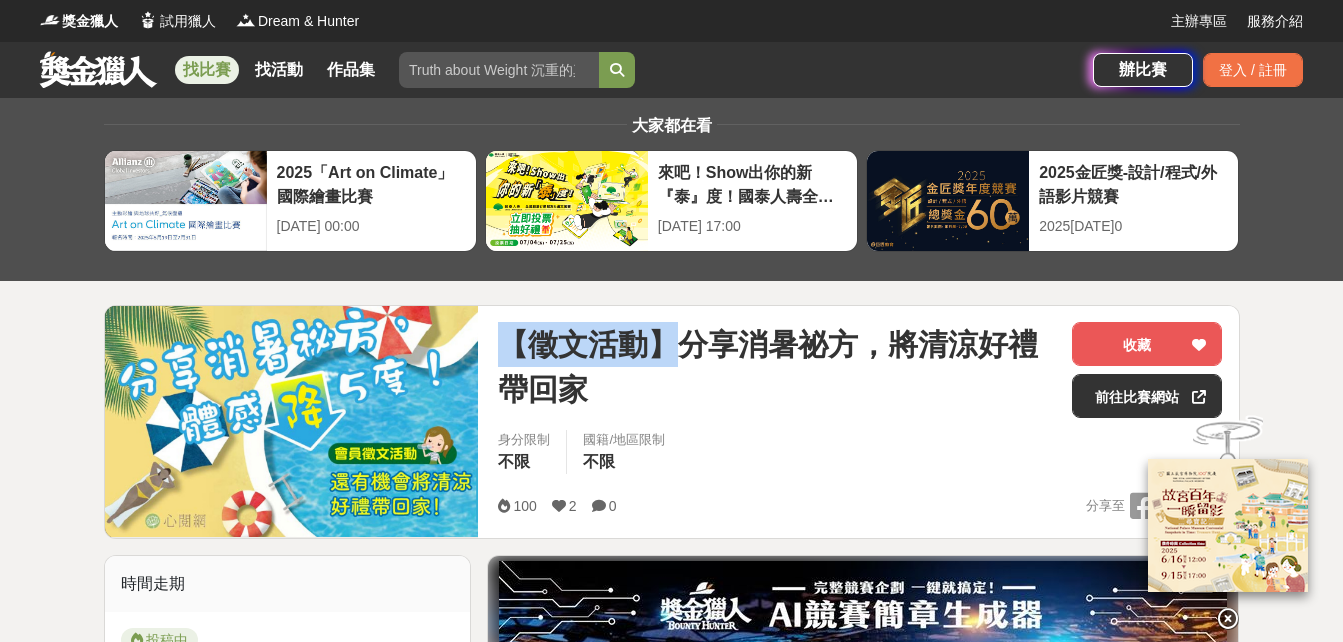 drag, startPoint x: 491, startPoint y: 386, endPoint x: 670, endPoint y: 354, distance: 181.83784 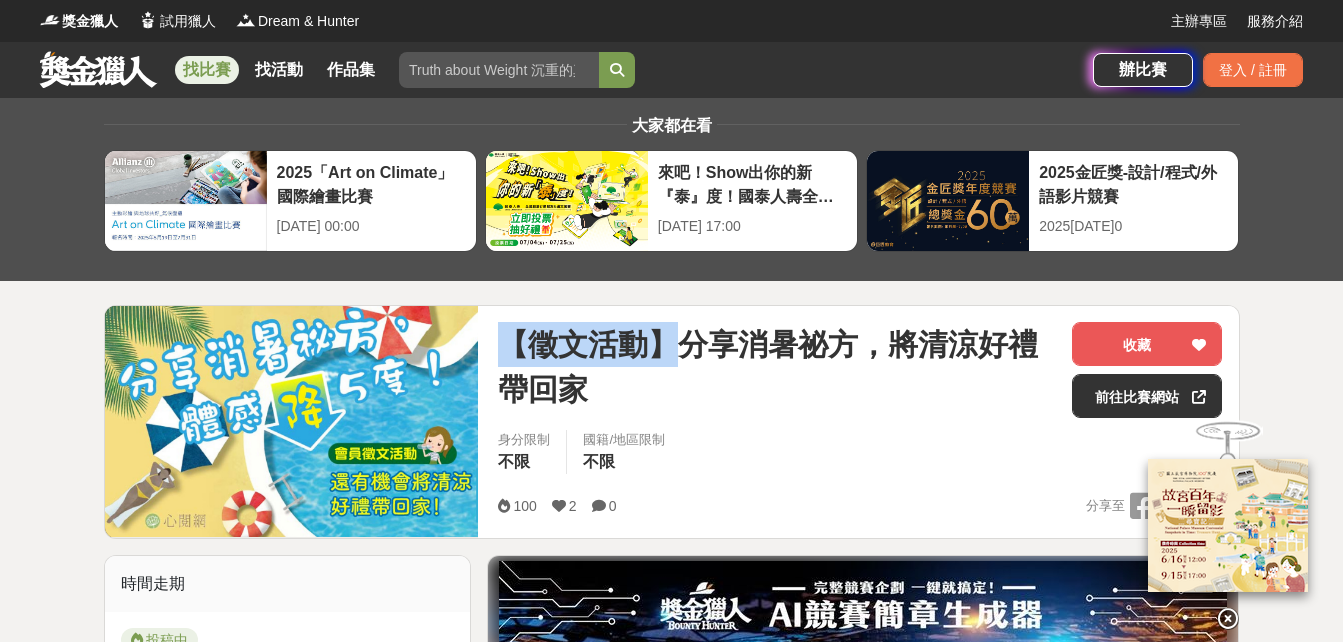 click on "【徵文活動】分享消暑祕方，將清涼好禮帶回家 收藏 前往比賽網站 身分限制 不限 國籍/地區限制 不限 100 2 0 分享至 收藏 前往[GEOGRAPHIC_DATA]" at bounding box center [860, 422] 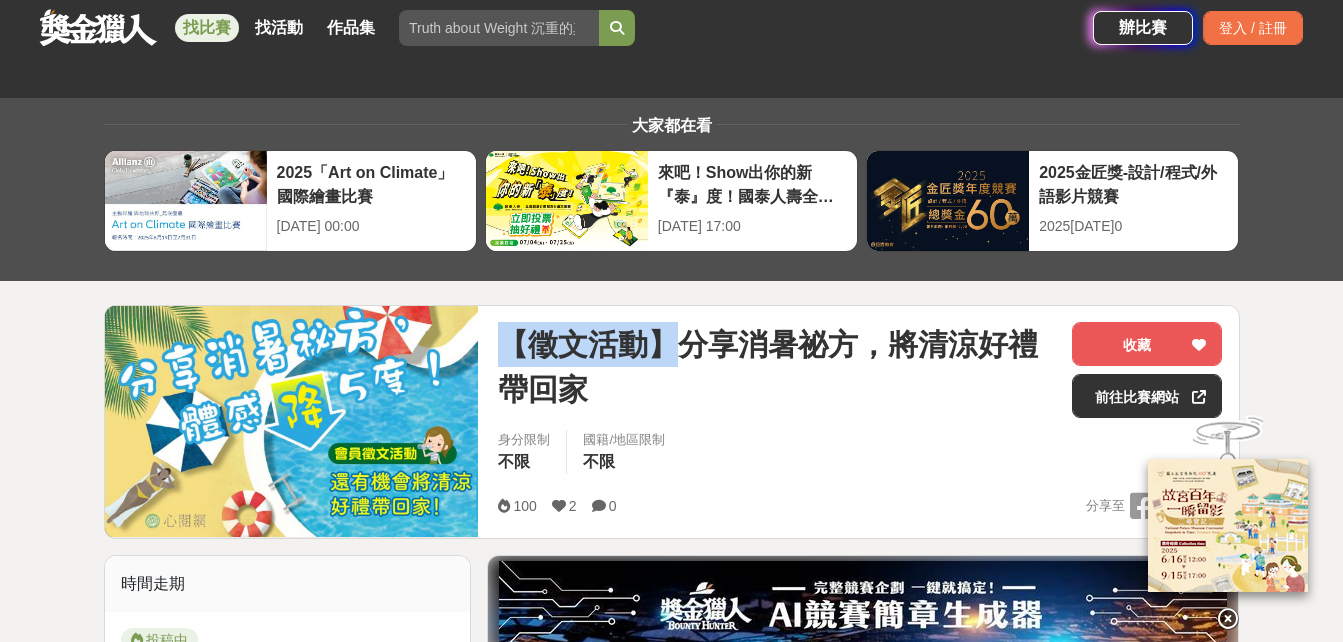scroll, scrollTop: 600, scrollLeft: 0, axis: vertical 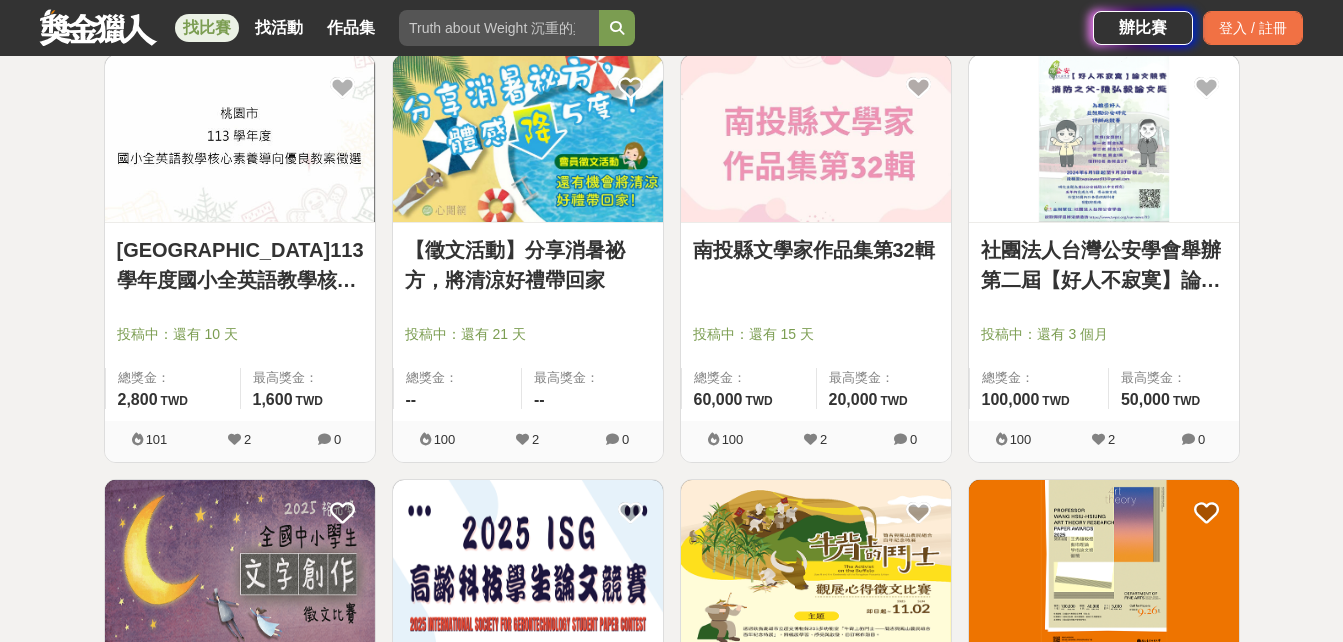 click at bounding box center (816, 138) 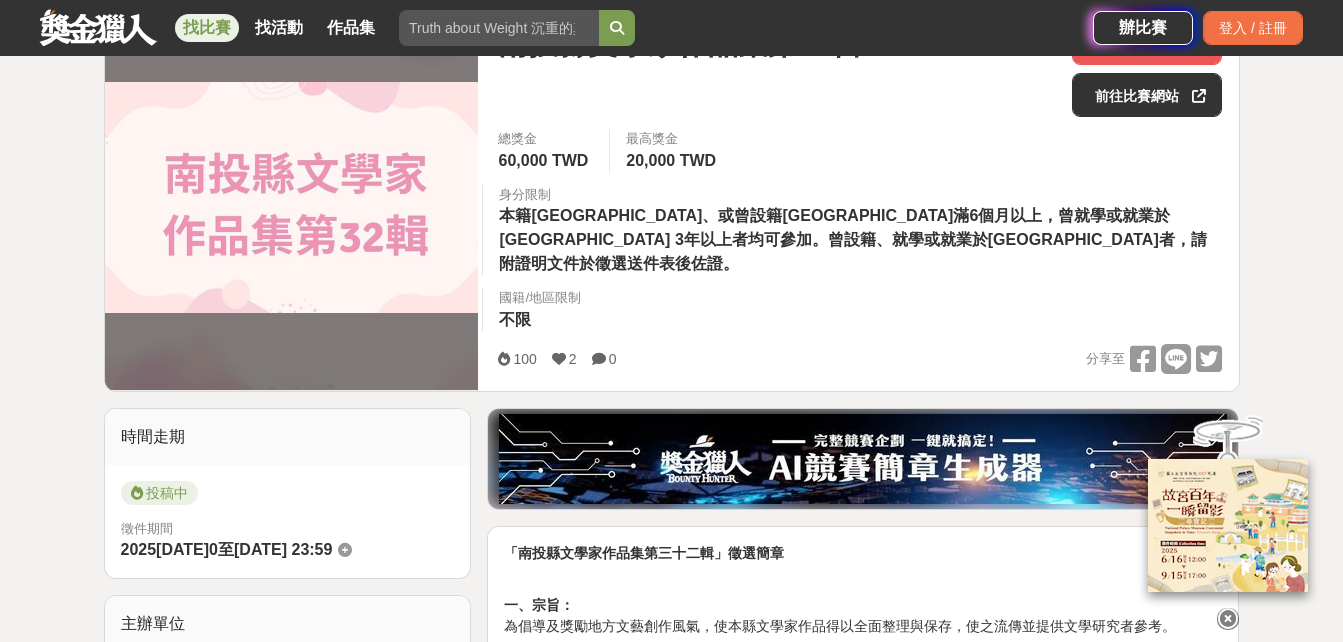 scroll, scrollTop: 300, scrollLeft: 0, axis: vertical 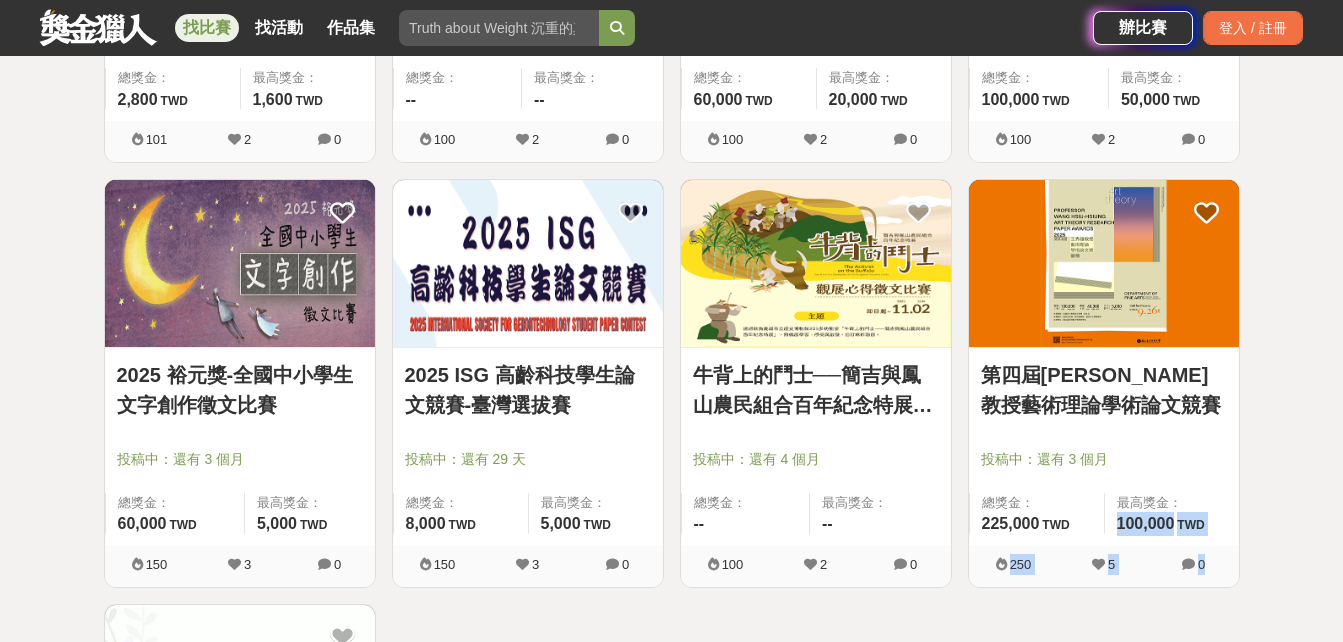 drag, startPoint x: 1342, startPoint y: 557, endPoint x: 1358, endPoint y: 502, distance: 57.280014 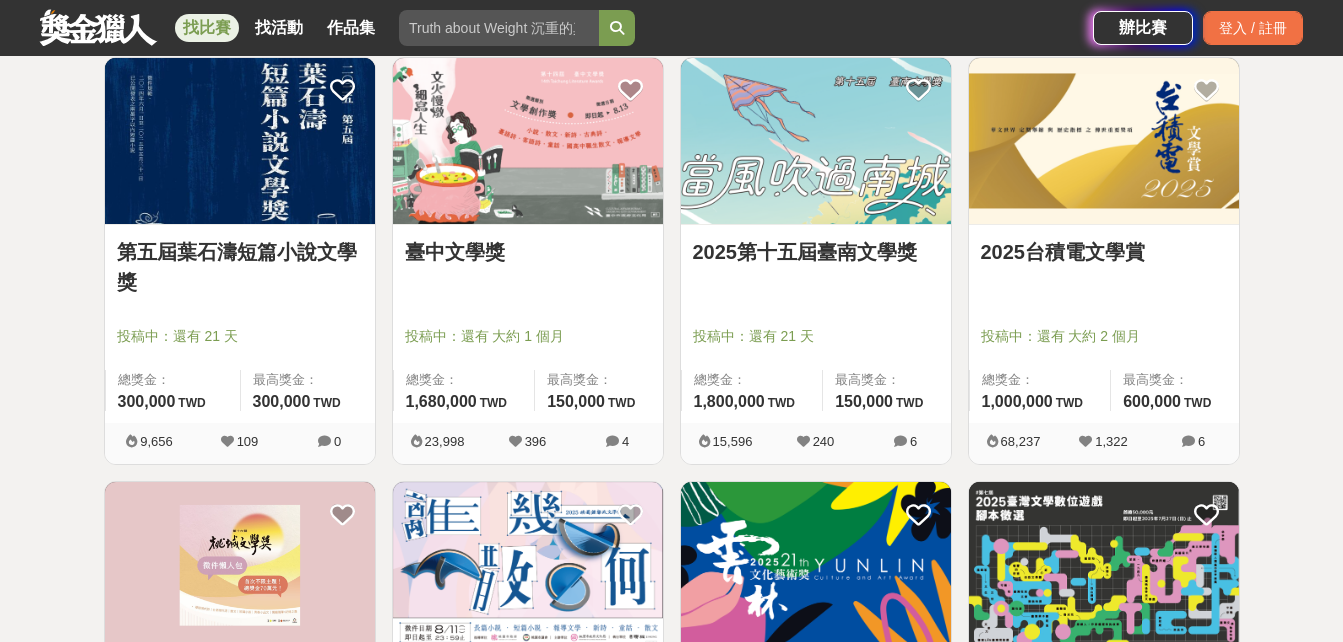scroll, scrollTop: 0, scrollLeft: 0, axis: both 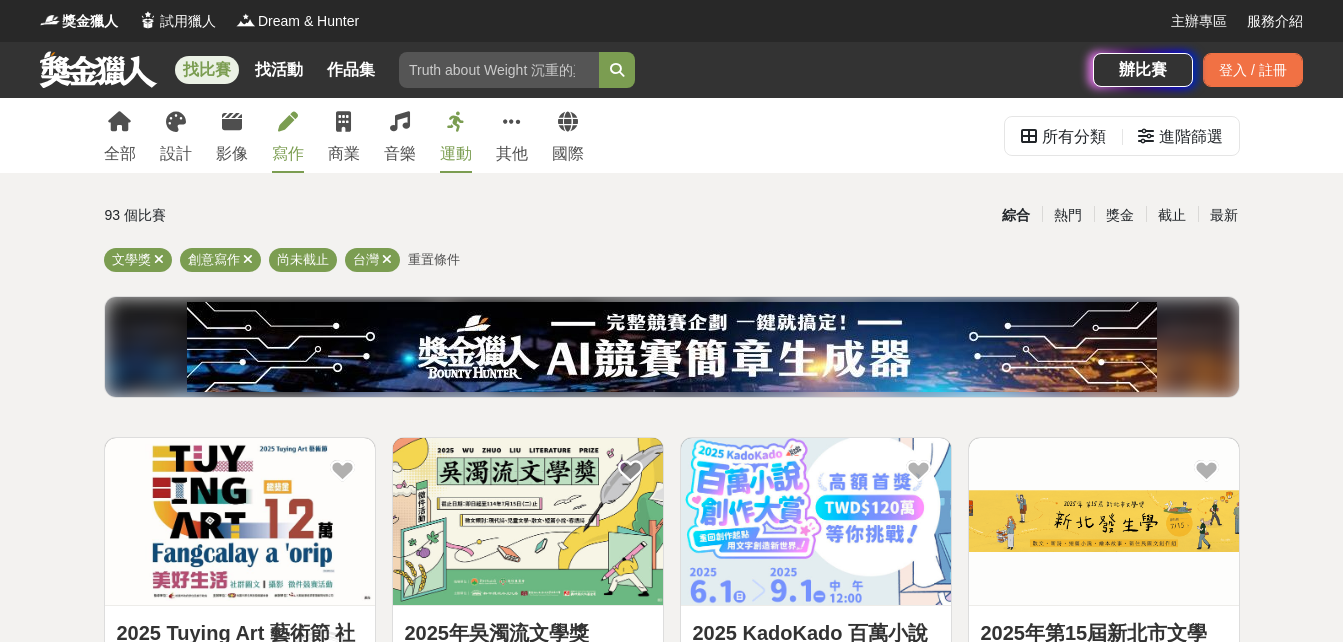 click on "運動" at bounding box center [456, 135] 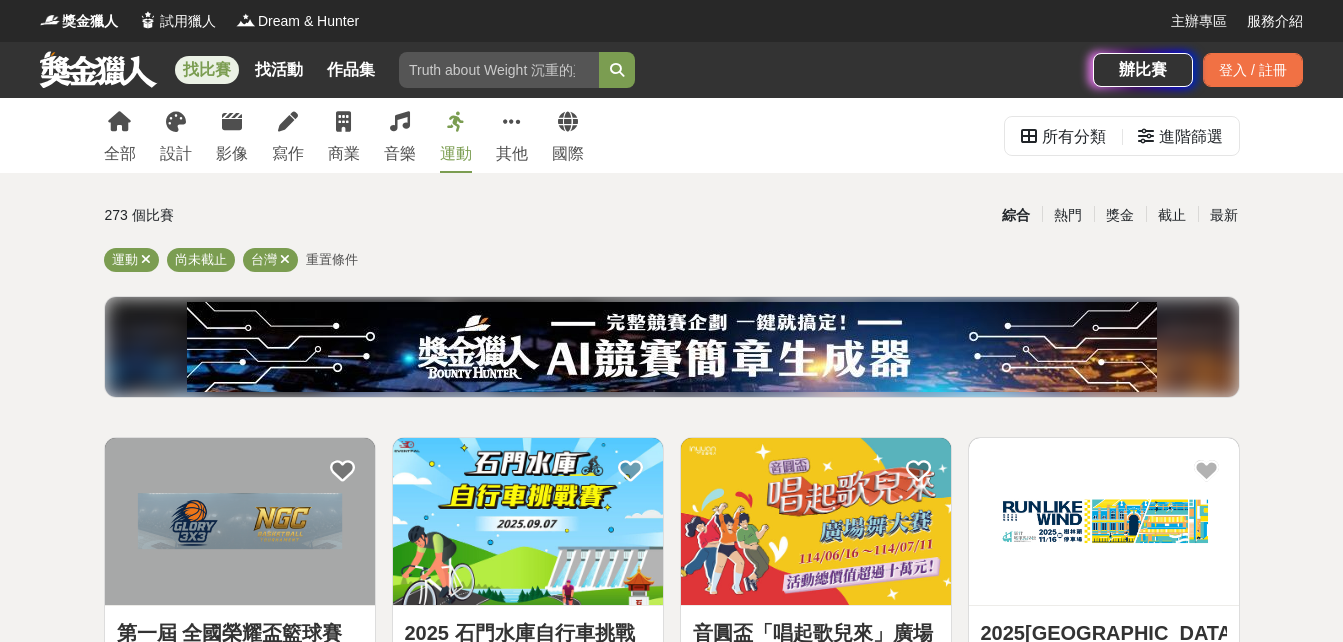 scroll, scrollTop: 200, scrollLeft: 0, axis: vertical 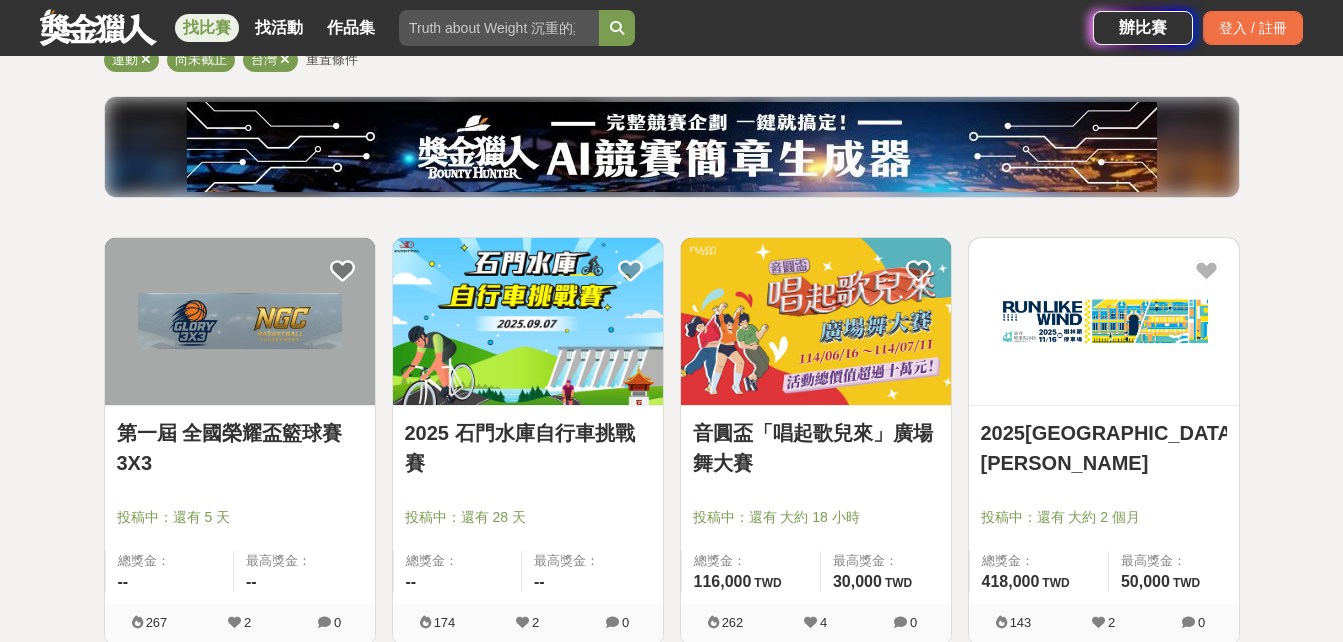click on "2025 石門水庫自行車挑戰賽" at bounding box center [528, 448] 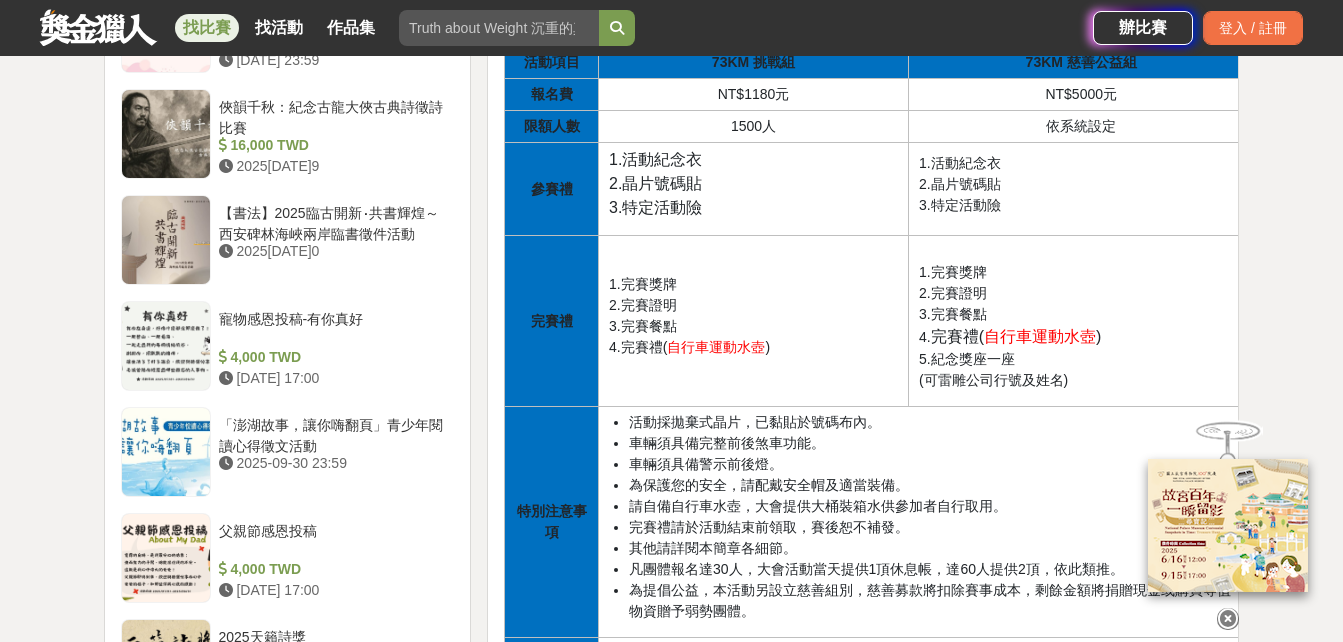 scroll, scrollTop: 2500, scrollLeft: 0, axis: vertical 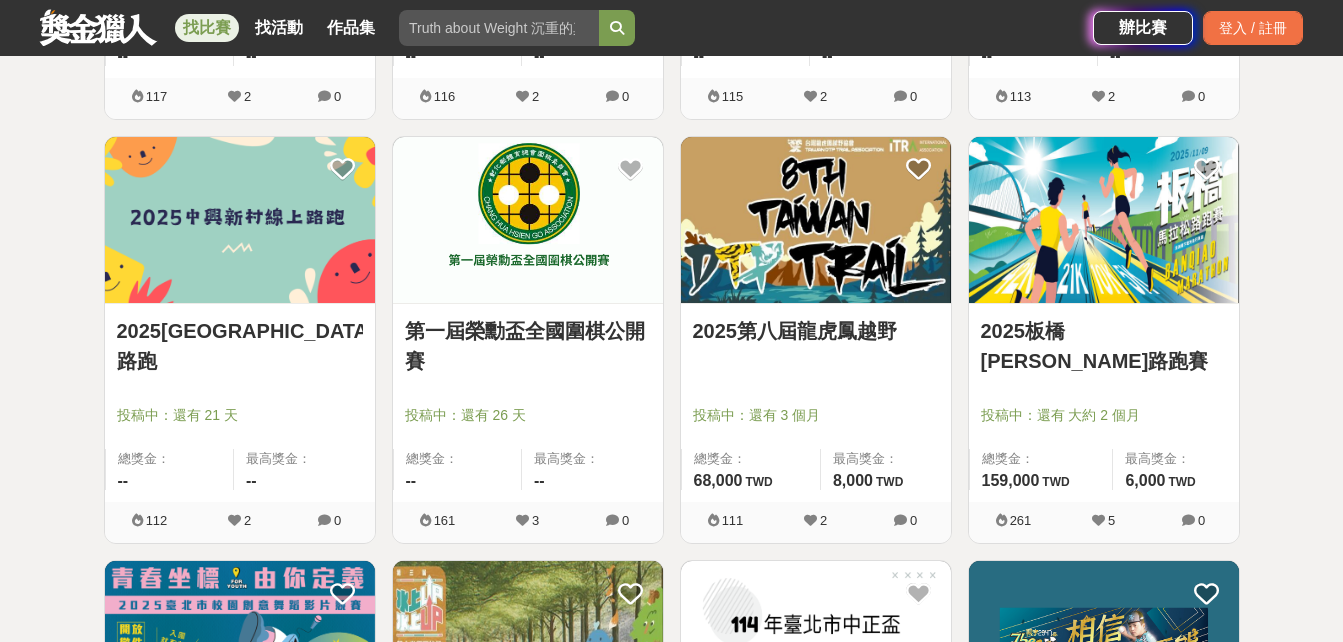 click on "2025中興新村線上路跑 投稿中：還有 21 天 總獎金： -- 最高獎金： --" at bounding box center [240, 403] 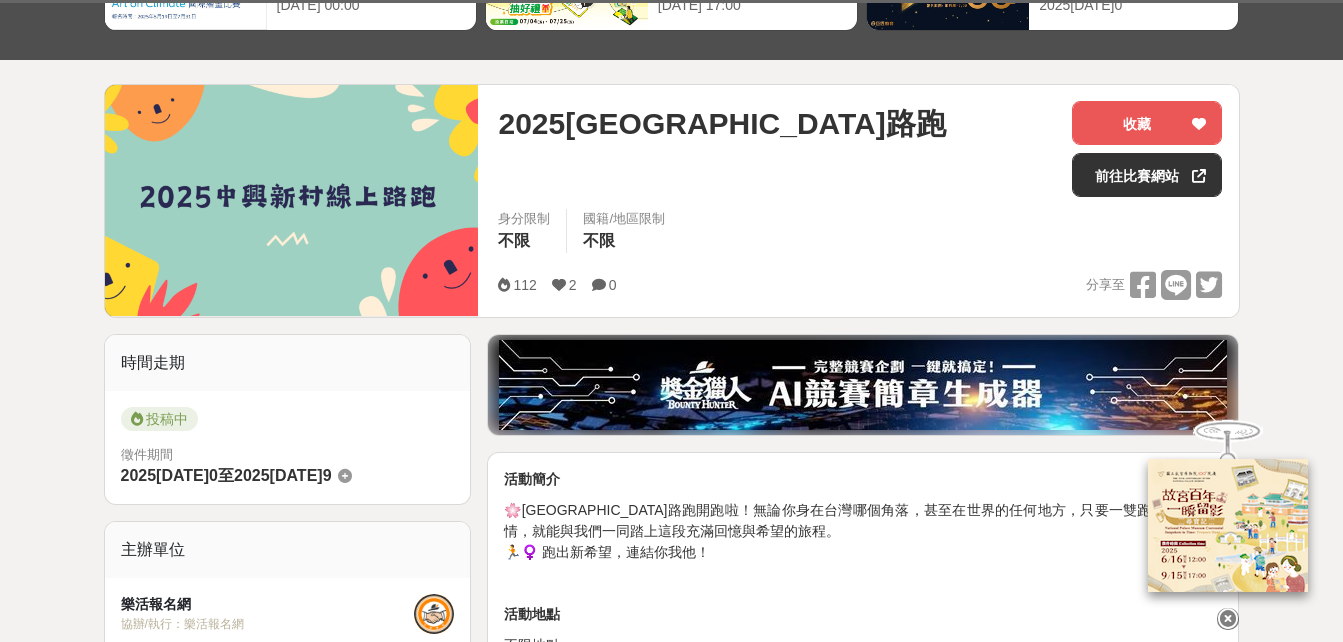 scroll, scrollTop: 400, scrollLeft: 0, axis: vertical 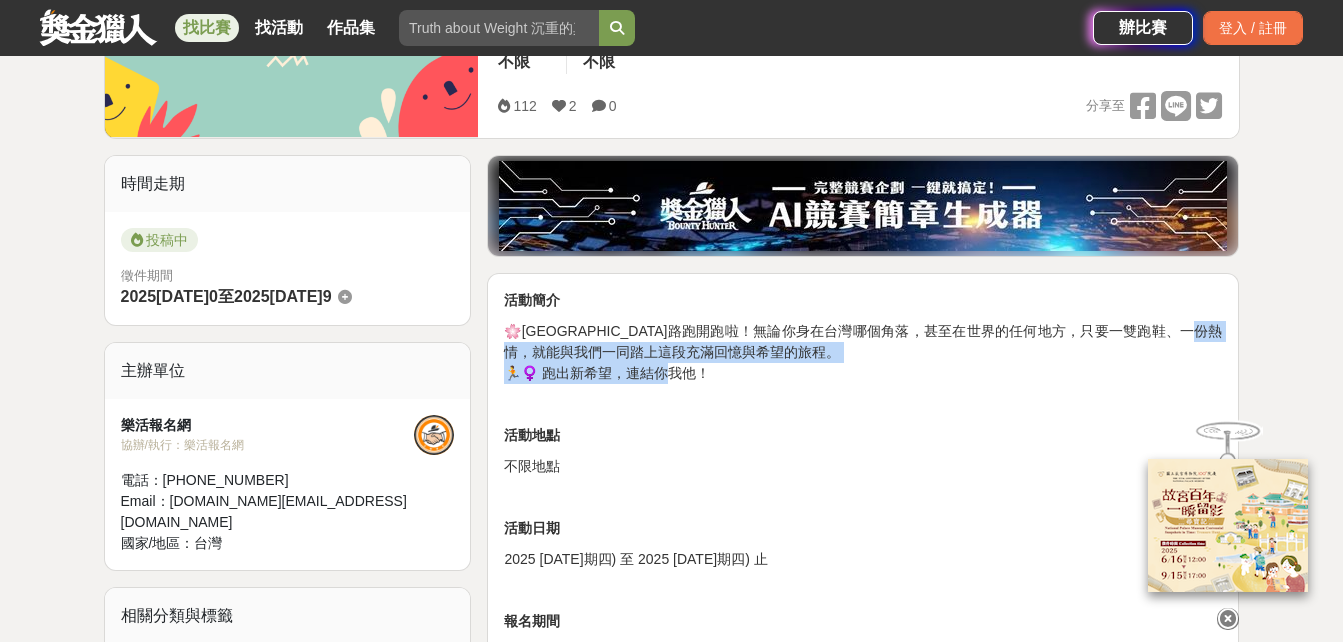 drag, startPoint x: 545, startPoint y: 357, endPoint x: 675, endPoint y: 371, distance: 130.75168 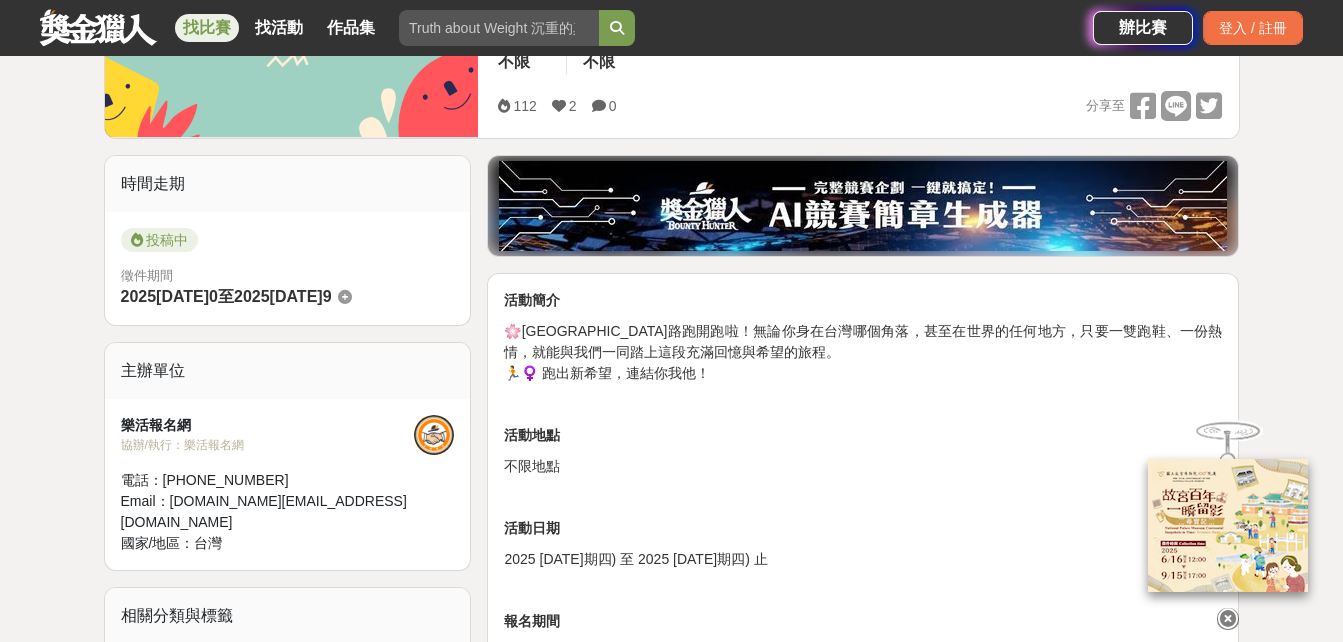 drag, startPoint x: 675, startPoint y: 371, endPoint x: 664, endPoint y: 422, distance: 52.17279 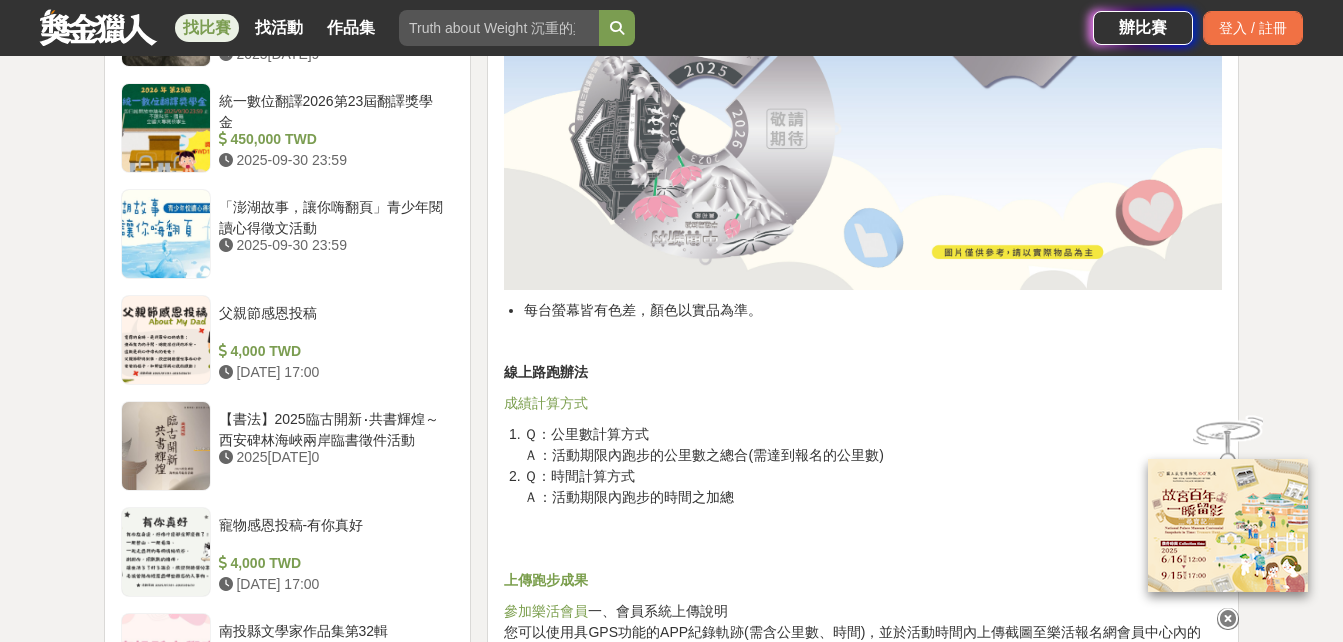 scroll, scrollTop: 2200, scrollLeft: 0, axis: vertical 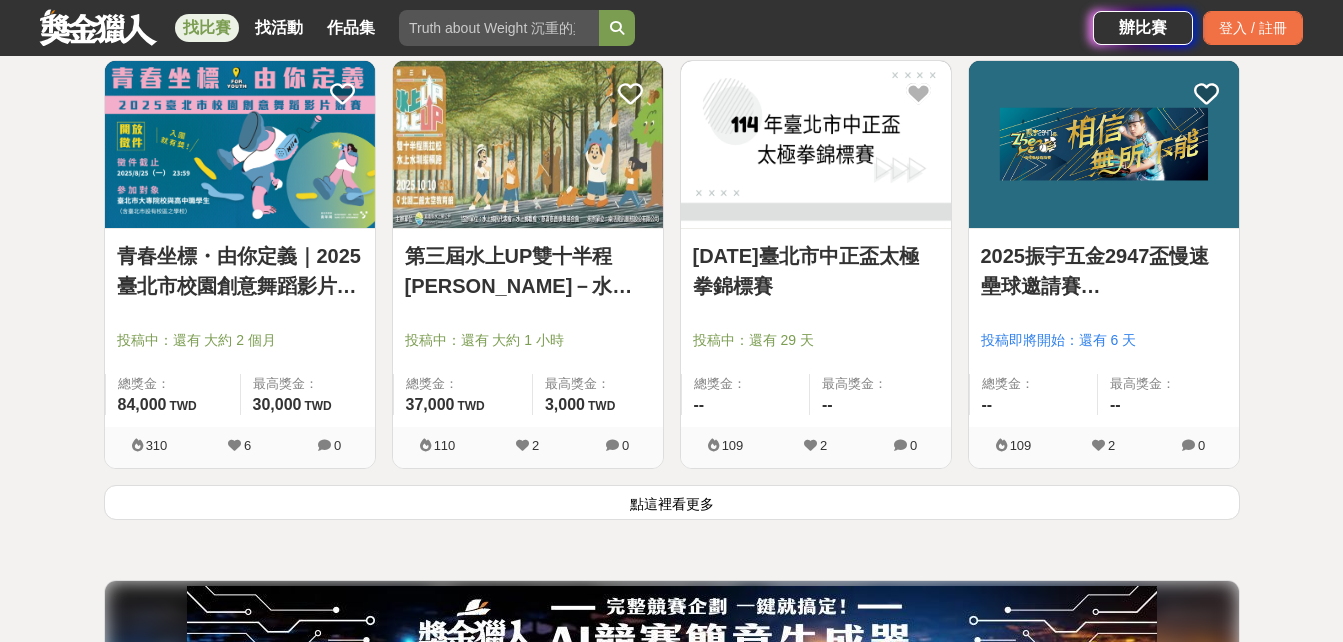 click on "273   個比賽 綜合 熱門 獎金 截止 最新 運動 尚未截止 台灣 重置條件 第一屆 全國榮耀盃籃球賽3X3 投稿中：還有 5 天 總獎金： -- 最高獎金： -- 267 2 0 2025 石門水庫自行車挑戰賽 投稿中：還有 28 天 總獎金： -- 最高獎金： -- 174 2 0 音圓盃「唱起歌兒來」廣場舞大賽 投稿中：還有 大約 18 小時 總獎金： 116,000 116,000 TWD 最高獎金： 30,000 TWD 262 4 0 2025[GEOGRAPHIC_DATA][PERSON_NAME] 投稿中：還有 大約 2 個月 總獎金： 418,000 418,000 TWD 最高獎金： 50,000 TWD 143 2 0 114年度田園城市建置成果競賽辦法 投稿即將開始：還有 21 天 總獎金： 786,000 786,000 TWD 最高獎金： 50,000 TWD 491 9 0 2025三蘆兒少盃MV創意舞蹈大賽 投稿中：還有 22 天 總獎金： 24,000 24,000 TWD 最高獎金： 5,000 TWD 186 3 0 步步健康小畫家｜繪出餐盤好營養 繪畫徵選活動 投稿中：還有 2 個月 總獎金： 40,000 40,000 TWD 最高獎金： 5,000 TWD 382 7 0 -- --" at bounding box center [672, -803] 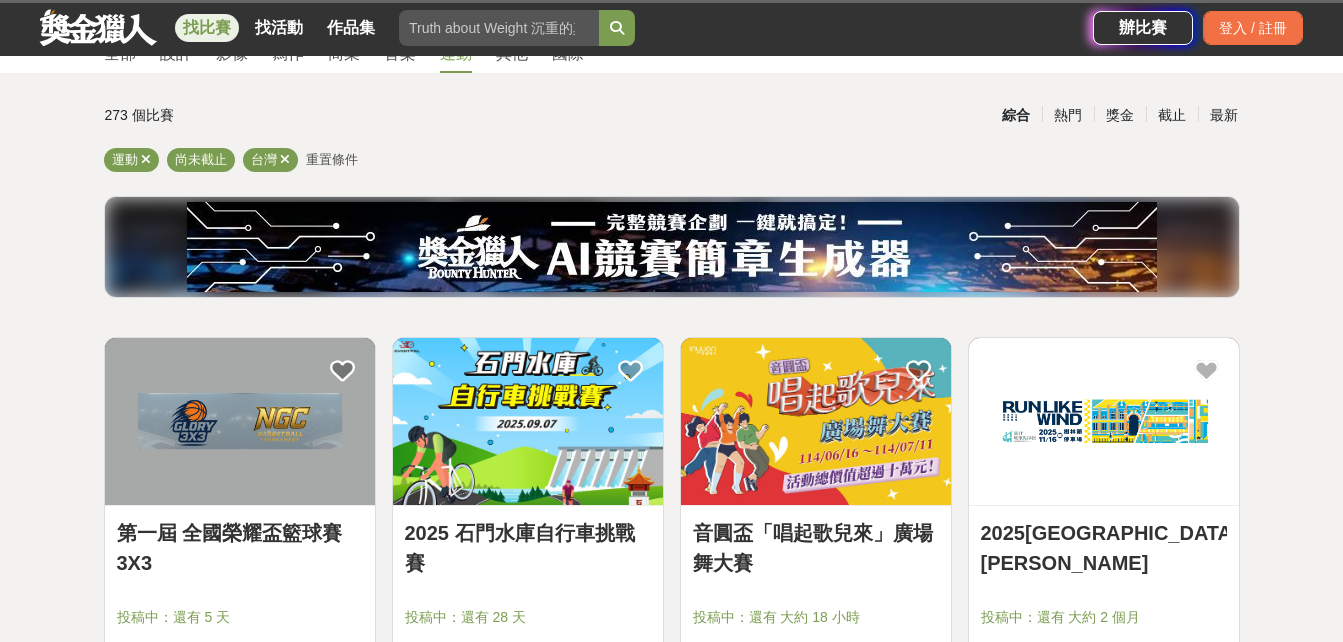 scroll, scrollTop: 0, scrollLeft: 0, axis: both 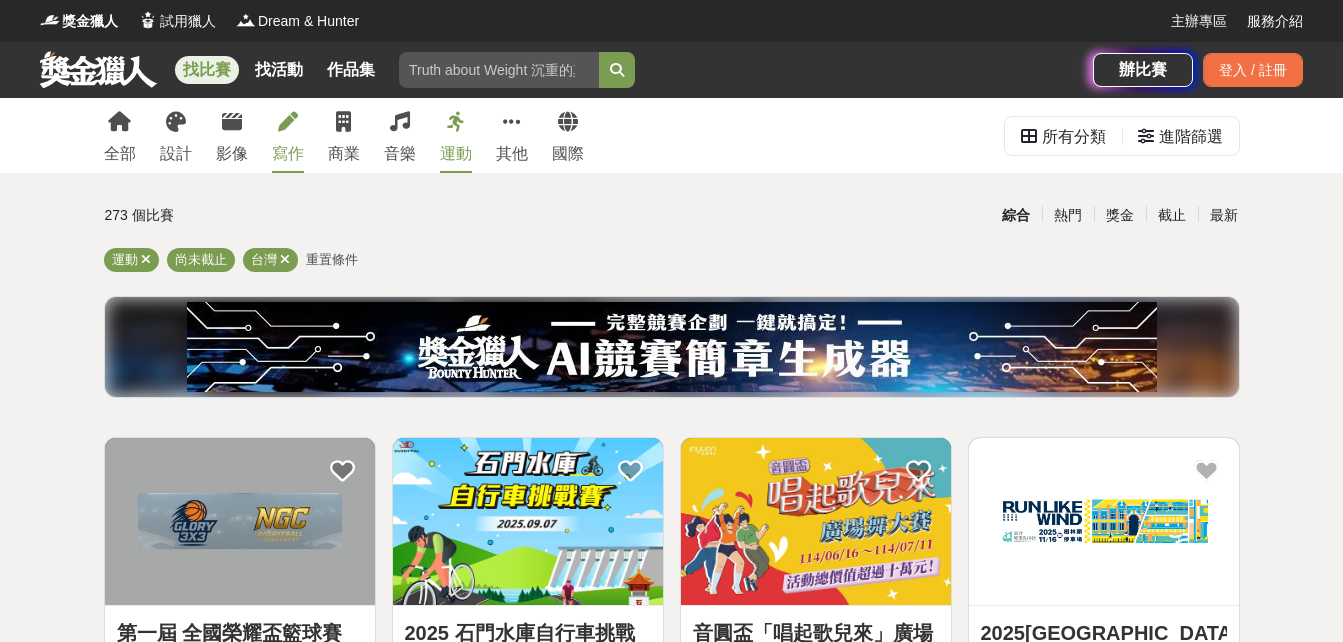 click at bounding box center (288, 122) 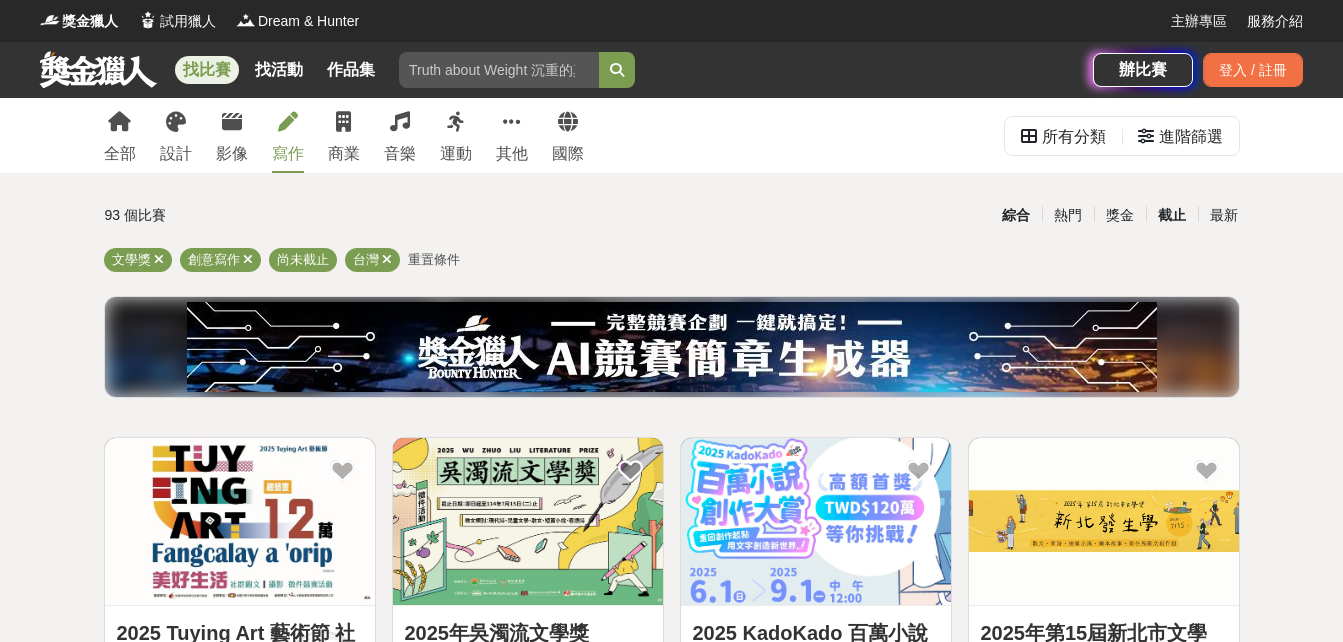 click on "截止" at bounding box center (1172, 215) 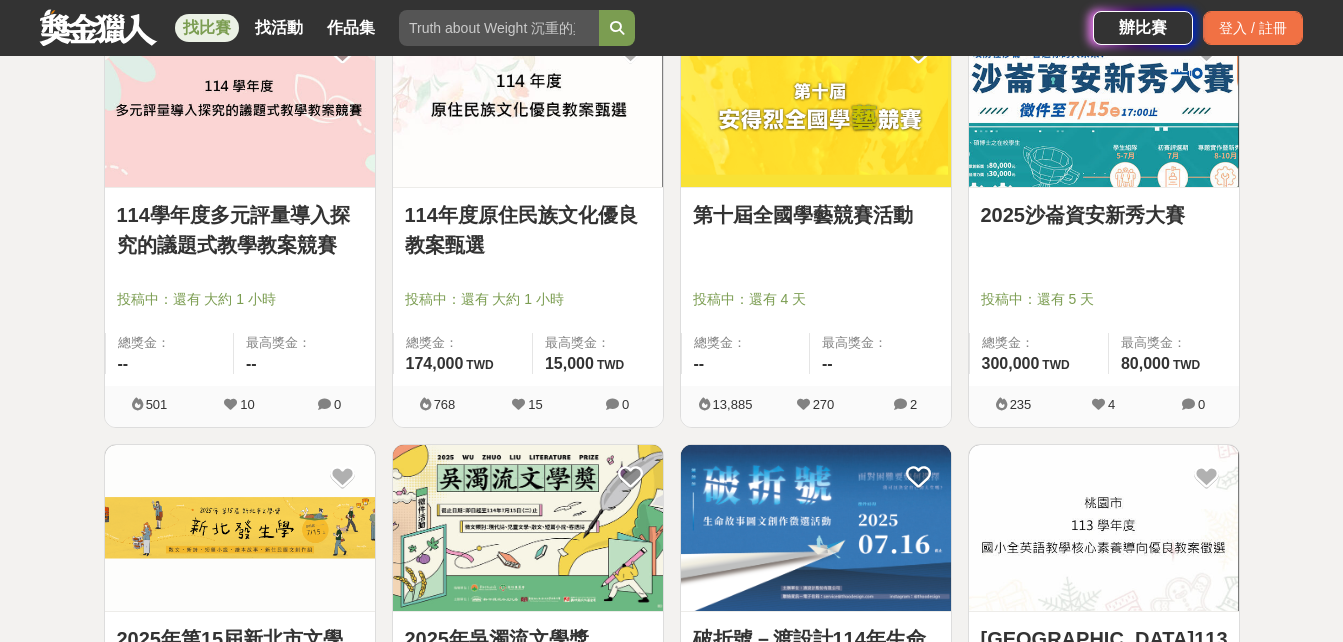 scroll, scrollTop: 600, scrollLeft: 0, axis: vertical 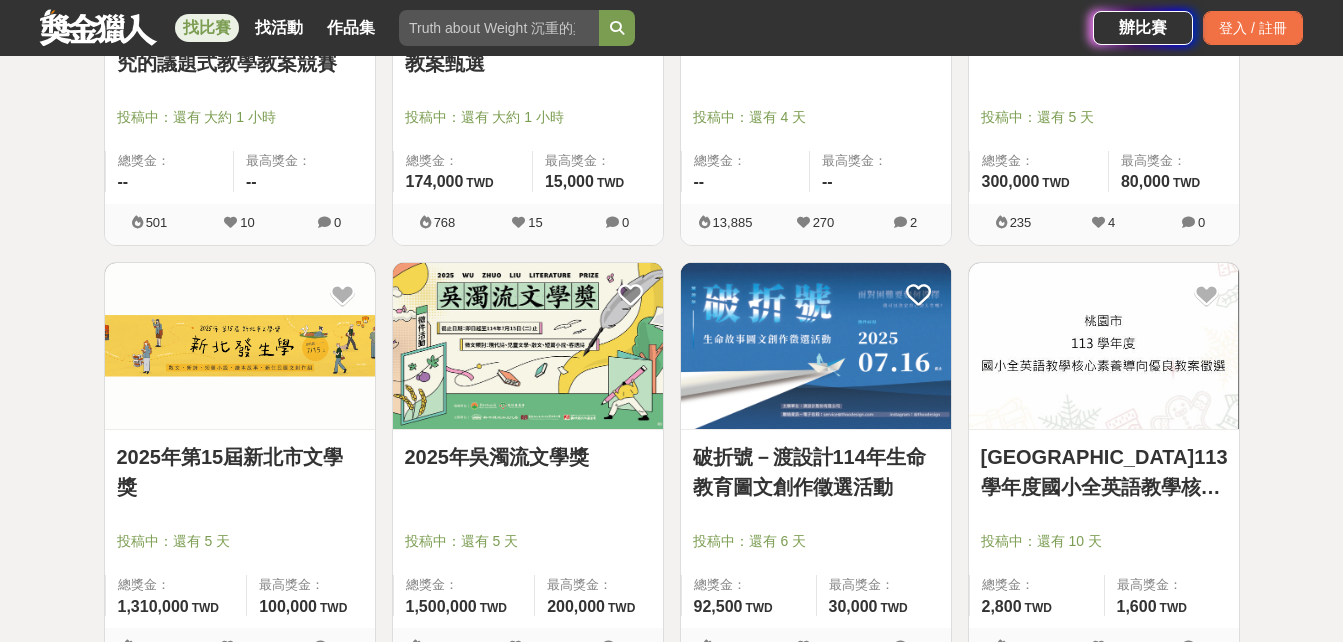 click on "2025年吳濁流文學獎" at bounding box center [528, 457] 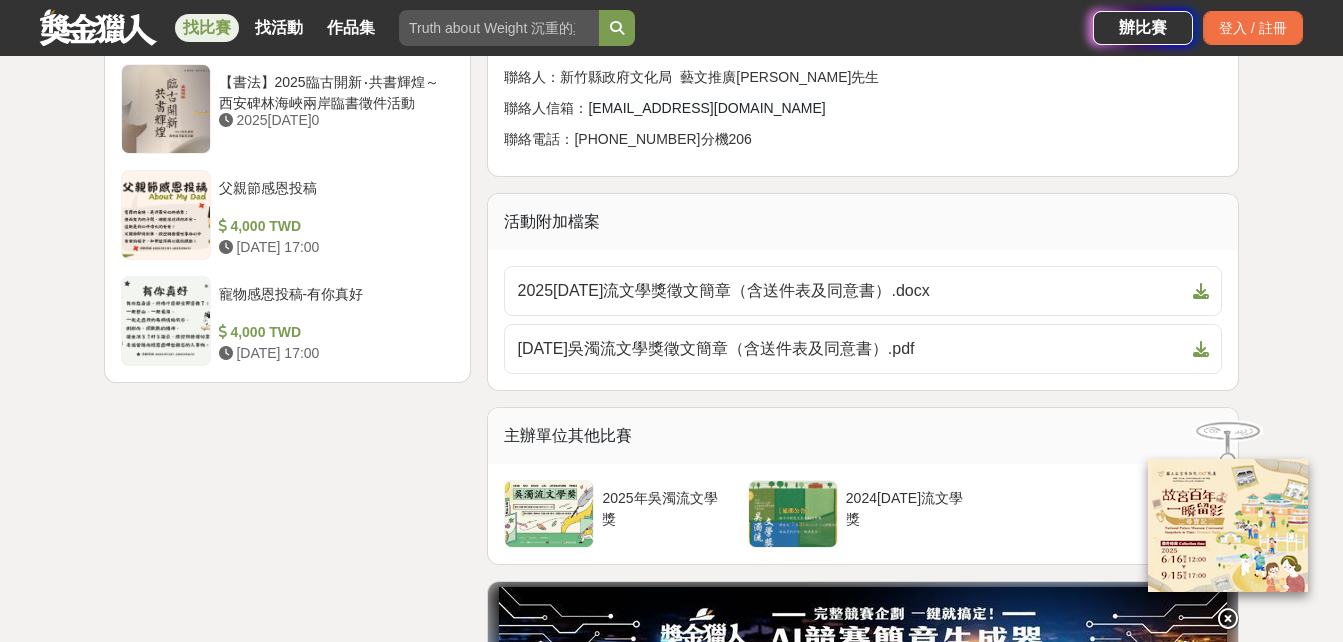 scroll, scrollTop: 2800, scrollLeft: 0, axis: vertical 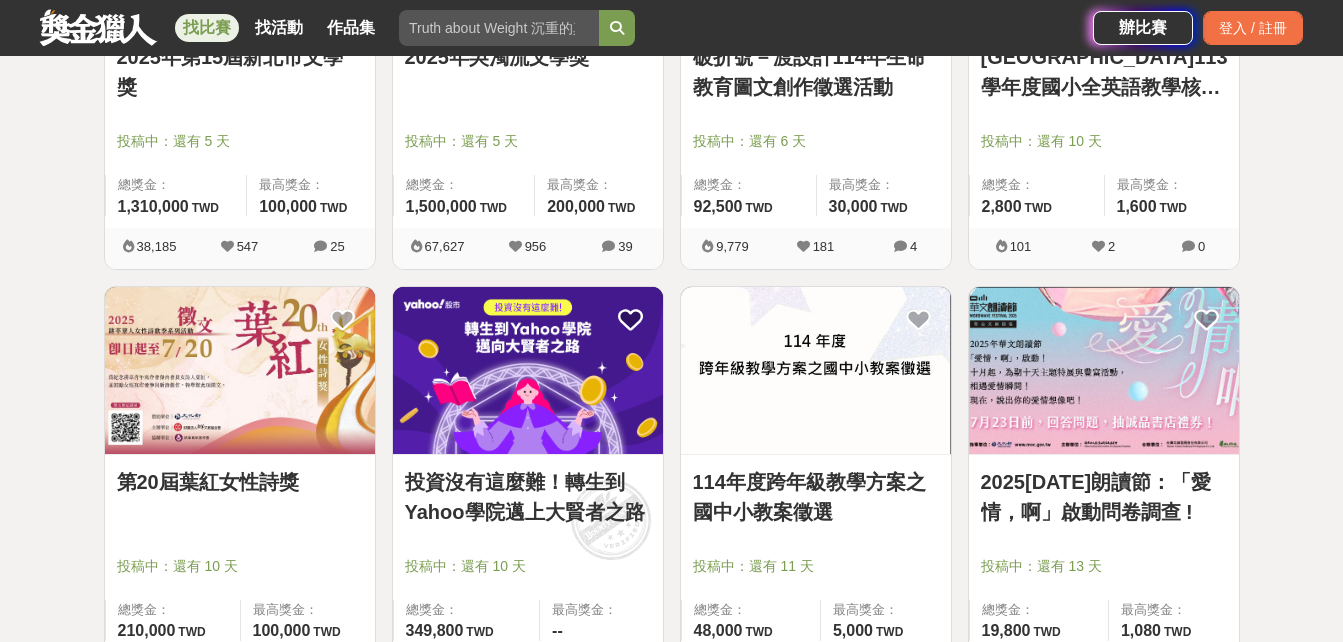 click on "投資沒有這麼難！轉生到Yahoo學院邁上大賢者之路" at bounding box center [528, 497] 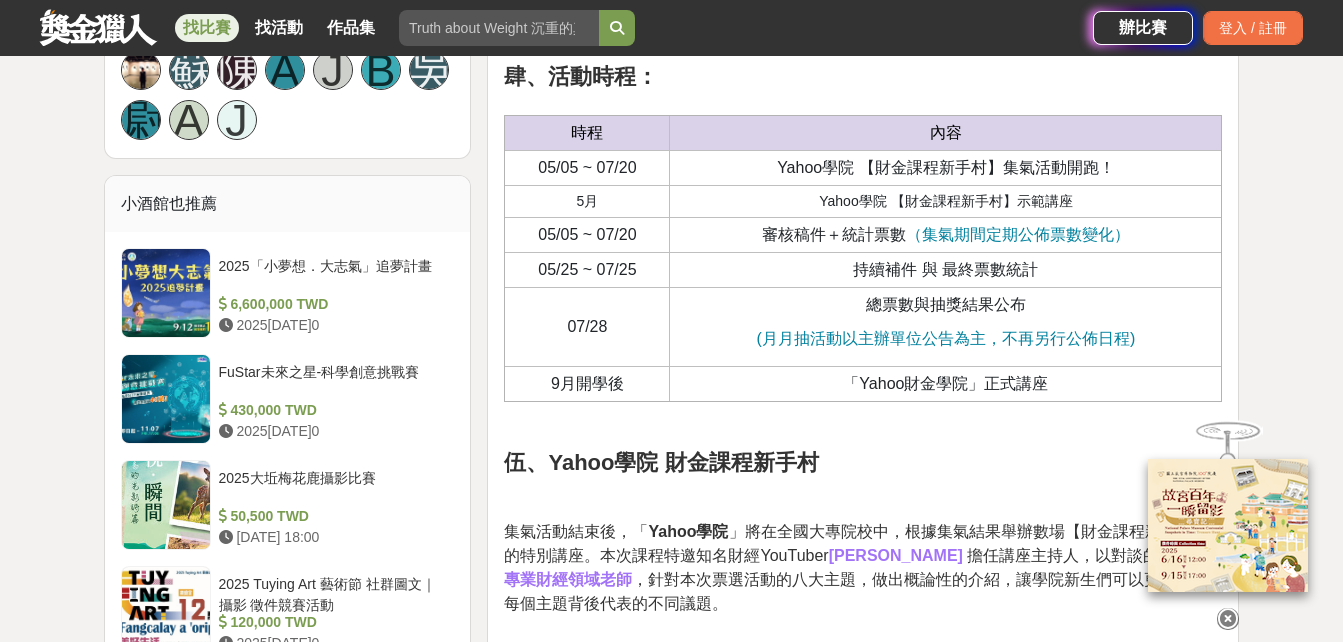 scroll, scrollTop: 1900, scrollLeft: 0, axis: vertical 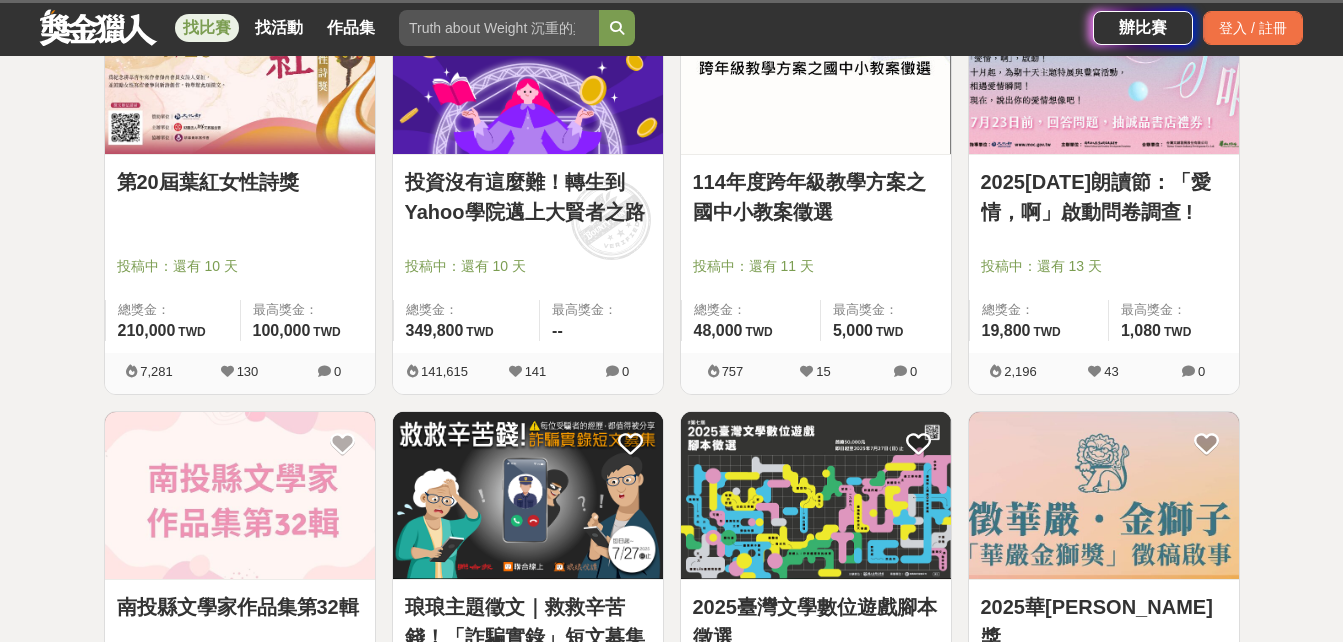 click on "投資沒有這麼難！轉生到Yahoo學院邁上大賢者之路 投稿中：還有 10 天 總獎金： 349,800 349,800 TWD 最高獎金： --" at bounding box center [528, 254] 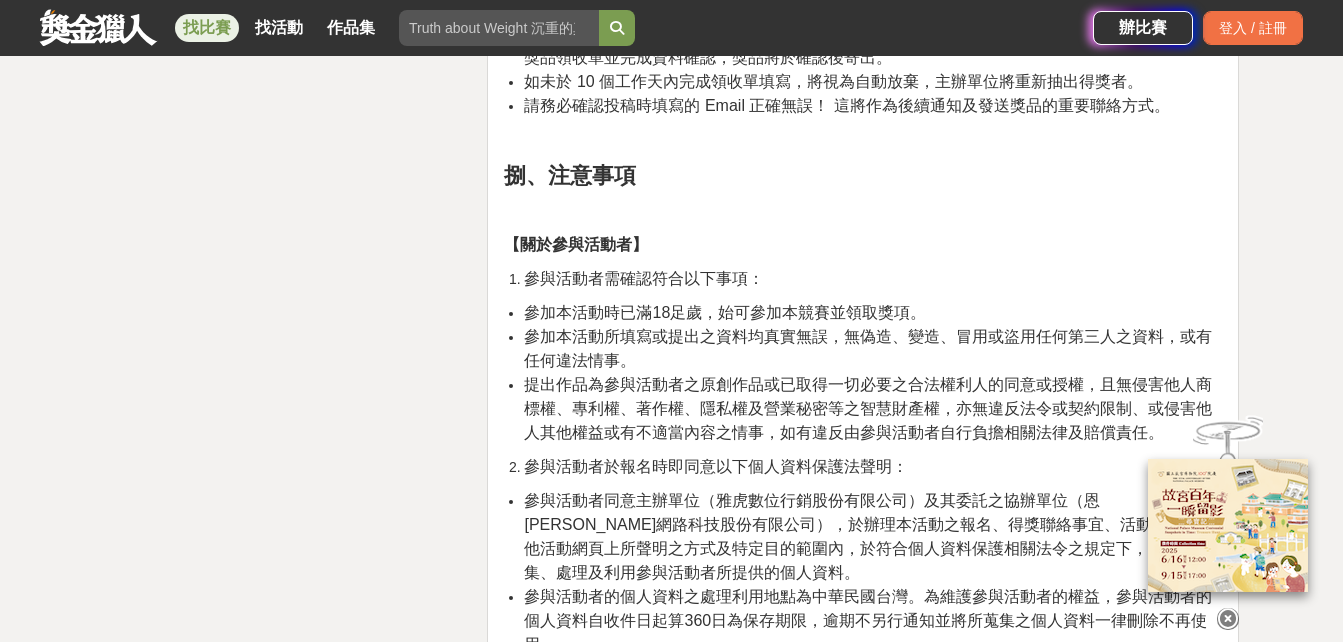 scroll, scrollTop: 6000, scrollLeft: 0, axis: vertical 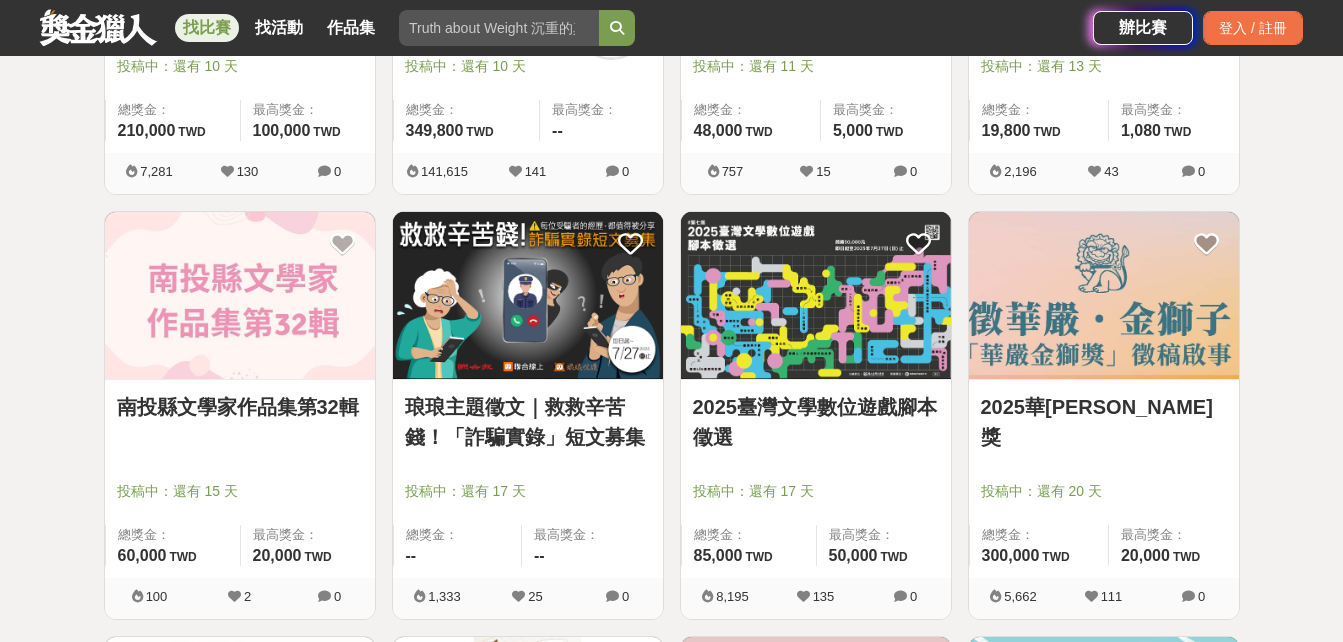 click on "2025臺灣文學數位遊戲腳本徵選" at bounding box center (816, 422) 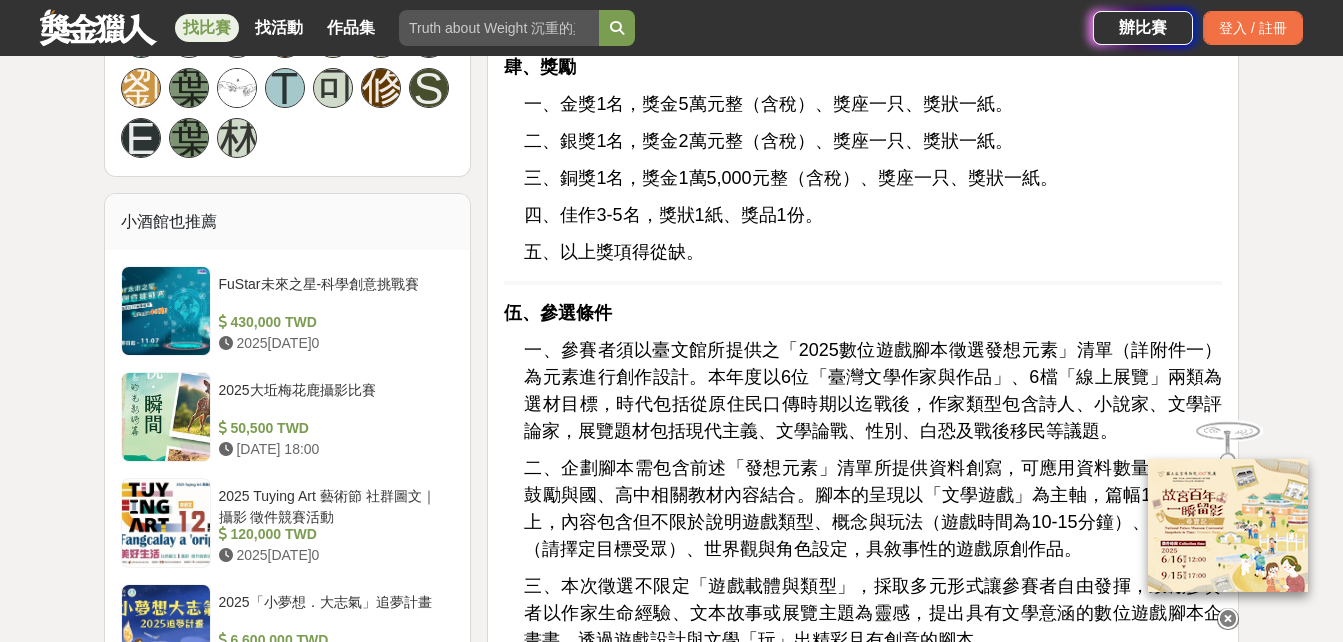 scroll, scrollTop: 1500, scrollLeft: 0, axis: vertical 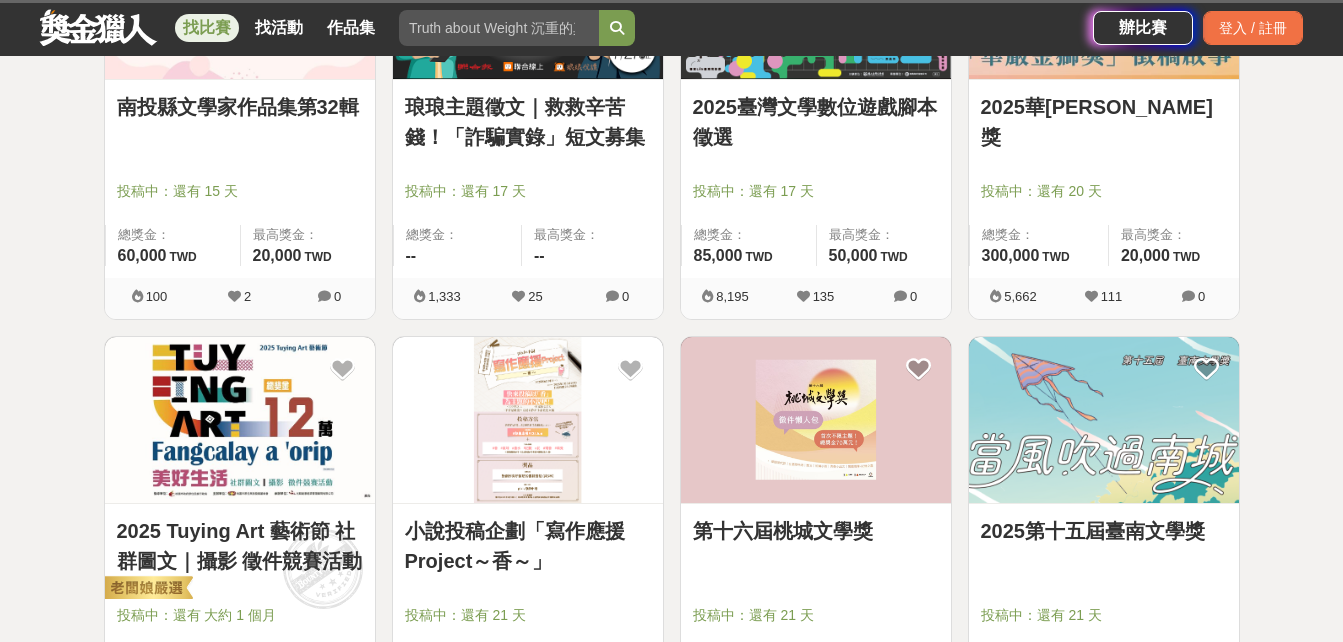 click on "2025華[PERSON_NAME]獎" at bounding box center (1104, 122) 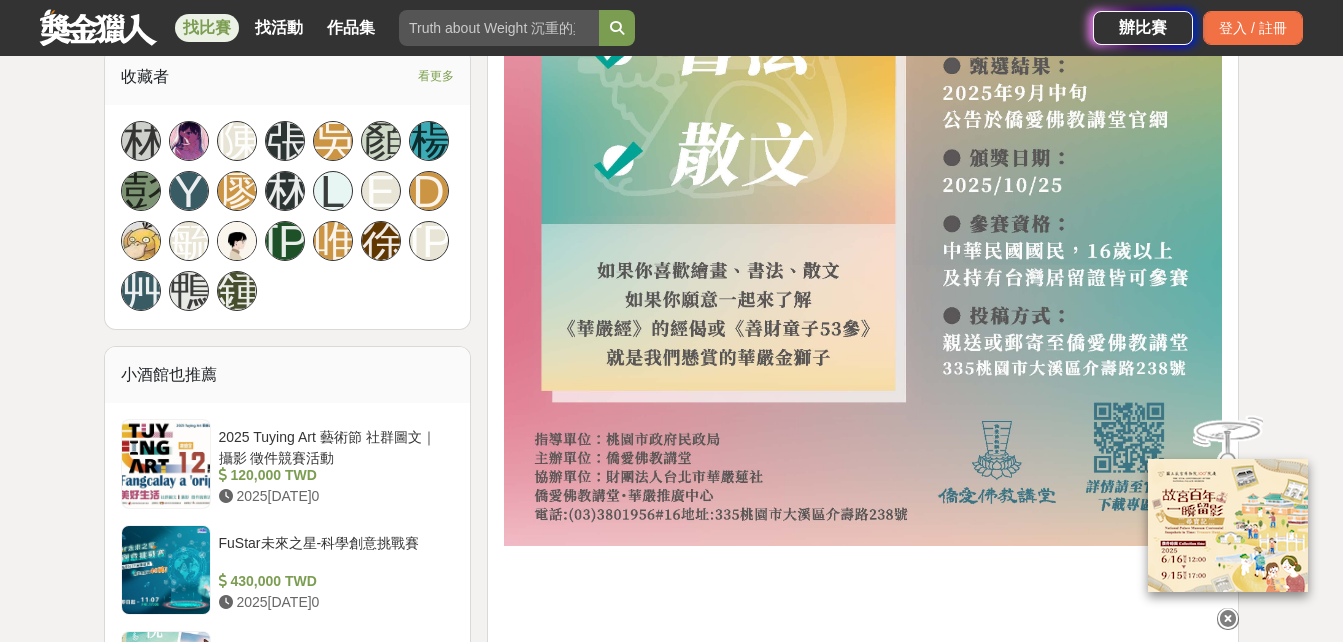 scroll, scrollTop: 1200, scrollLeft: 0, axis: vertical 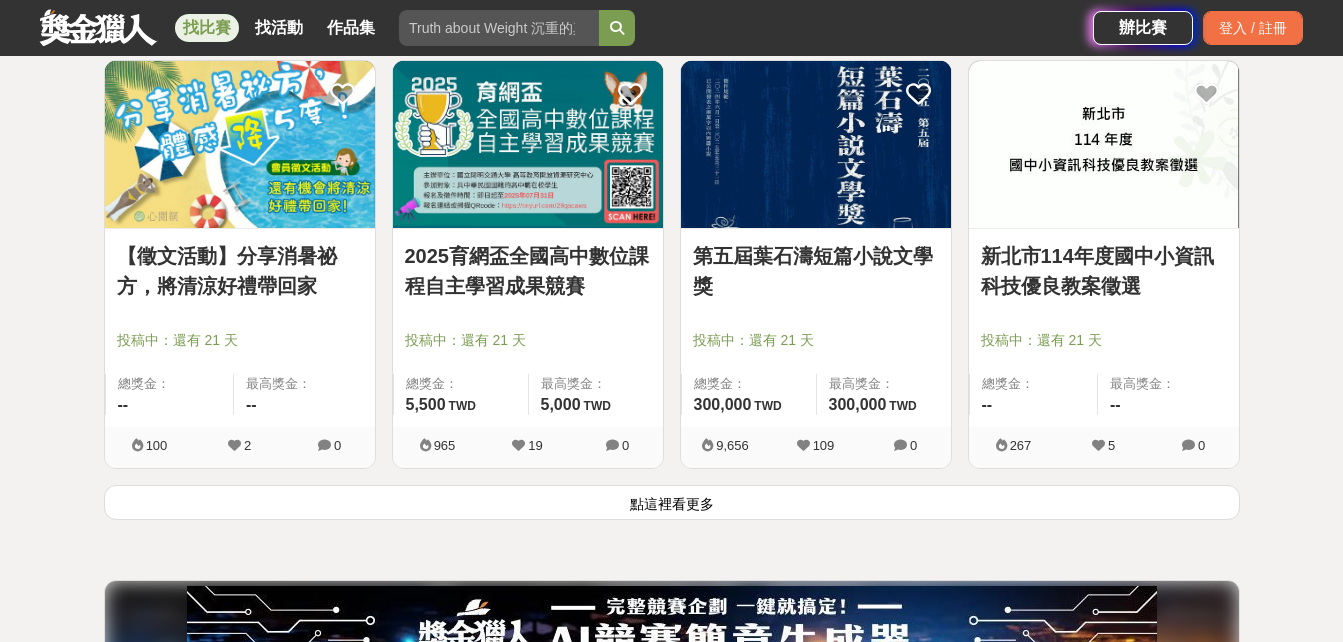 click on "點這裡看更多" at bounding box center (672, 502) 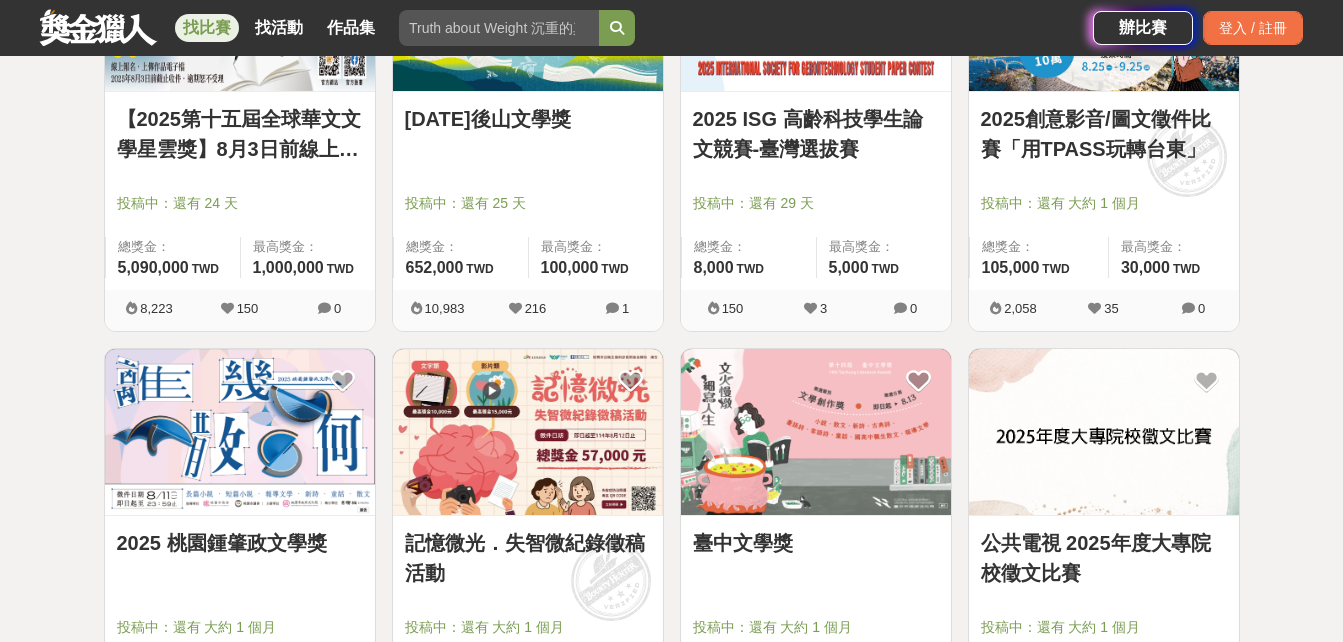 scroll, scrollTop: 4000, scrollLeft: 0, axis: vertical 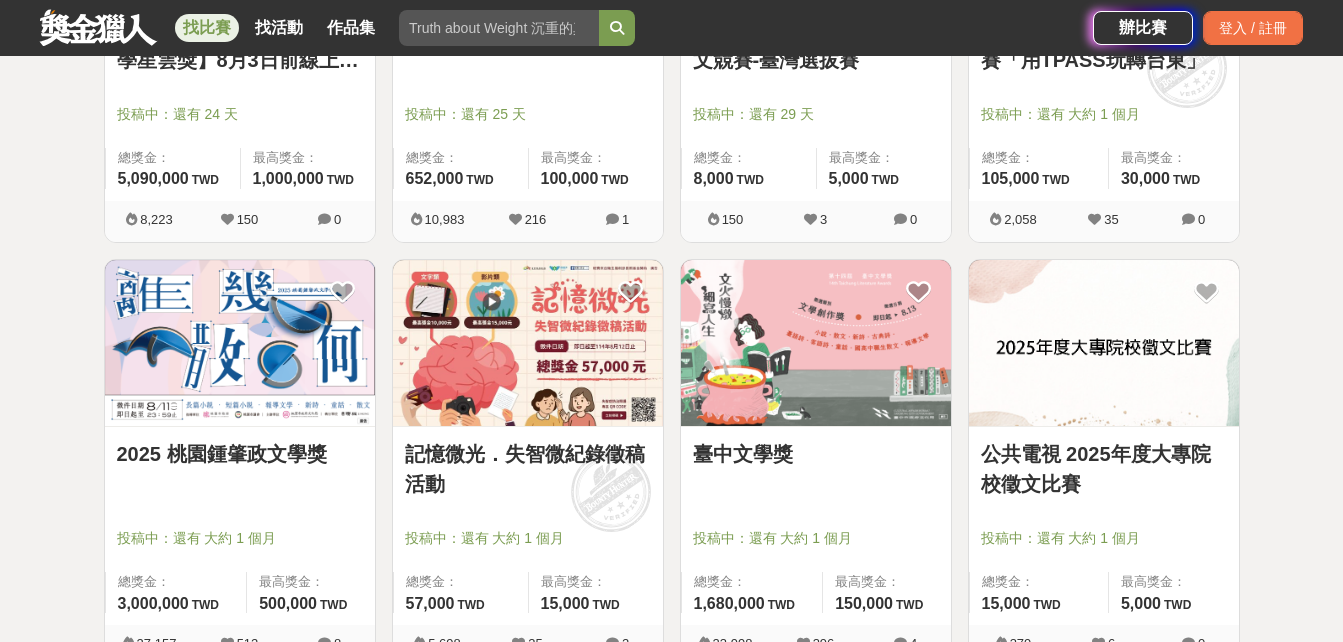 click on "臺中文學獎" at bounding box center [816, 454] 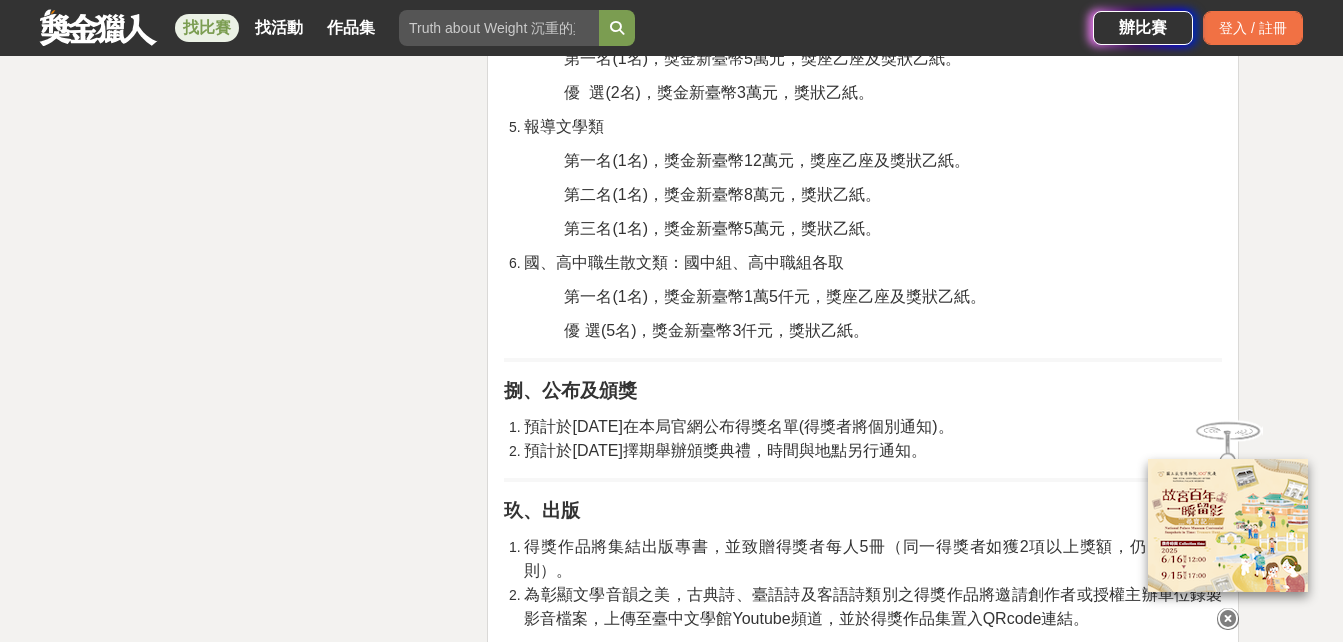 scroll, scrollTop: 3400, scrollLeft: 0, axis: vertical 